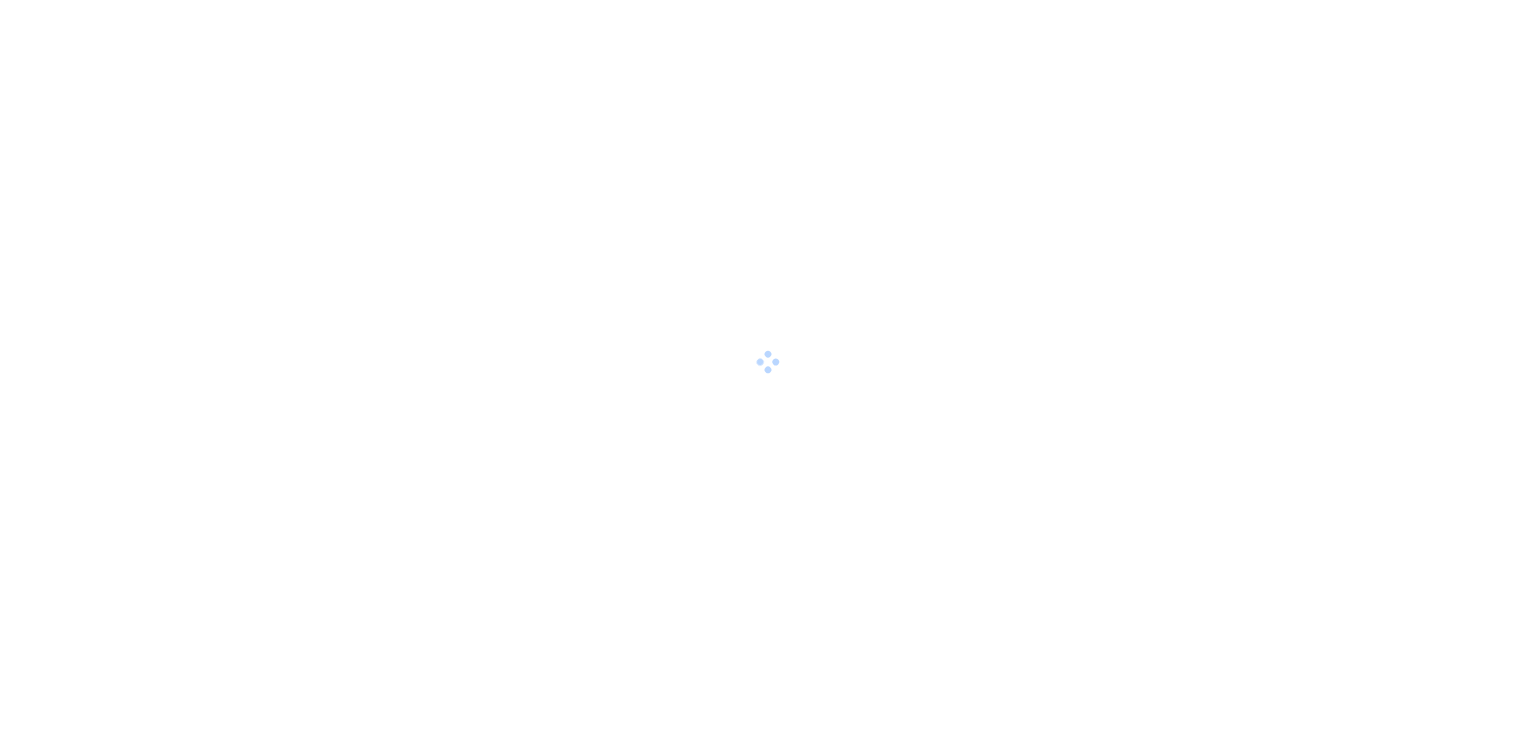 scroll, scrollTop: 0, scrollLeft: 0, axis: both 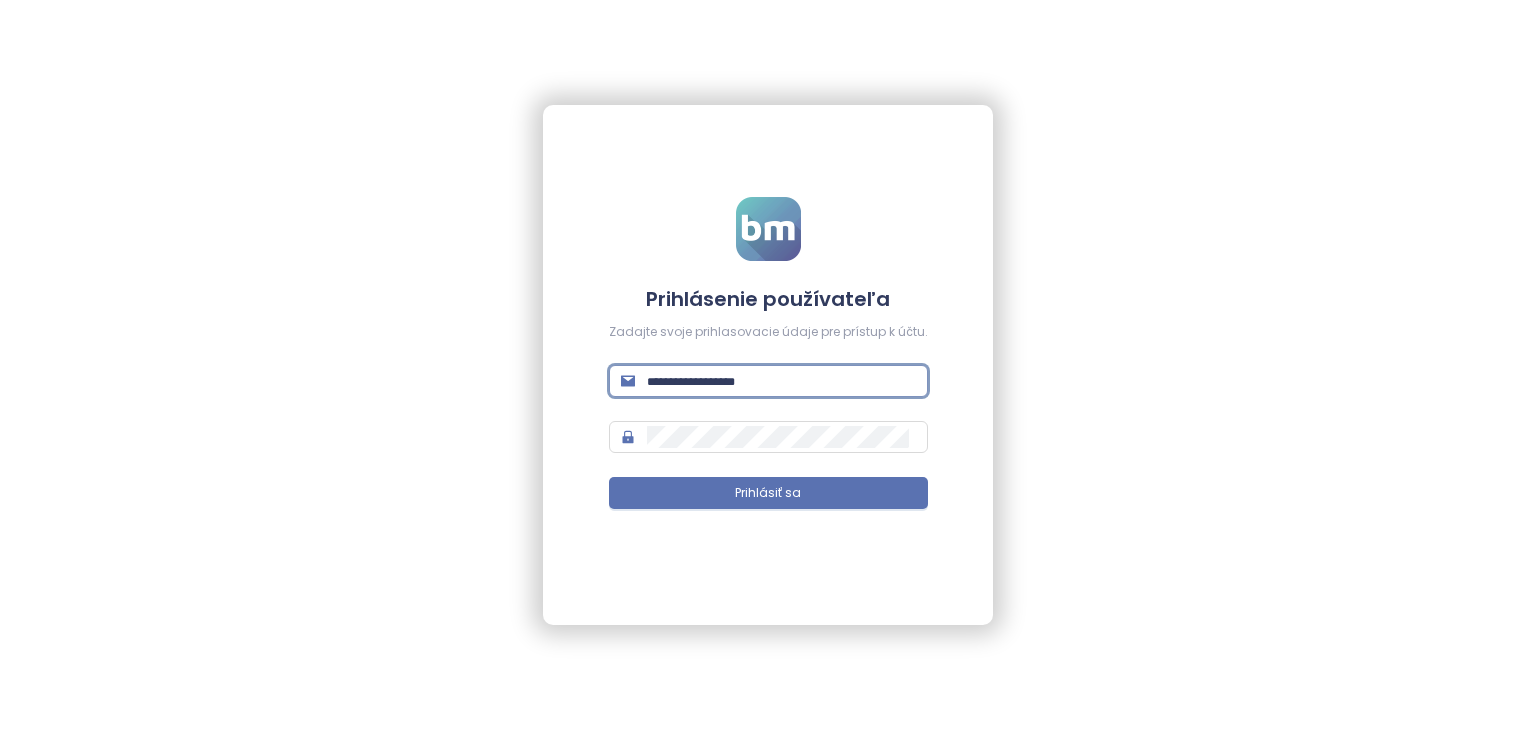 click at bounding box center [781, 381] 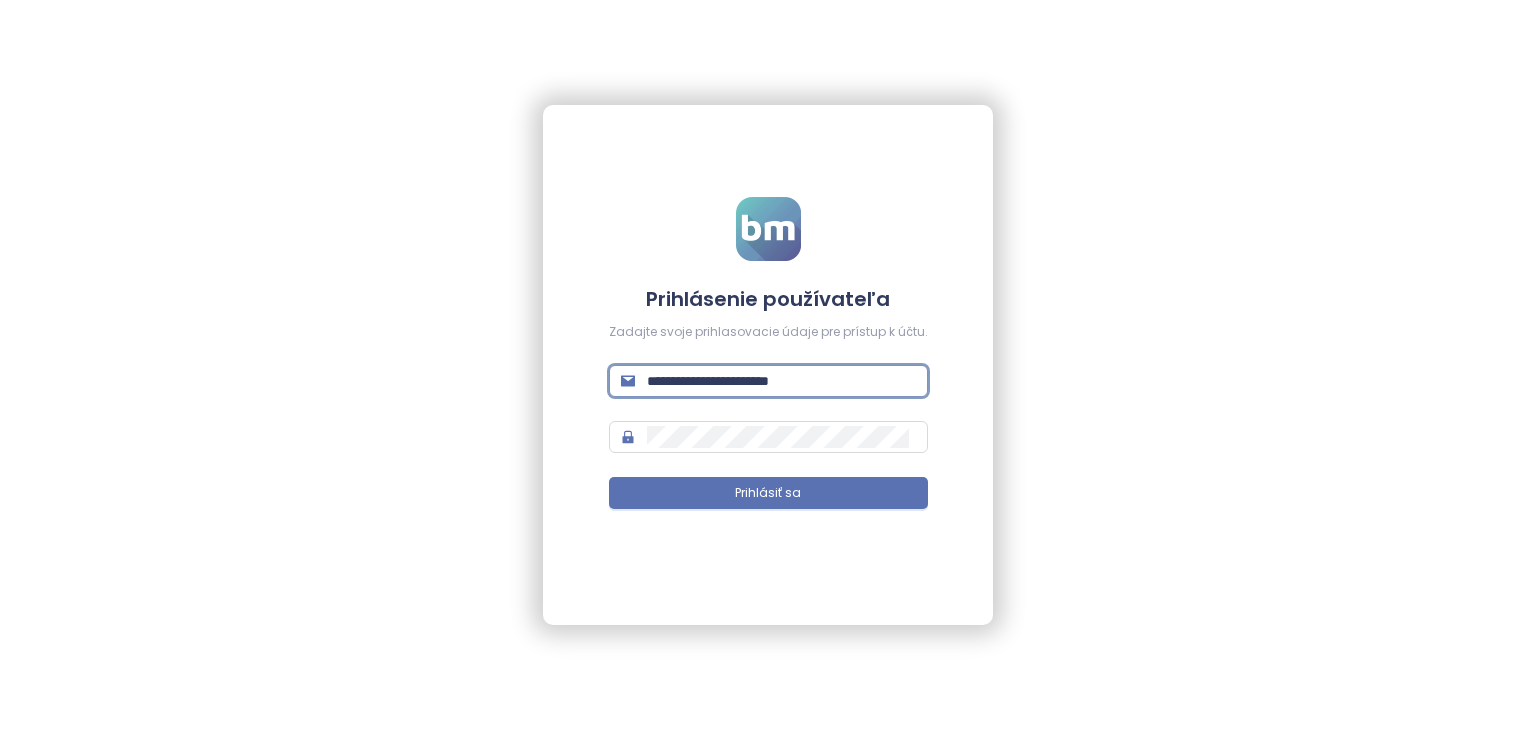 type on "**********" 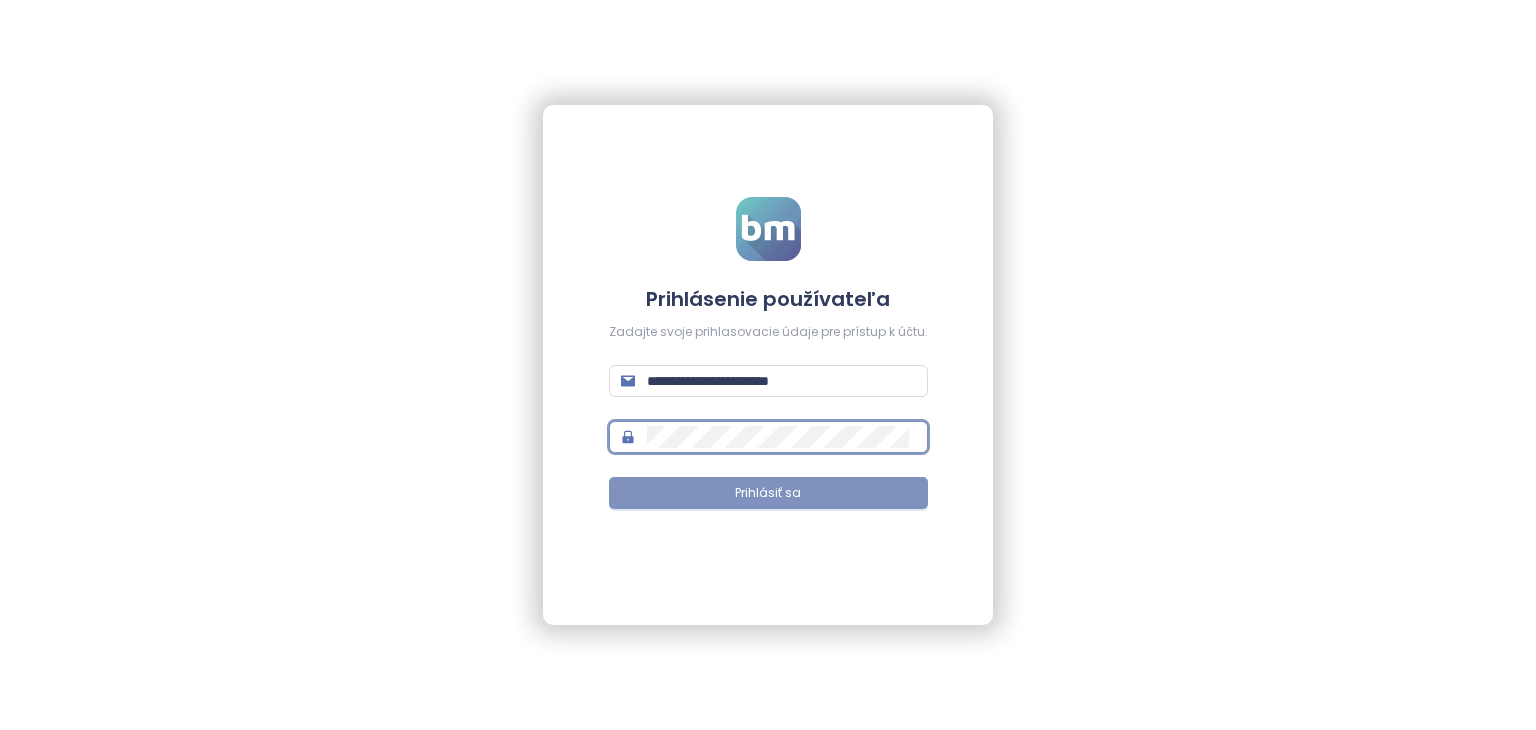 click on "Prihlásiť sa" at bounding box center [768, 493] 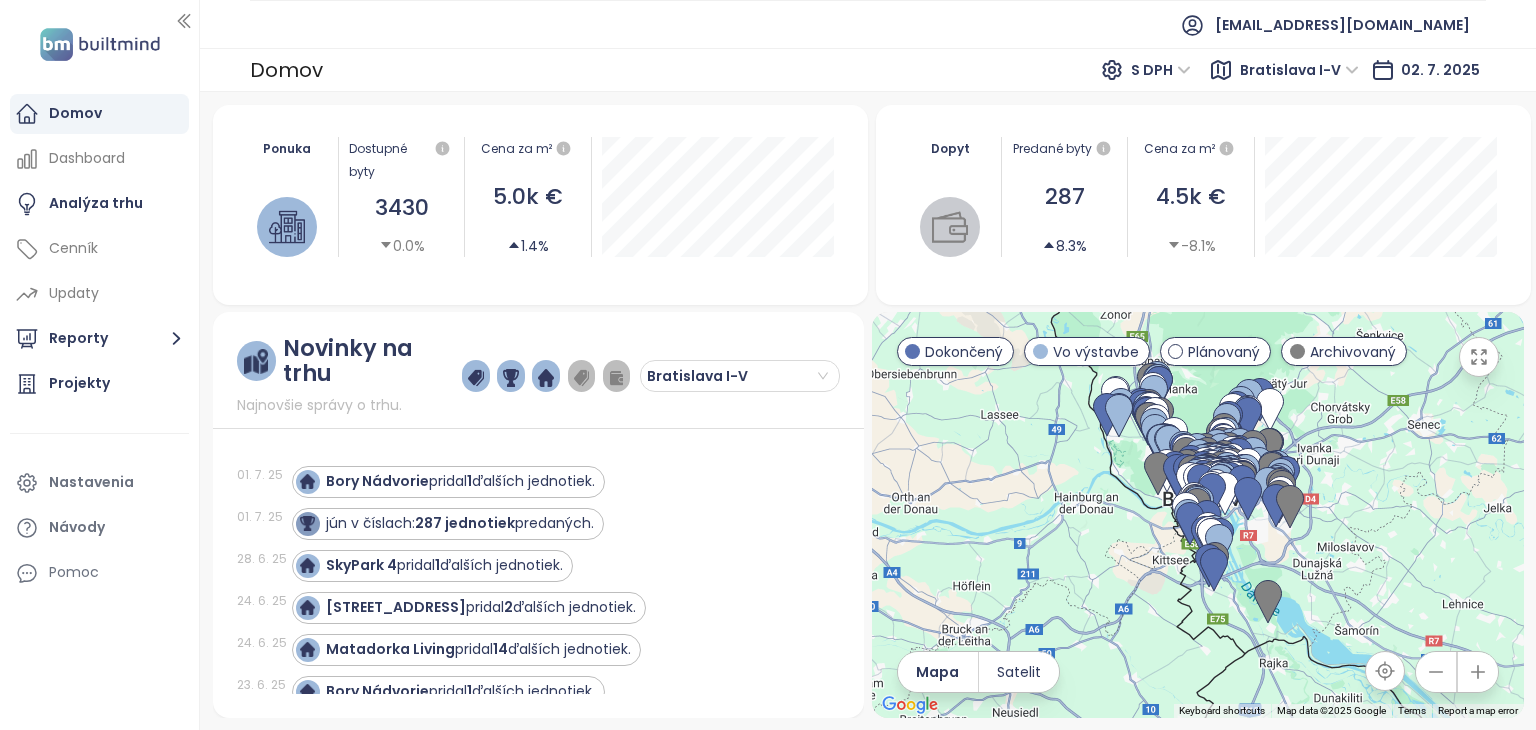 click on "[EMAIL_ADDRESS][DOMAIN_NAME]" at bounding box center (868, 24) 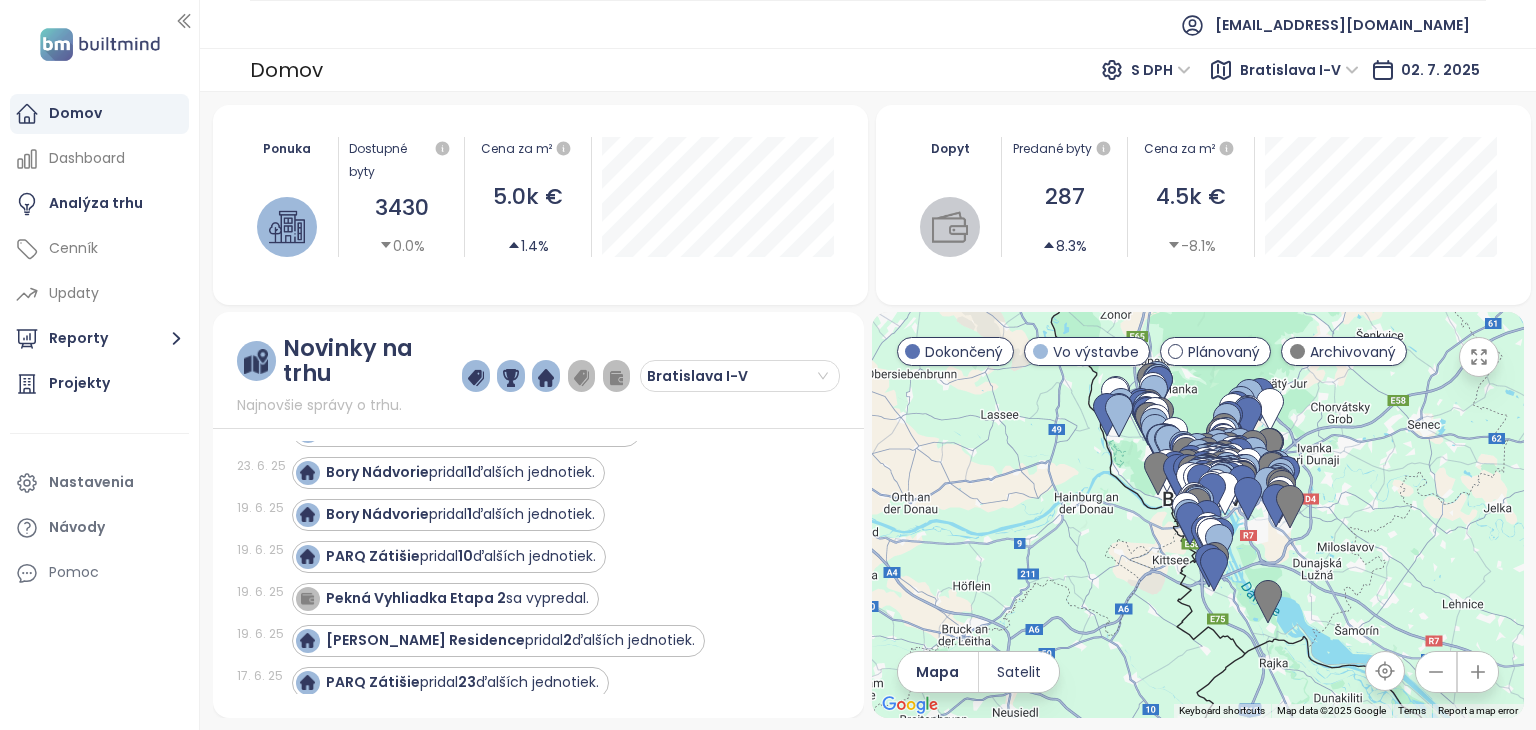 scroll, scrollTop: 0, scrollLeft: 0, axis: both 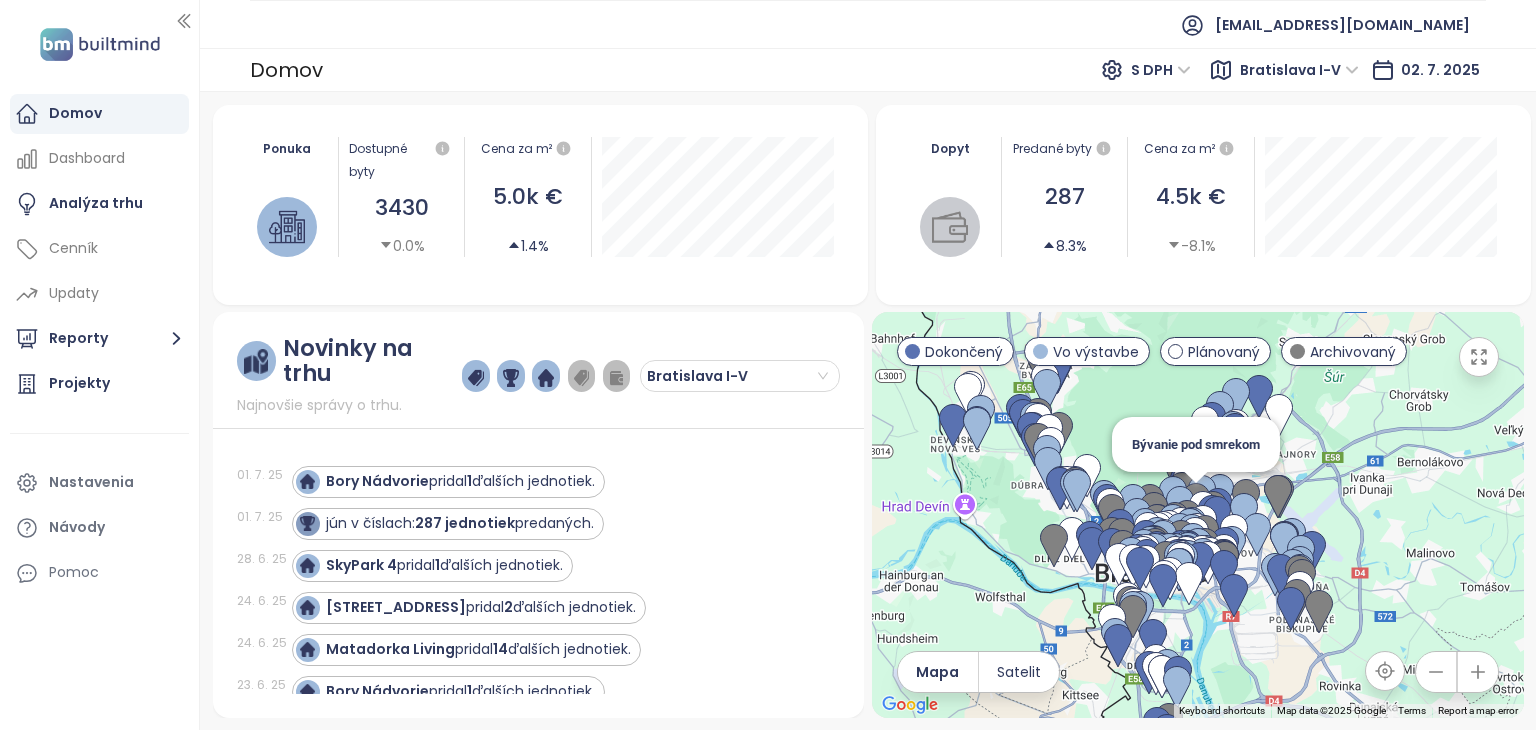 drag, startPoint x: 1292, startPoint y: 598, endPoint x: 1200, endPoint y: 485, distance: 145.71547 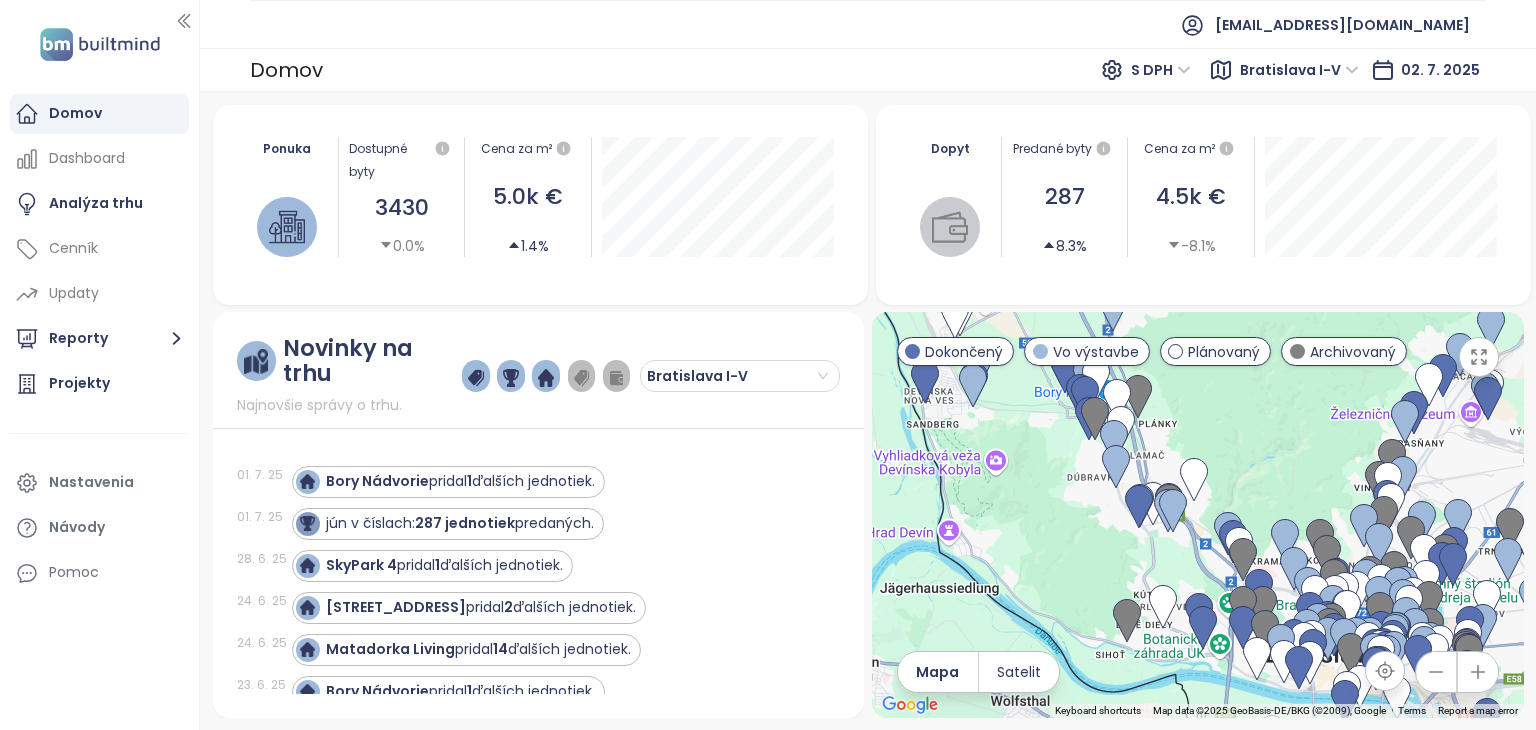 drag, startPoint x: 1029, startPoint y: 483, endPoint x: 1016, endPoint y: 562, distance: 80.06248 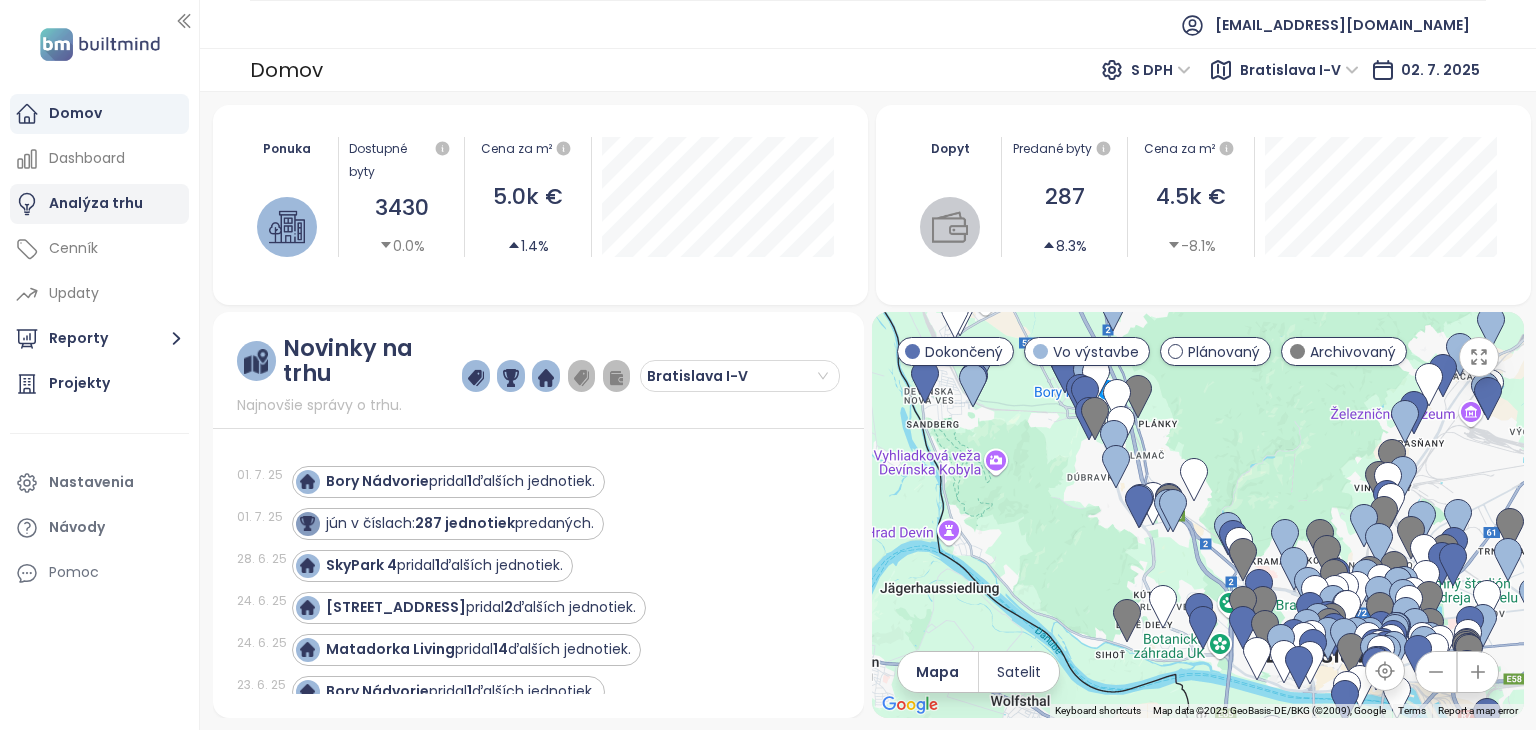 click on "Analýza trhu" at bounding box center (96, 203) 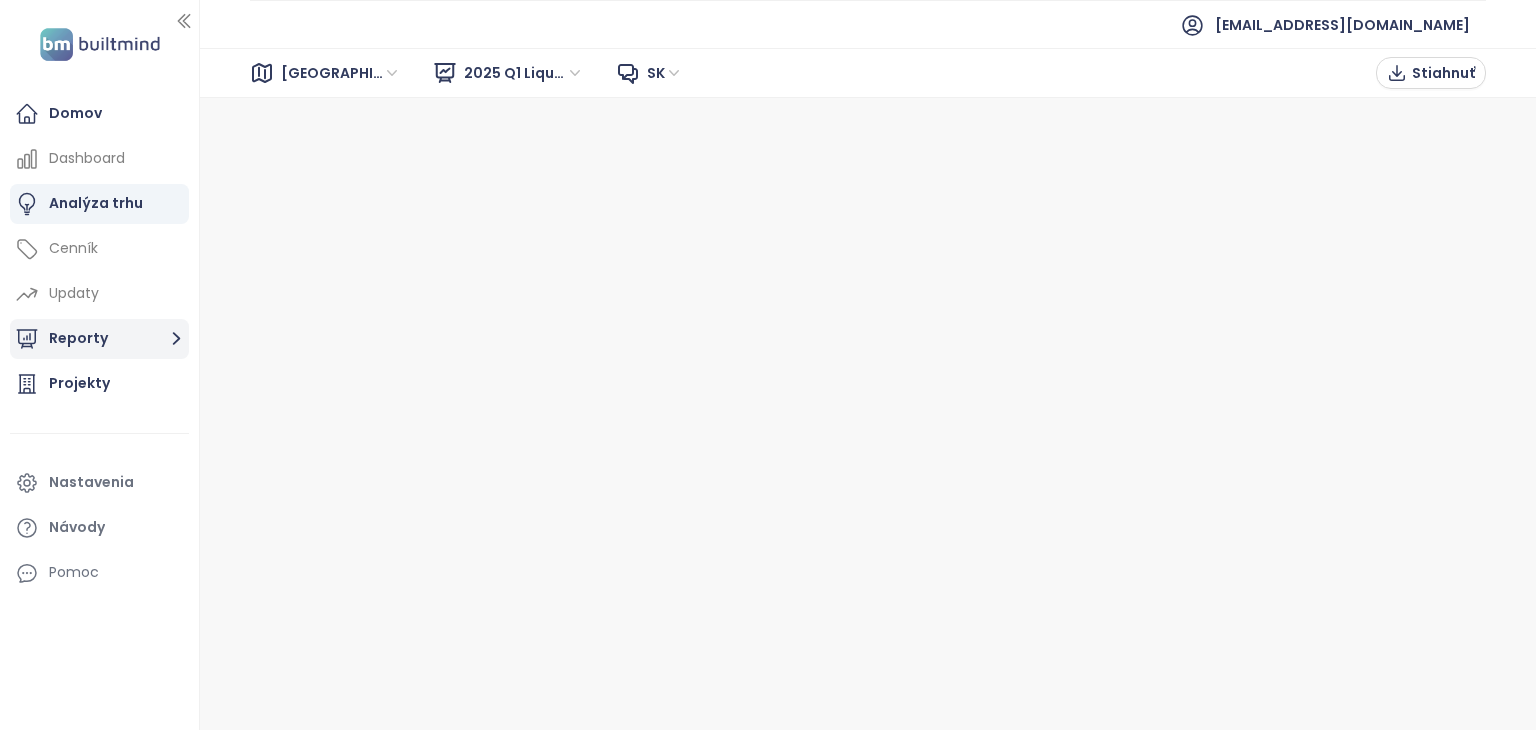 click on "Reporty" at bounding box center [99, 339] 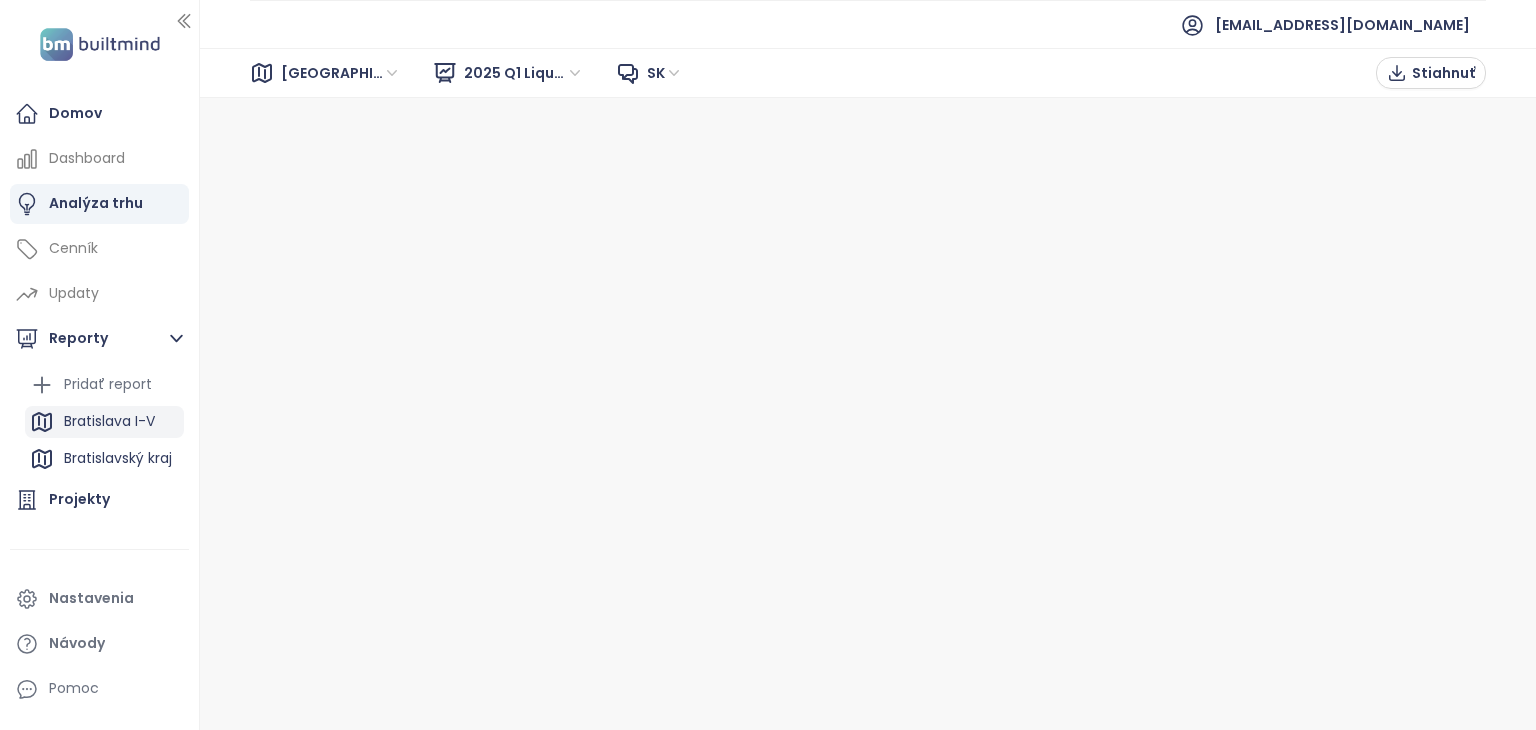 click on "Bratislava I-V" at bounding box center (109, 421) 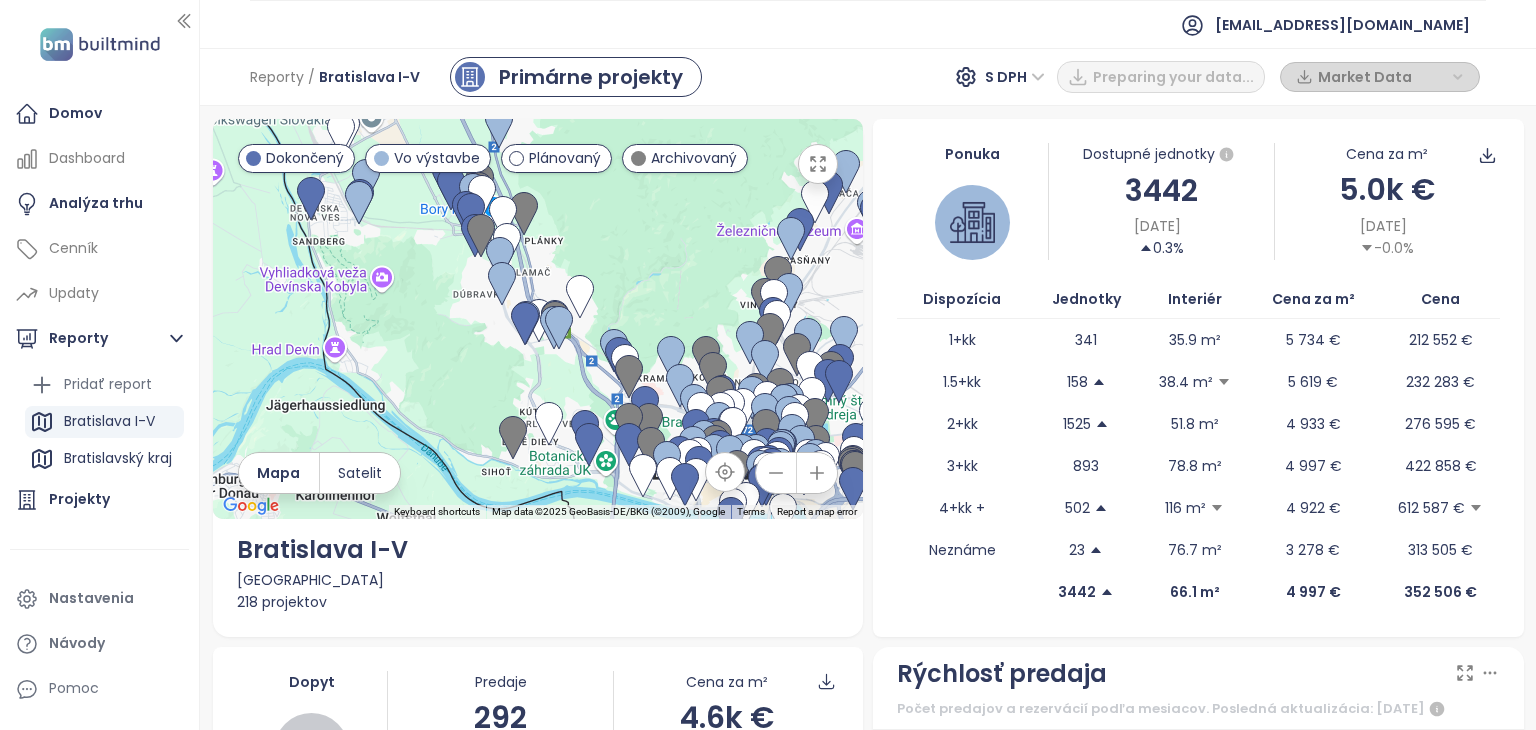 drag, startPoint x: 547, startPoint y: 205, endPoint x: 365, endPoint y: 541, distance: 382.12564 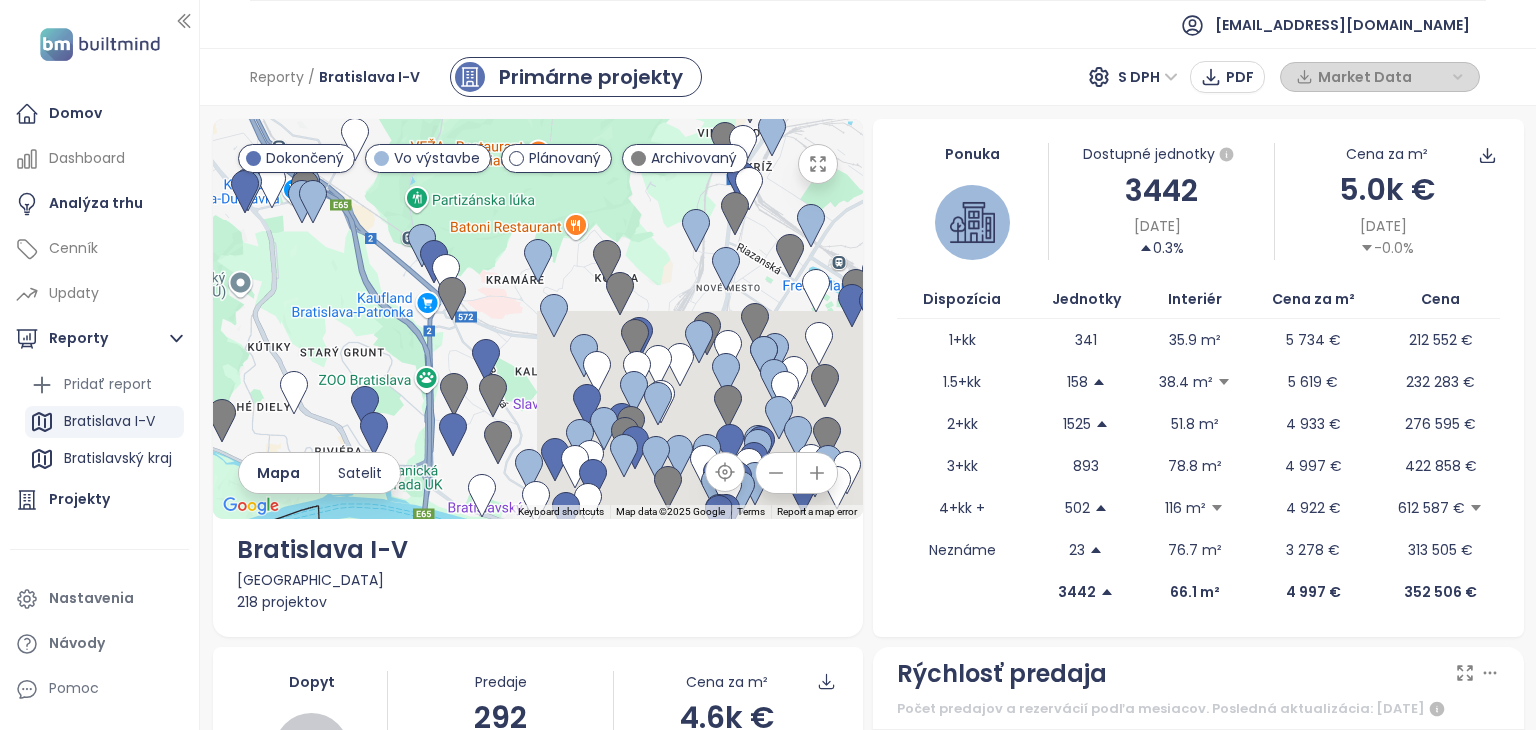 drag, startPoint x: 586, startPoint y: 367, endPoint x: 399, endPoint y: 362, distance: 187.06683 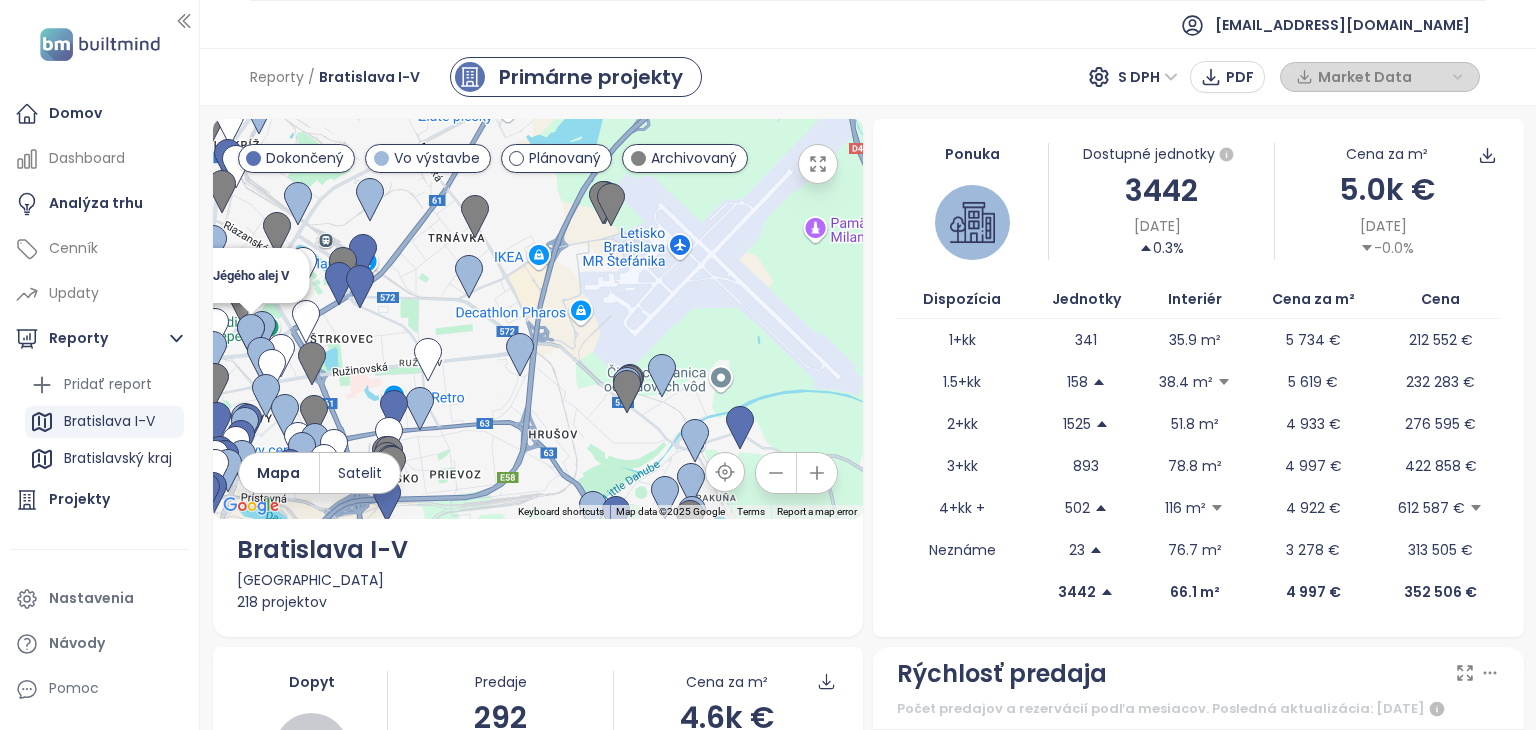 drag, startPoint x: 749, startPoint y: 363, endPoint x: 240, endPoint y: 340, distance: 509.51938 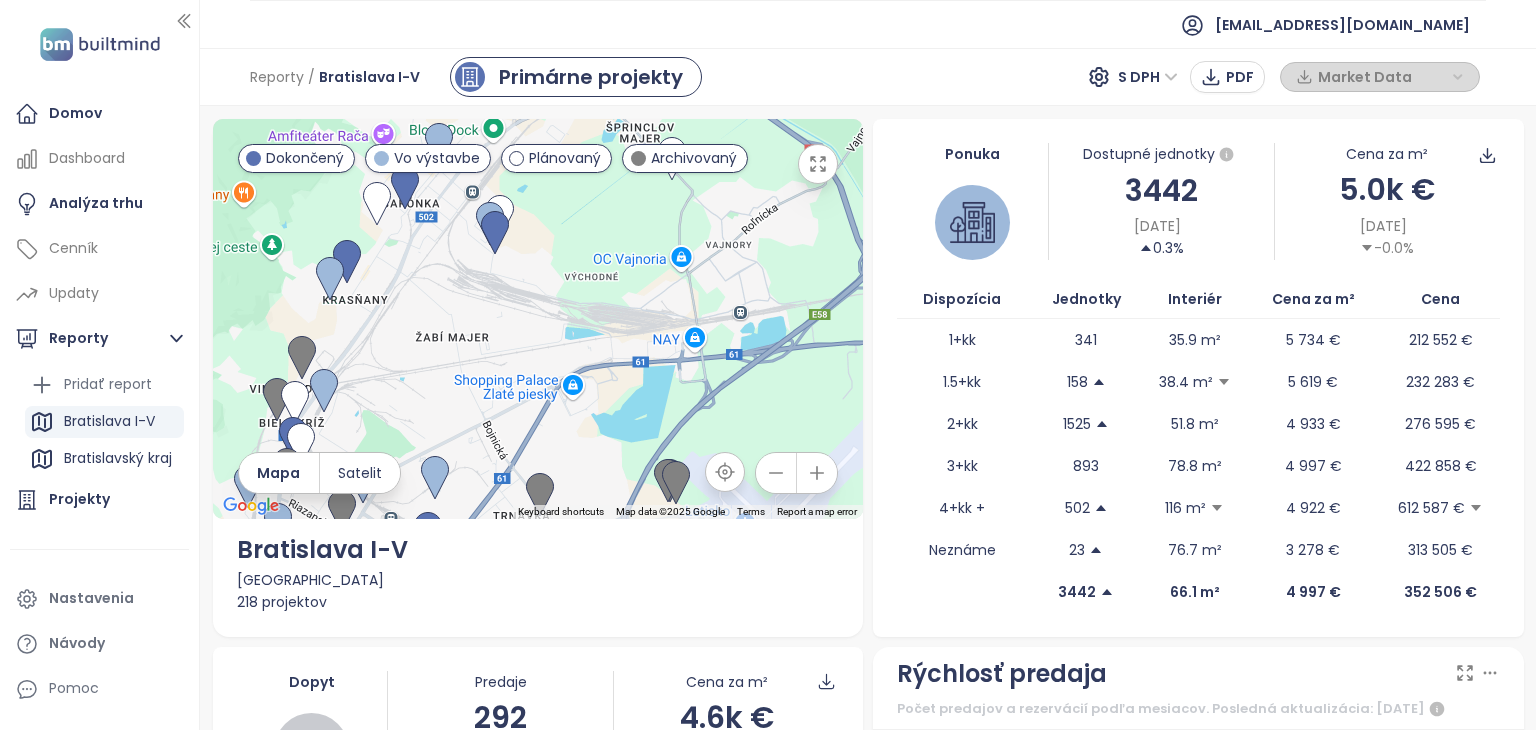 drag, startPoint x: 778, startPoint y: 225, endPoint x: 756, endPoint y: 503, distance: 278.86914 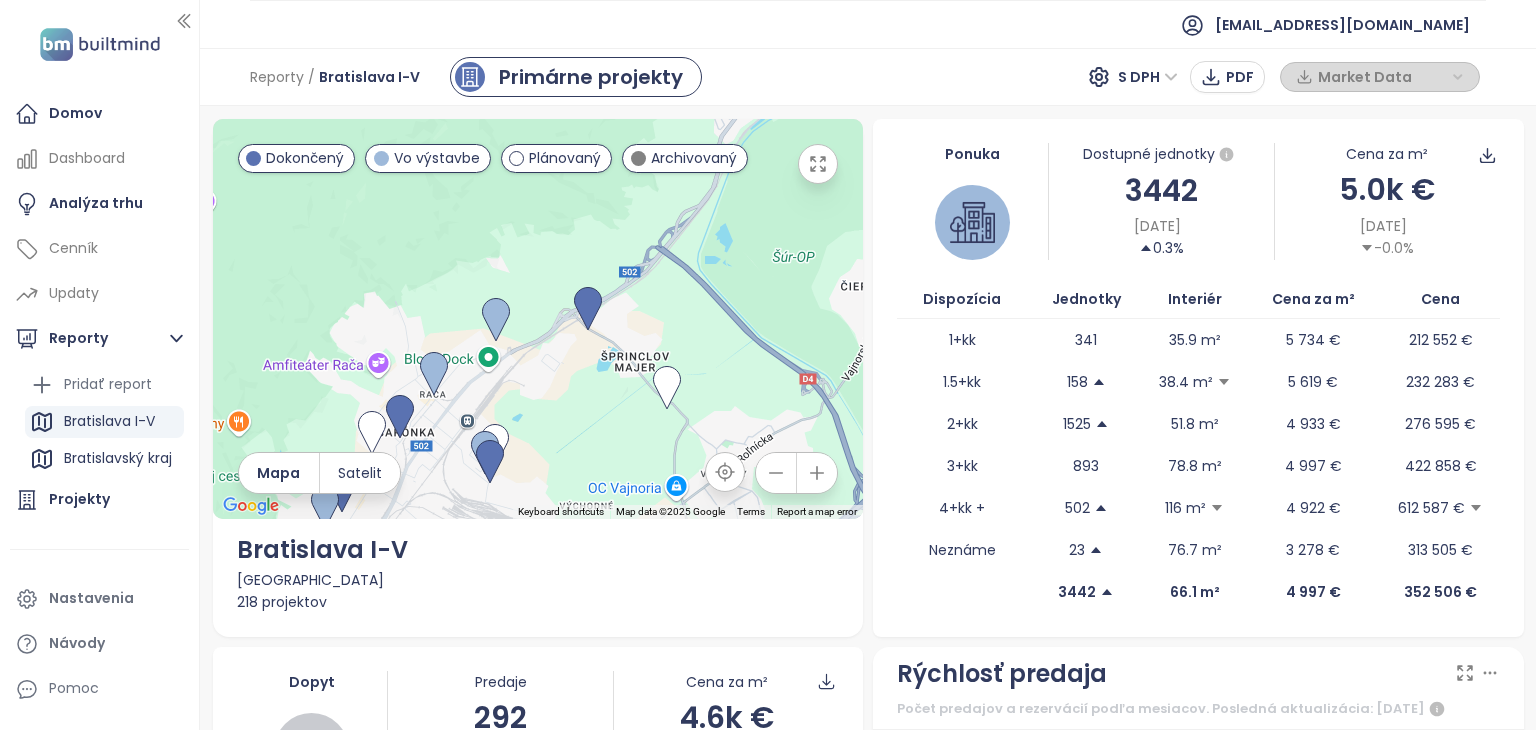 drag, startPoint x: 573, startPoint y: 208, endPoint x: 563, endPoint y: 440, distance: 232.21542 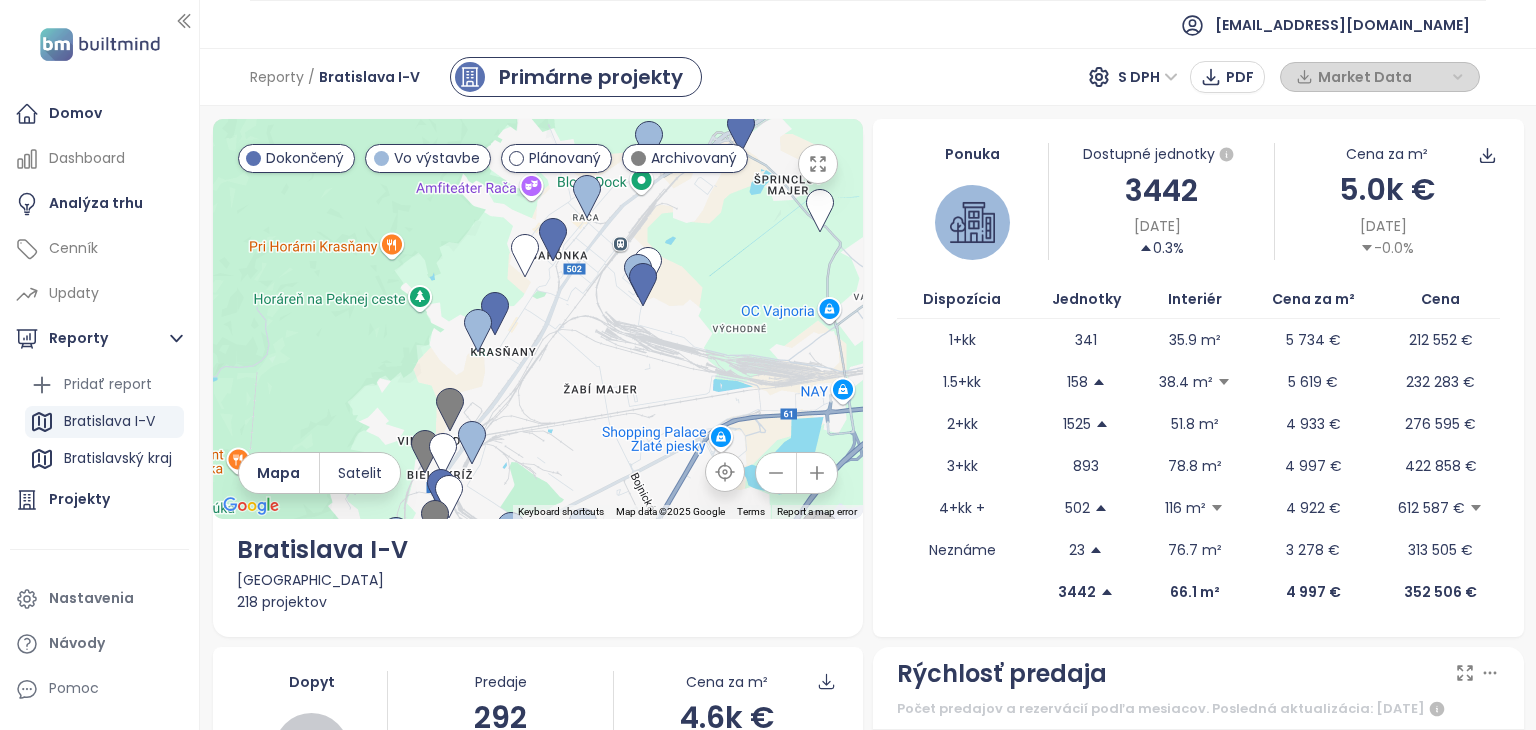 drag, startPoint x: 559, startPoint y: 399, endPoint x: 727, endPoint y: 206, distance: 255.87692 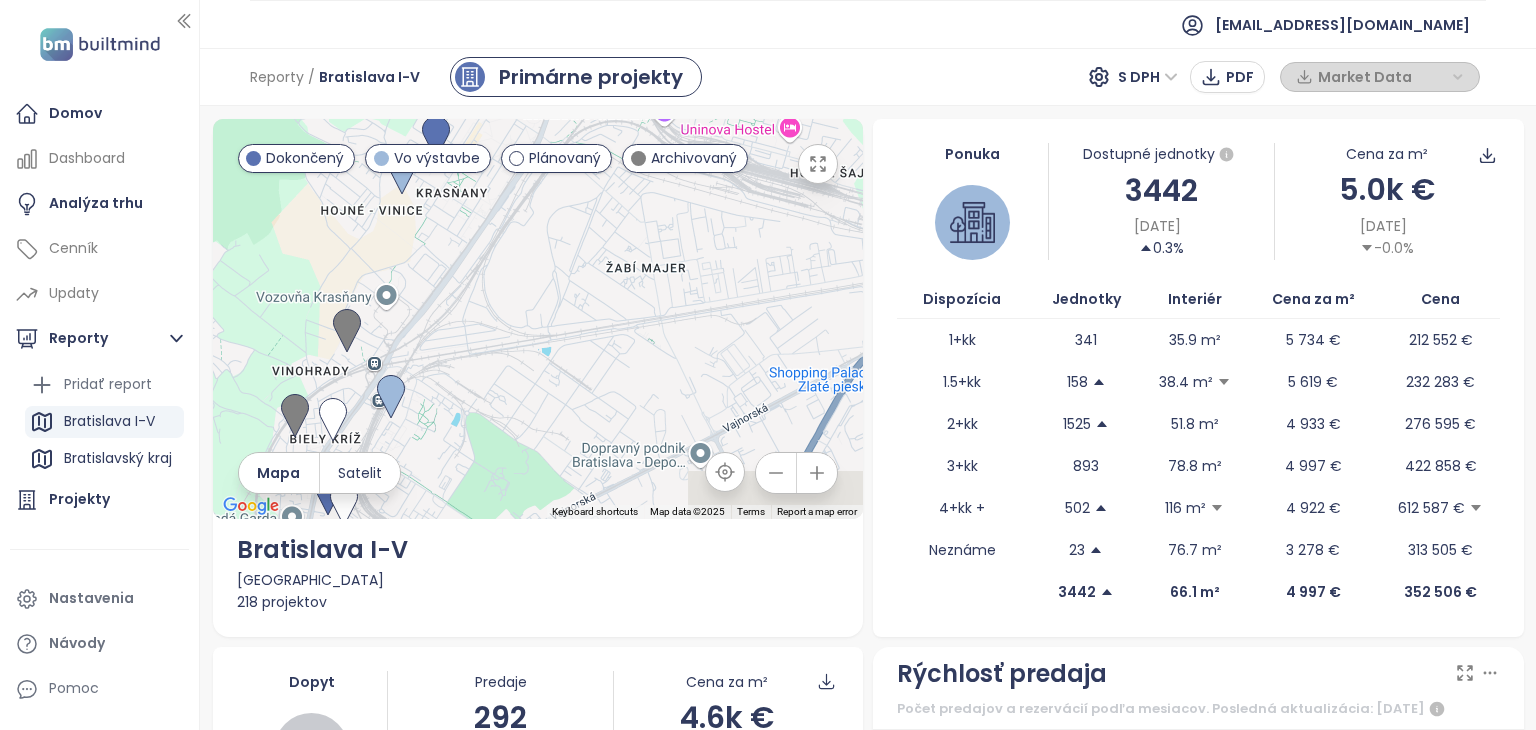 drag, startPoint x: 530, startPoint y: 407, endPoint x: 539, endPoint y: 209, distance: 198.20444 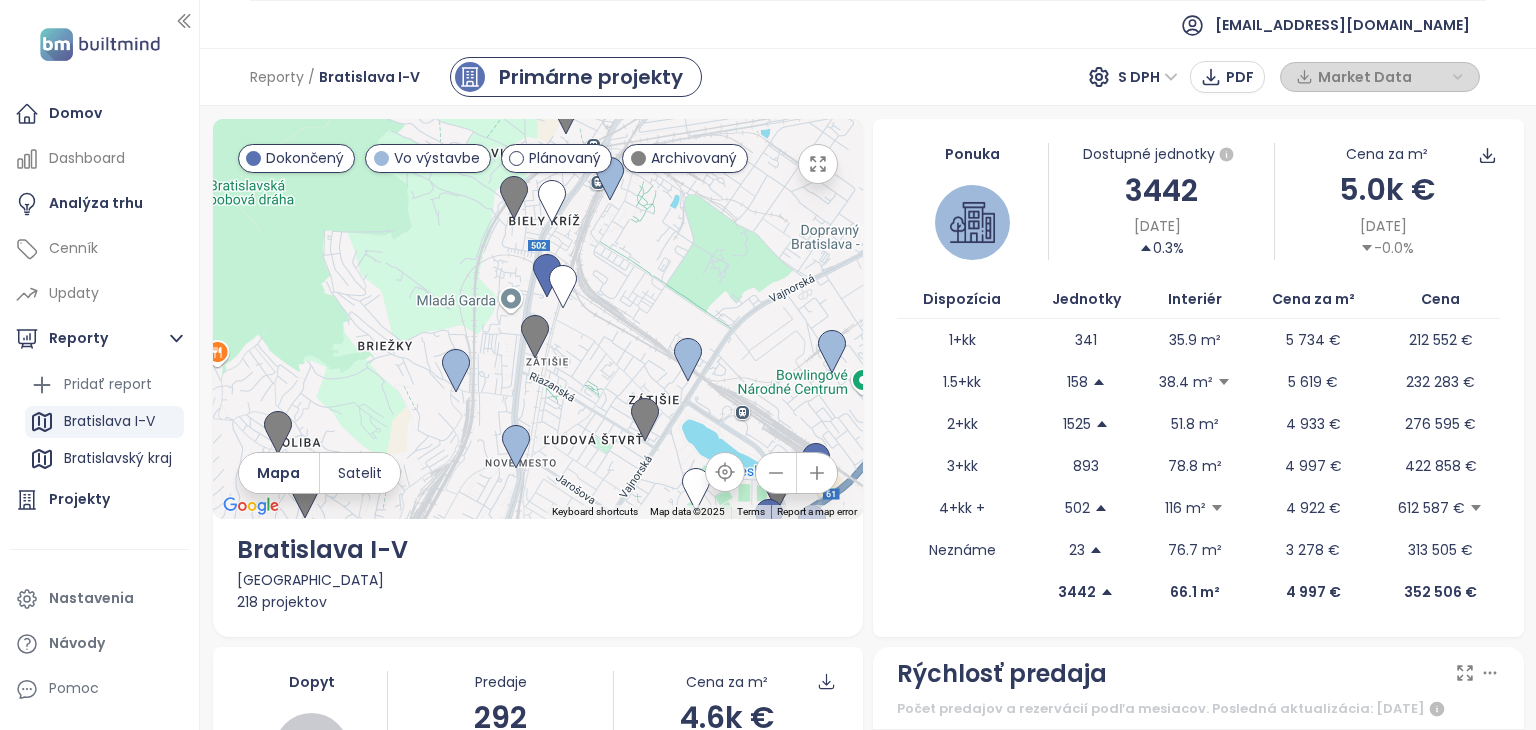 drag, startPoint x: 524, startPoint y: 396, endPoint x: 751, endPoint y: 172, distance: 318.9122 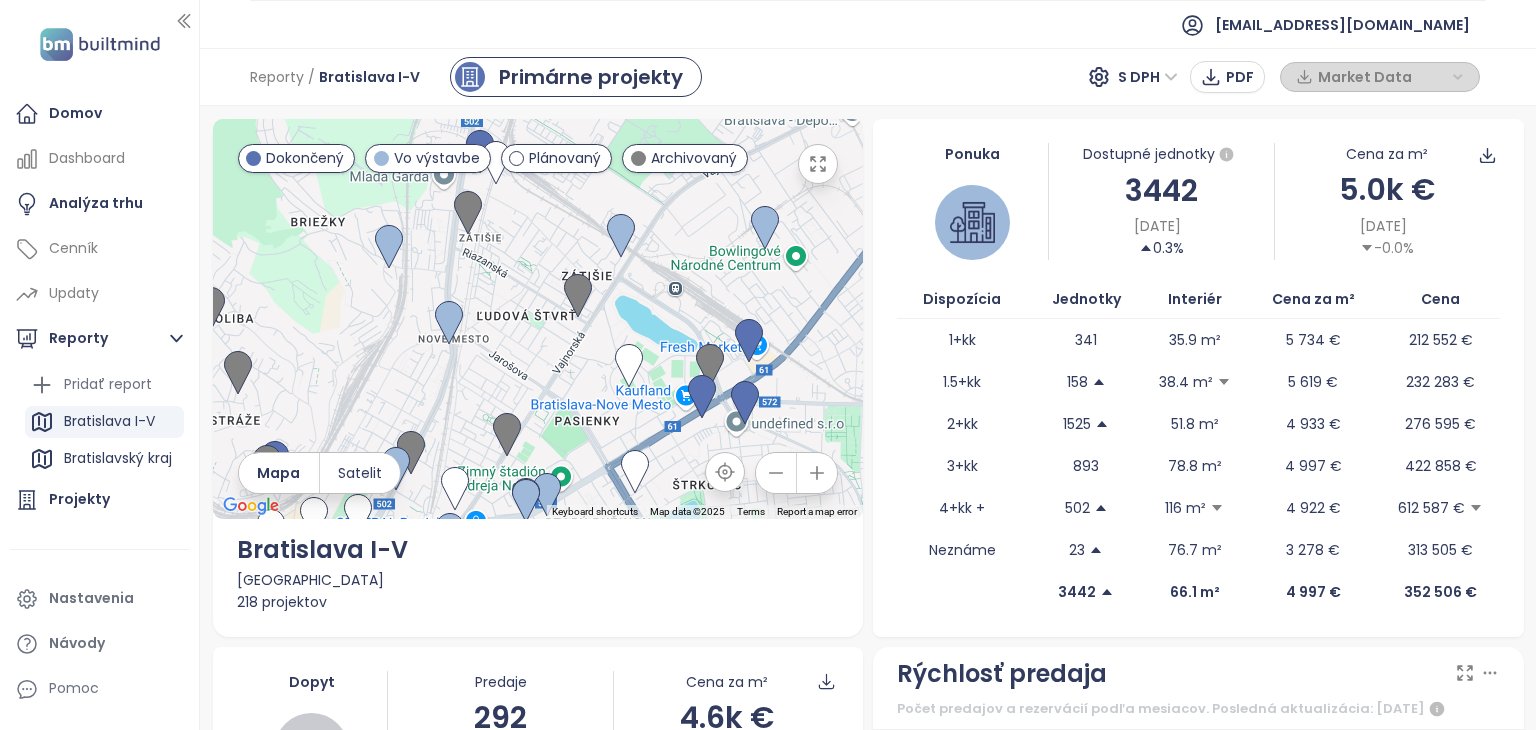 drag, startPoint x: 688, startPoint y: 317, endPoint x: 620, endPoint y: 189, distance: 144.94136 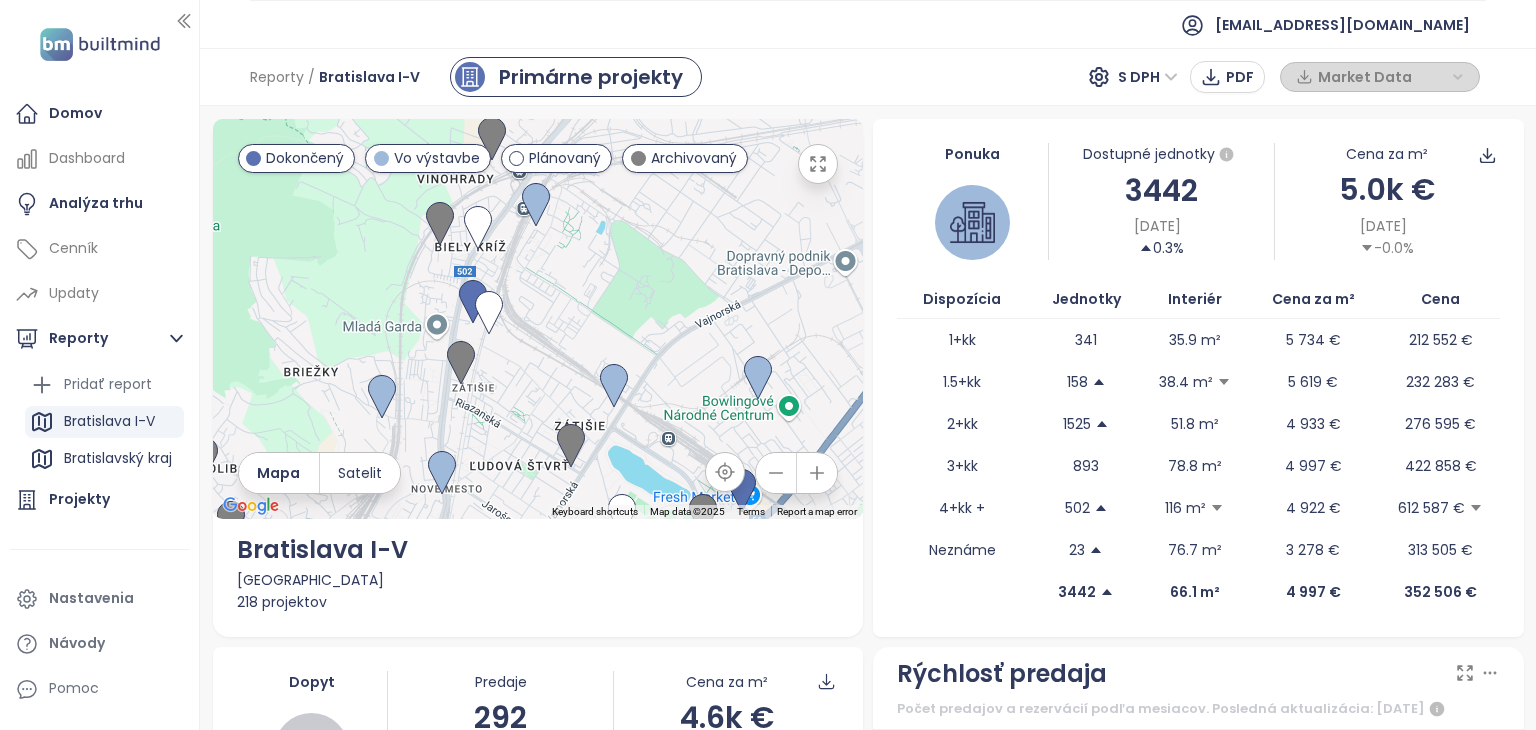 drag, startPoint x: 688, startPoint y: 192, endPoint x: 679, endPoint y: 349, distance: 157.25775 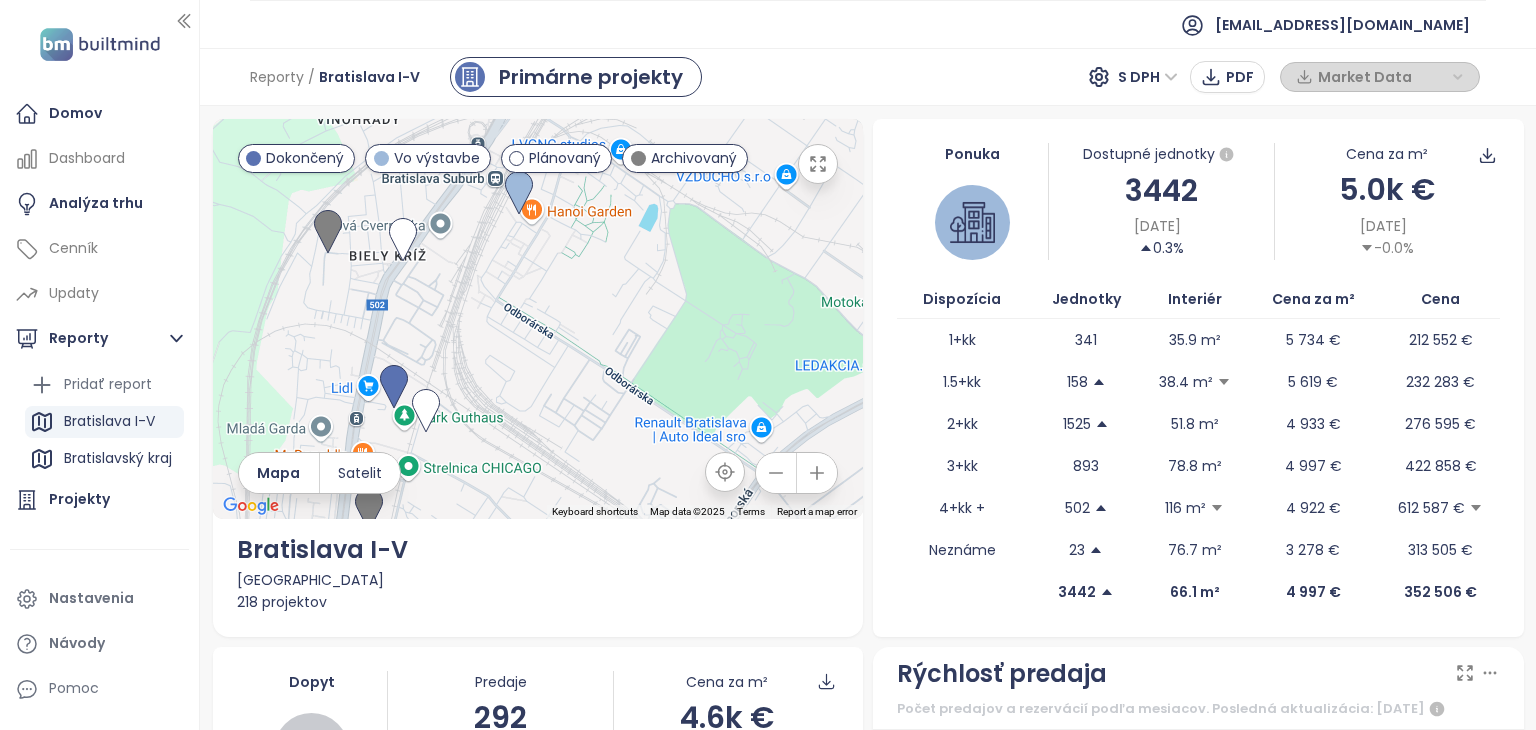 drag, startPoint x: 635, startPoint y: 220, endPoint x: 655, endPoint y: 389, distance: 170.17932 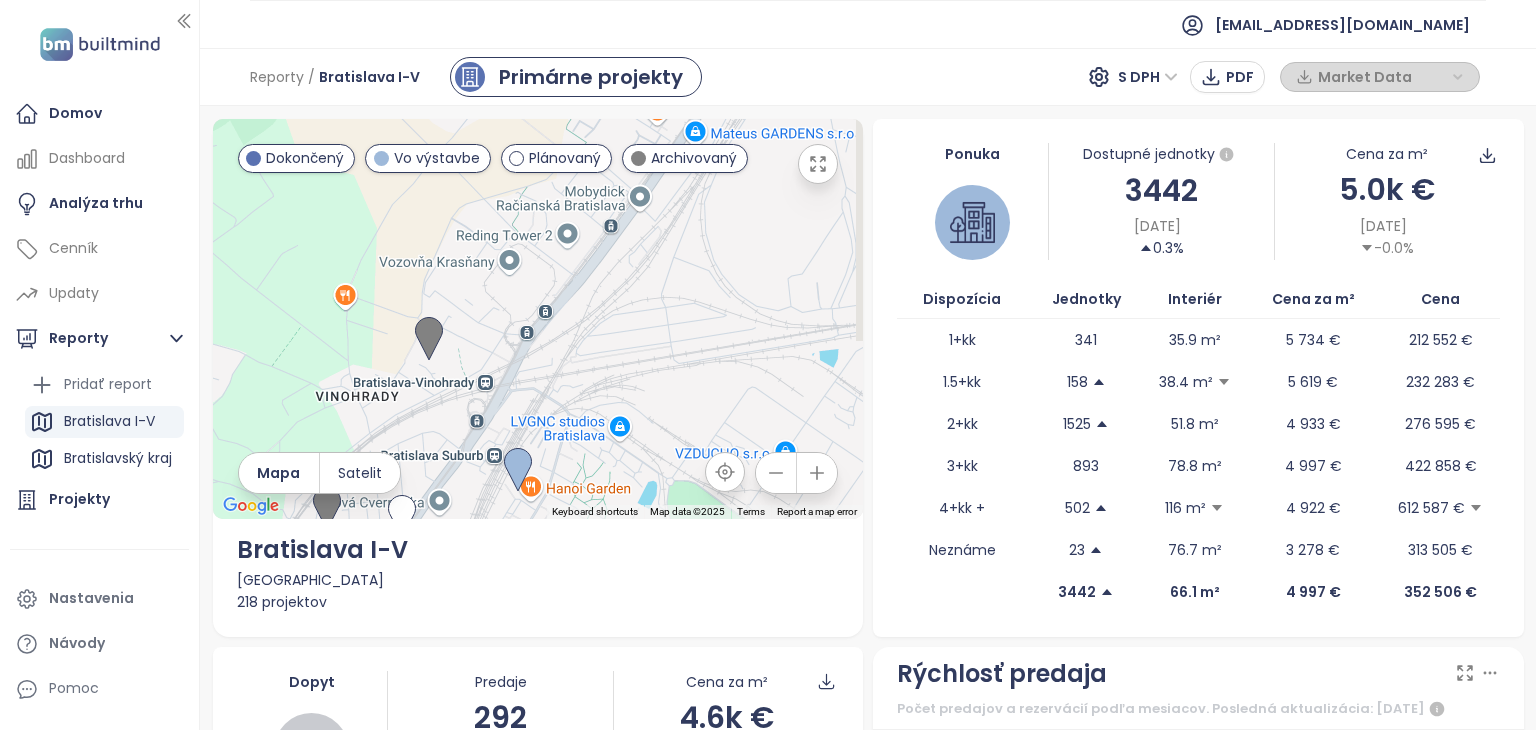 drag, startPoint x: 588, startPoint y: 208, endPoint x: 577, endPoint y: 414, distance: 206.29349 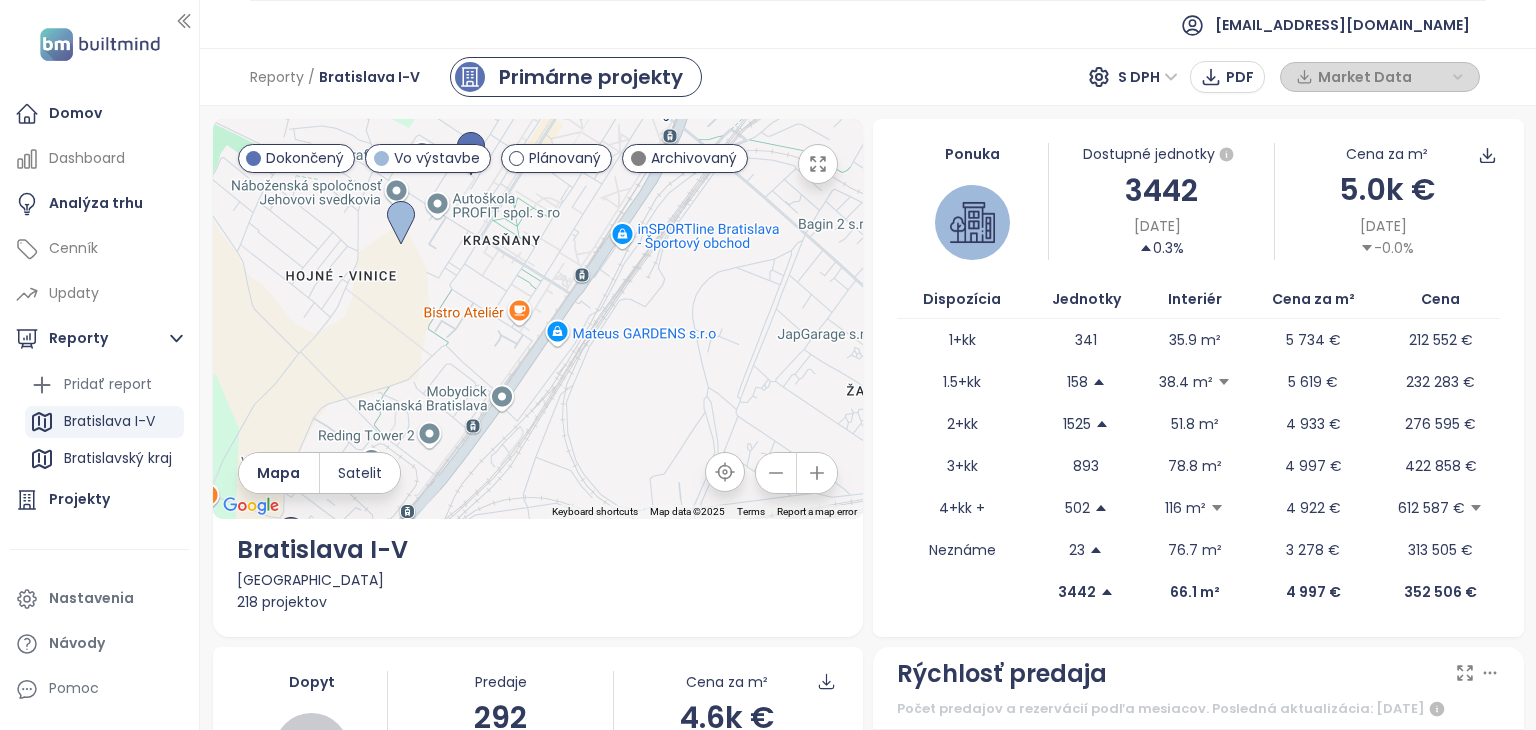 drag, startPoint x: 674, startPoint y: 274, endPoint x: 541, endPoint y: 477, distance: 242.6891 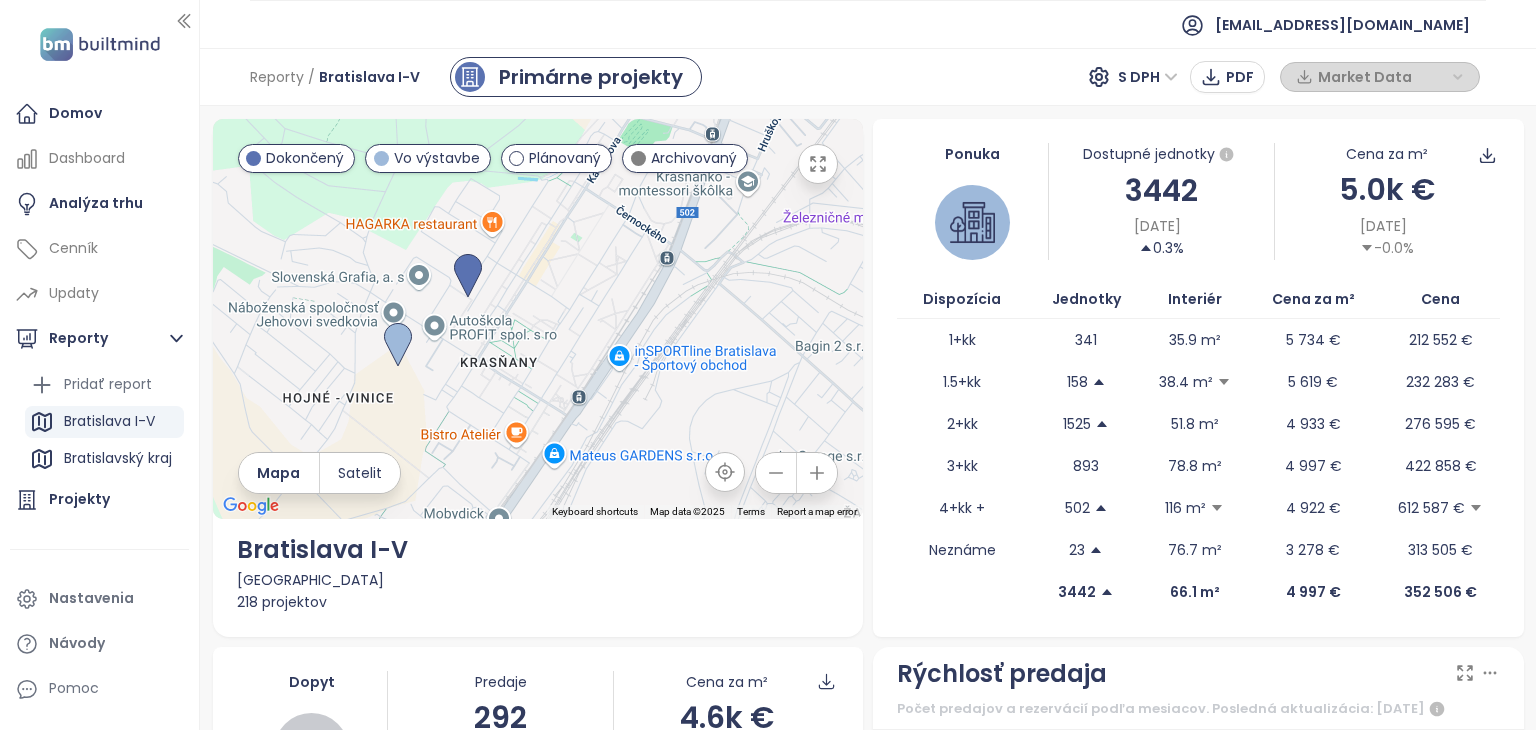 drag, startPoint x: 392, startPoint y: 314, endPoint x: 378, endPoint y: 431, distance: 117.83463 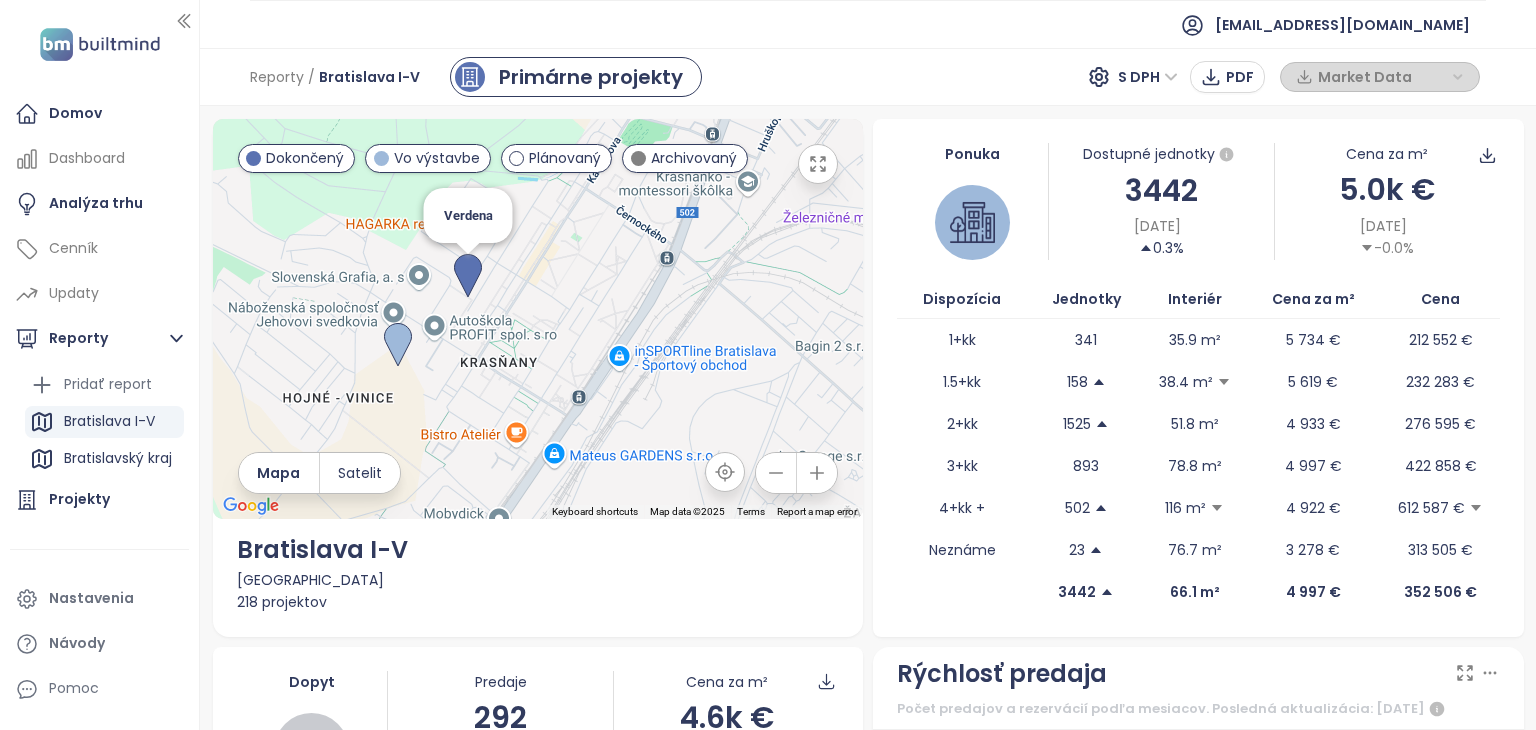 click at bounding box center [468, 276] 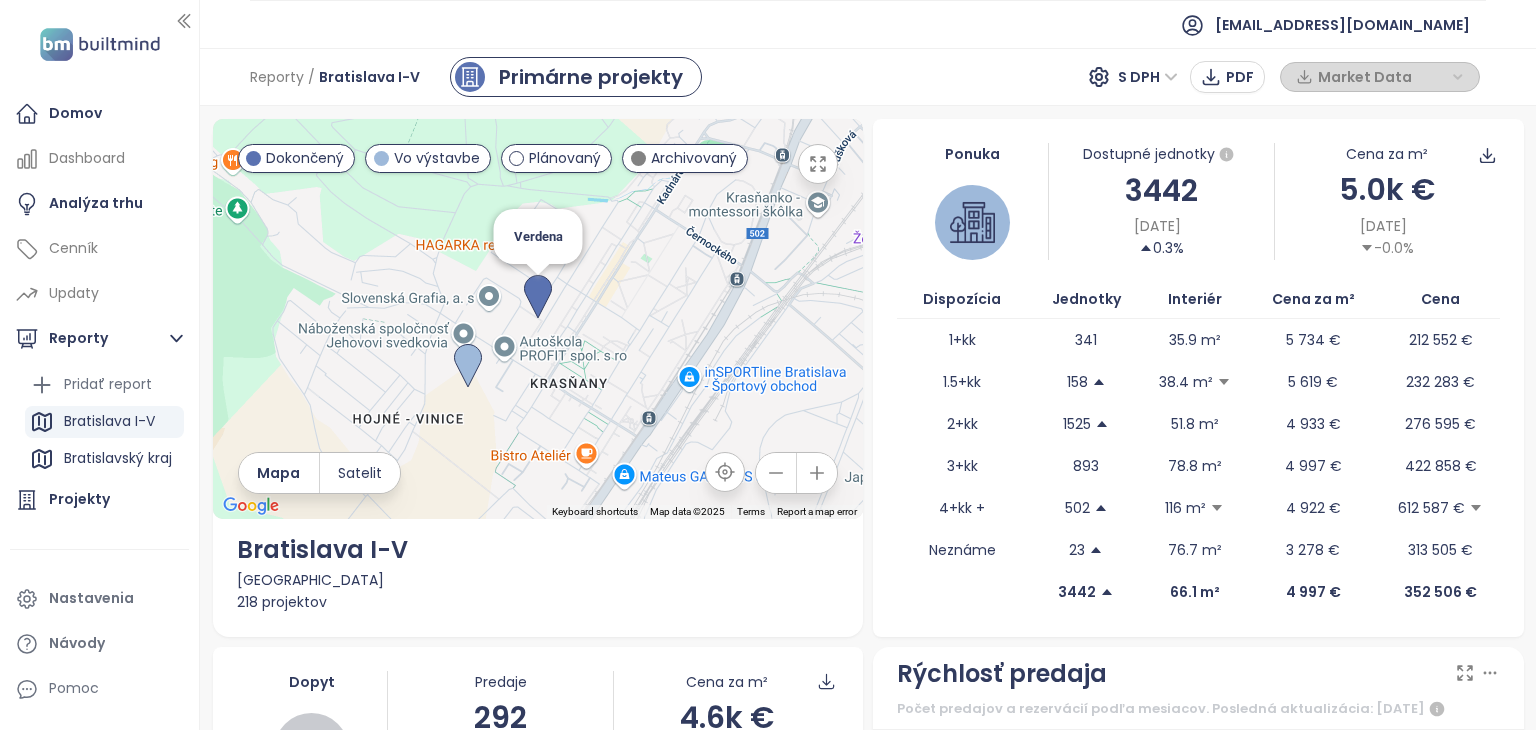 click at bounding box center [538, 297] 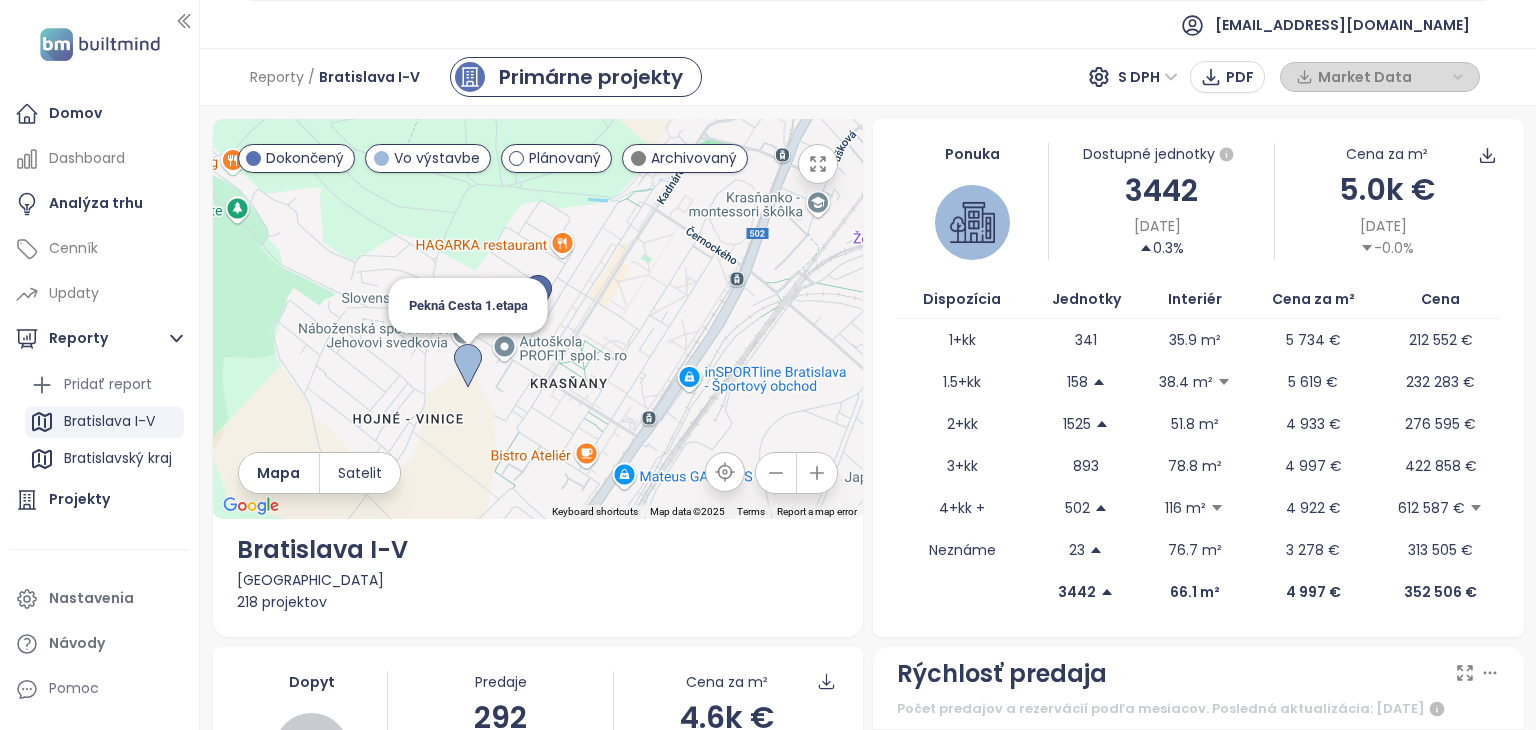 click at bounding box center (468, 366) 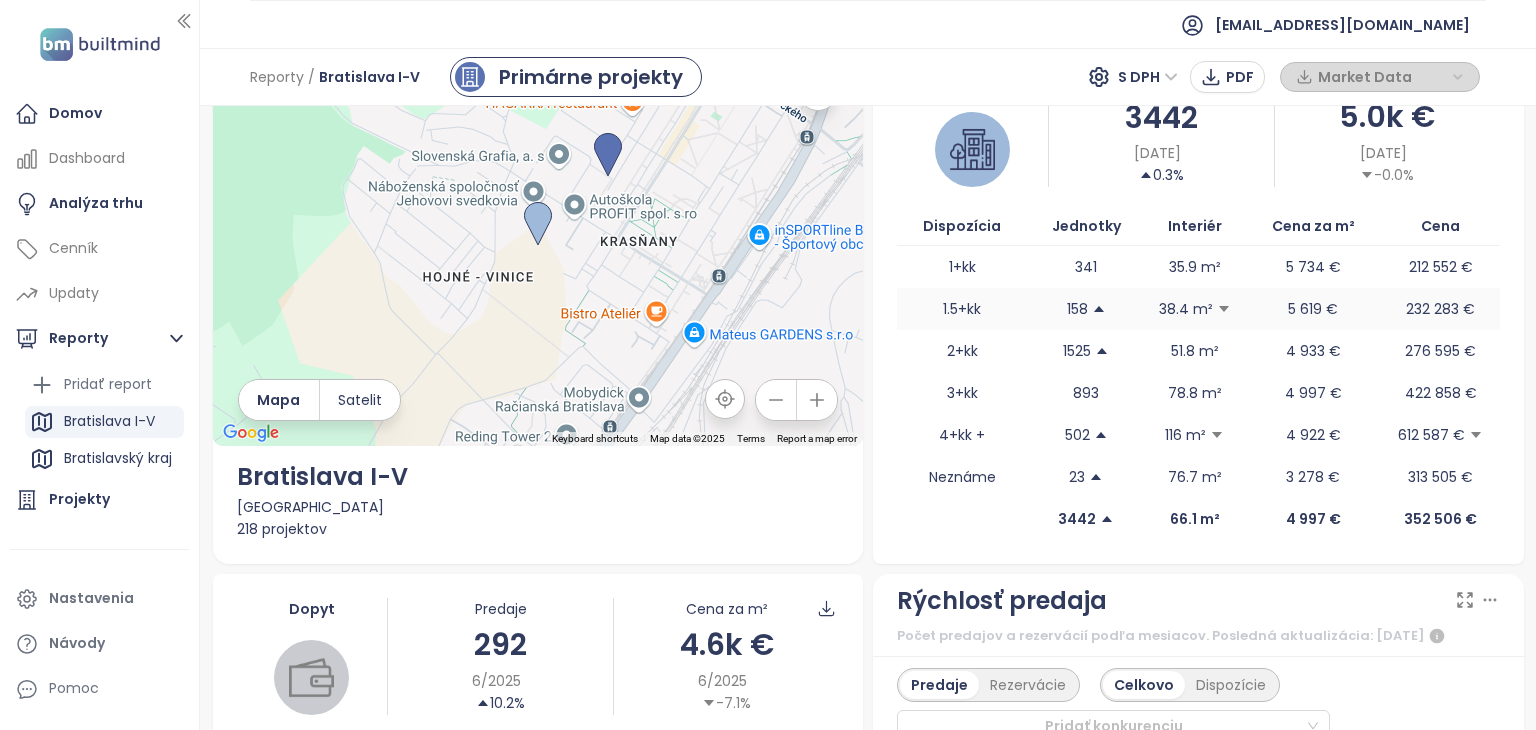 scroll, scrollTop: 0, scrollLeft: 0, axis: both 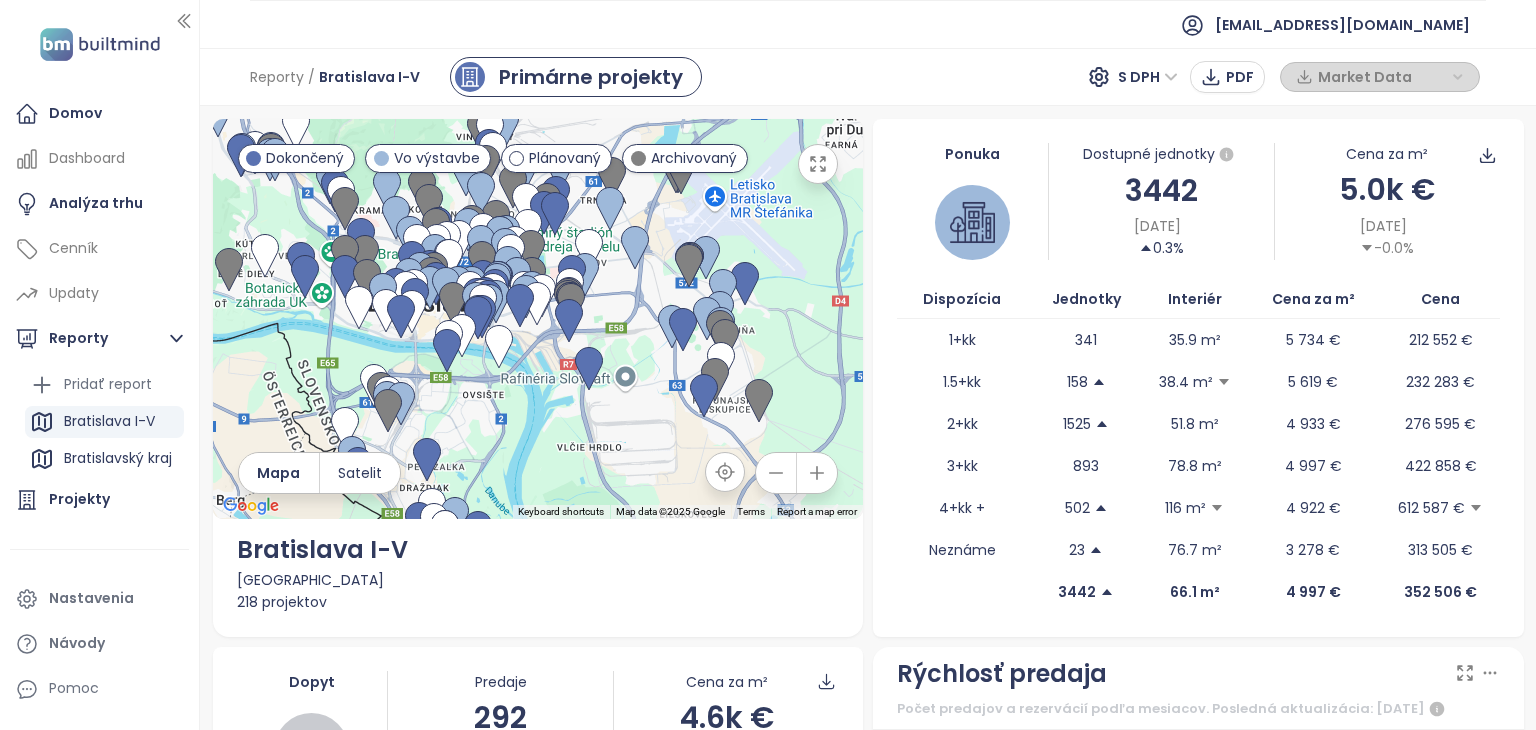 drag, startPoint x: 636, startPoint y: 329, endPoint x: 572, endPoint y: 123, distance: 215.71277 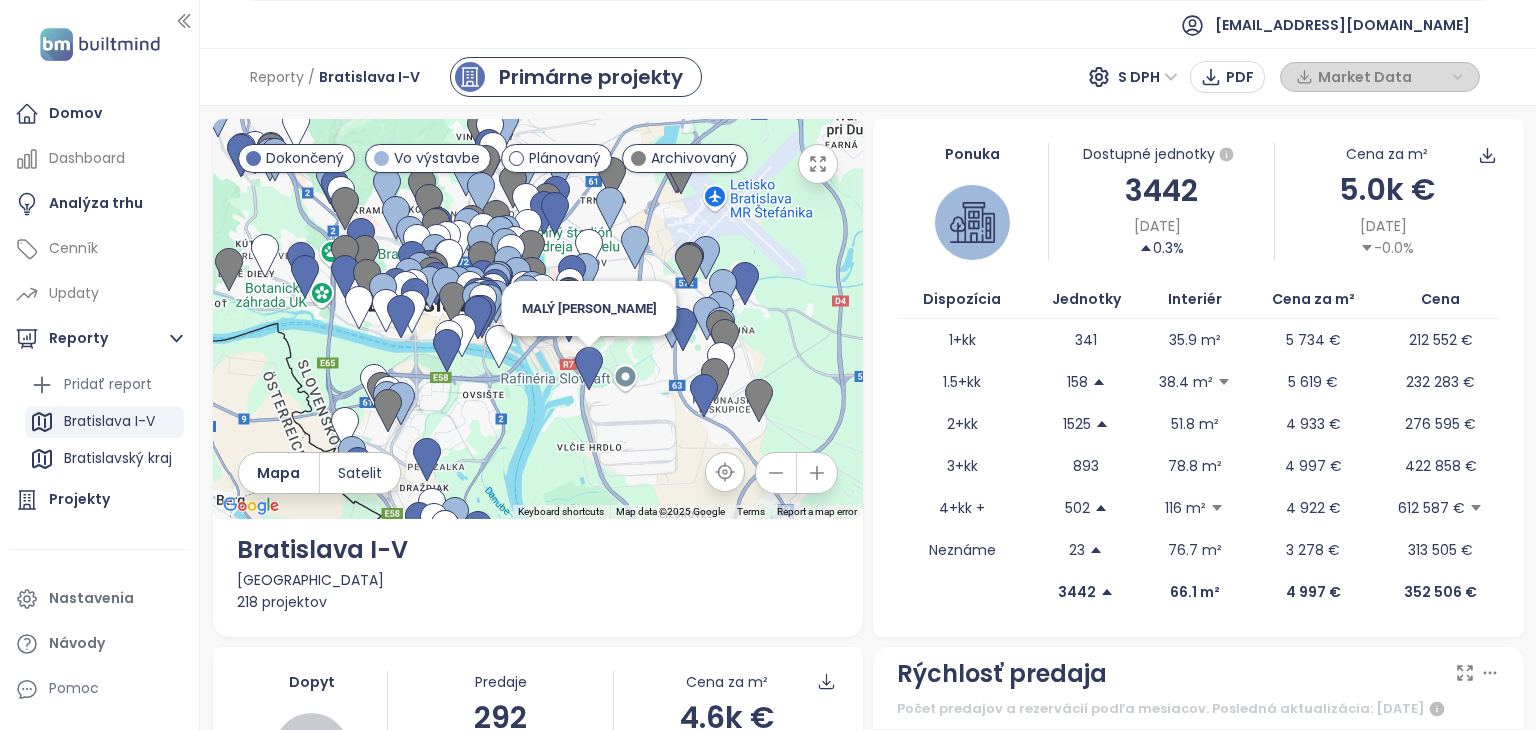 click at bounding box center [589, 369] 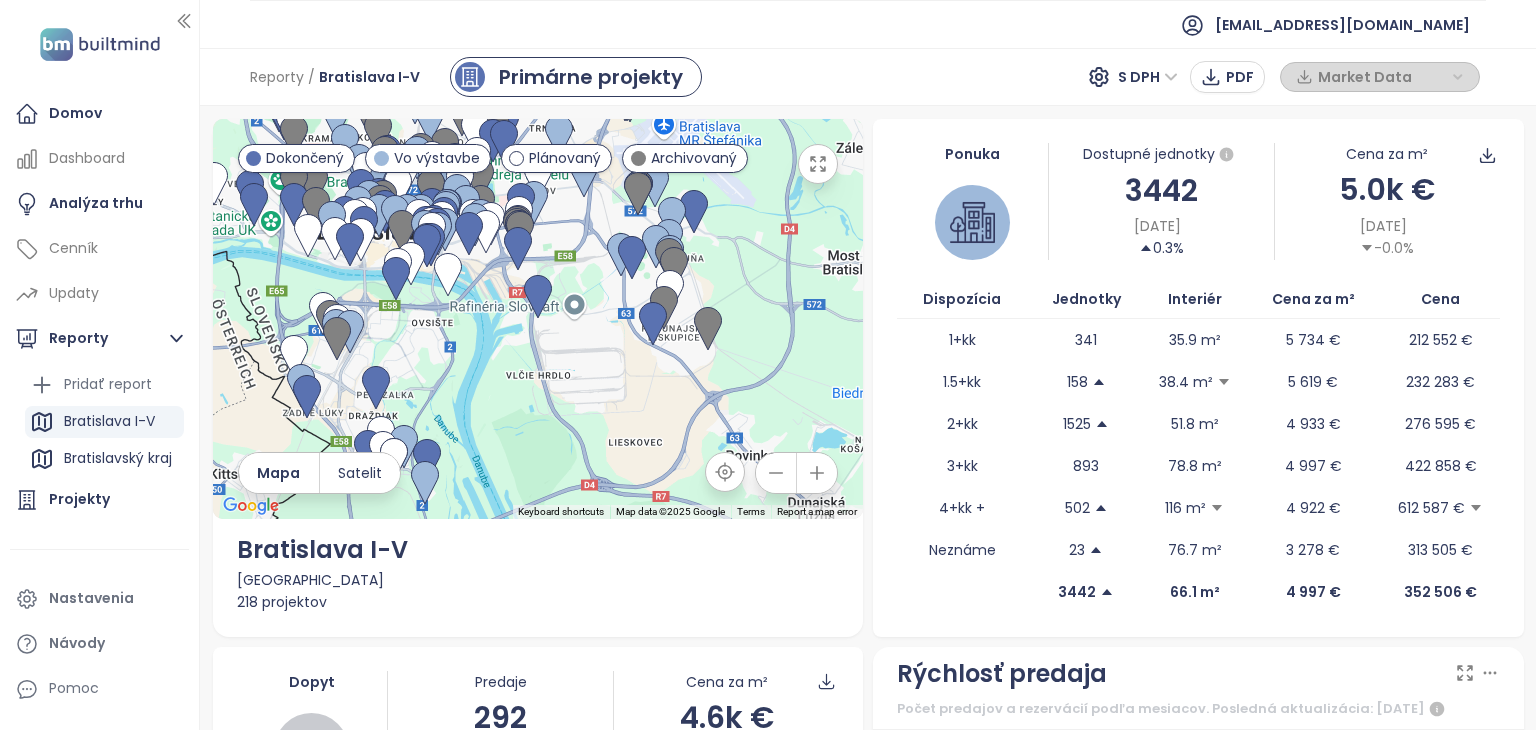 click at bounding box center (972, 222) 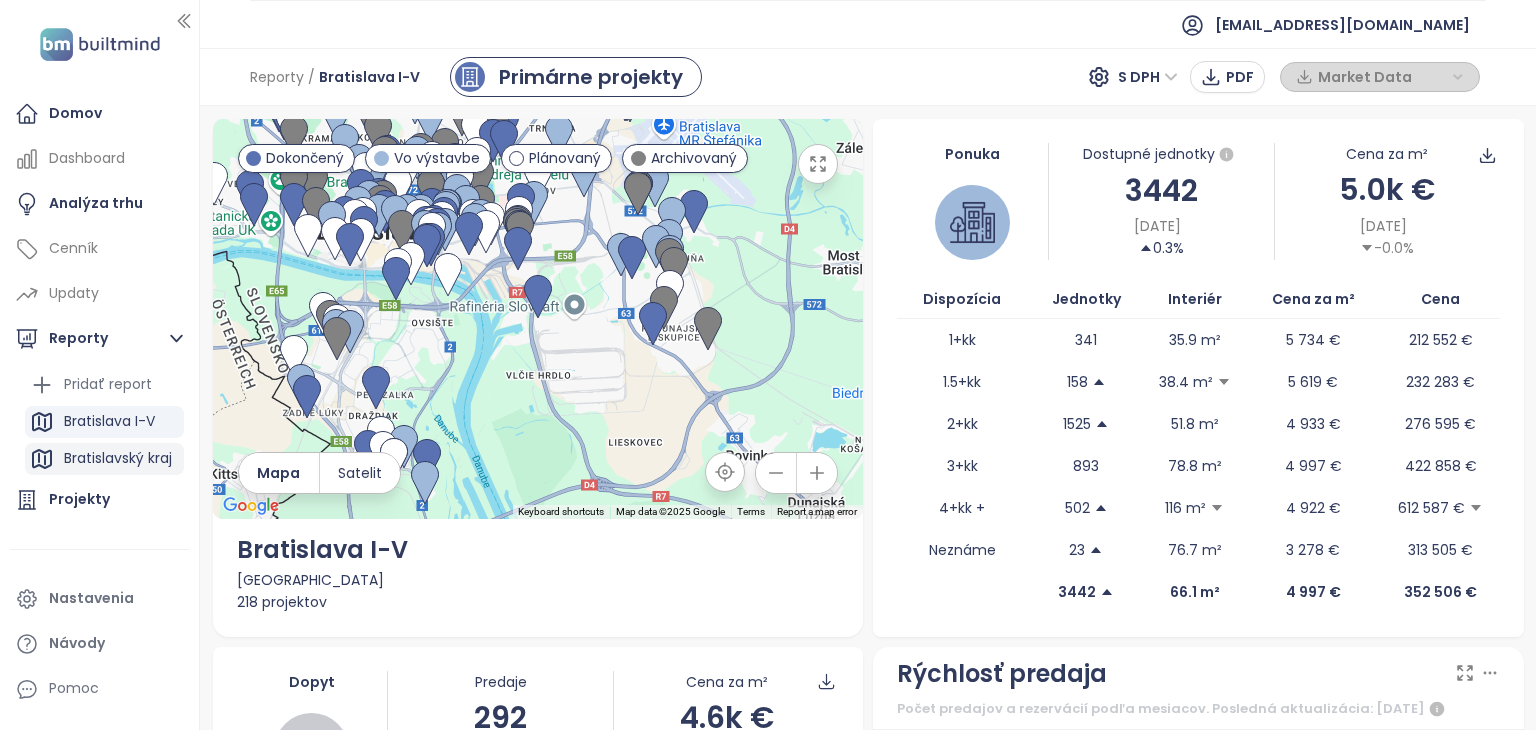 click on "Bratislavský kraj" at bounding box center (118, 458) 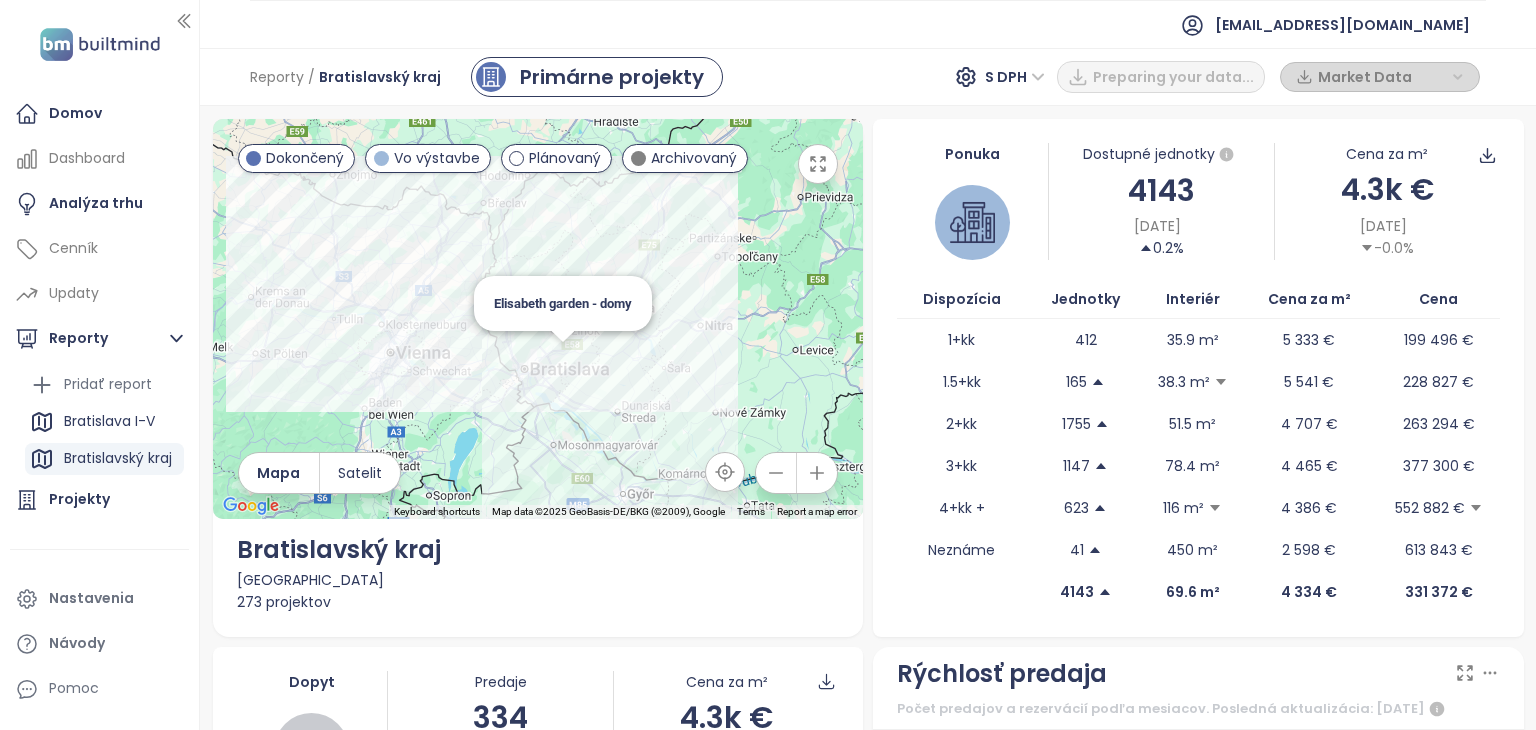 click on "To navigate, press the arrow keys. [GEOGRAPHIC_DATA] - domy" at bounding box center (538, 319) 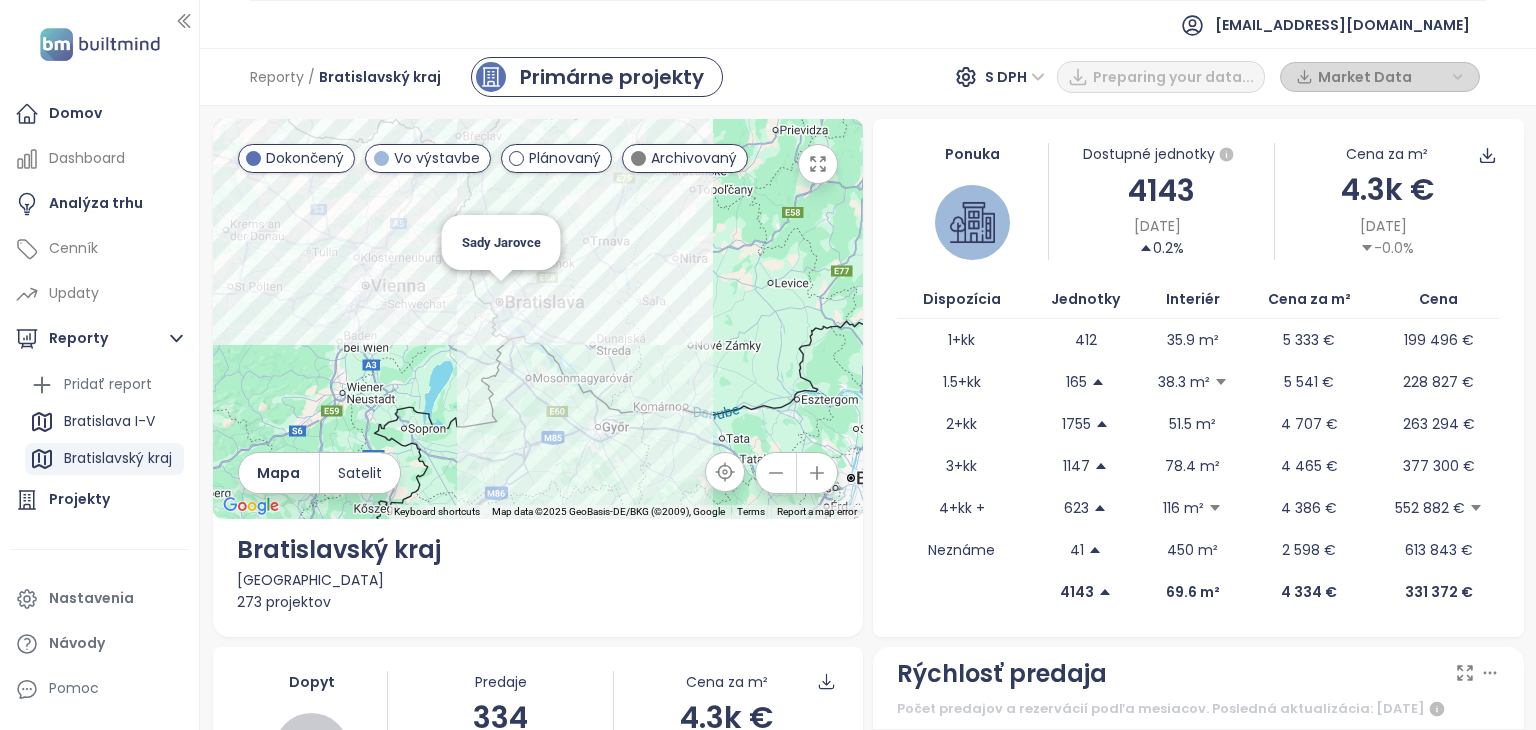 click on "To navigate, press the arrow keys. [GEOGRAPHIC_DATA]" at bounding box center (538, 319) 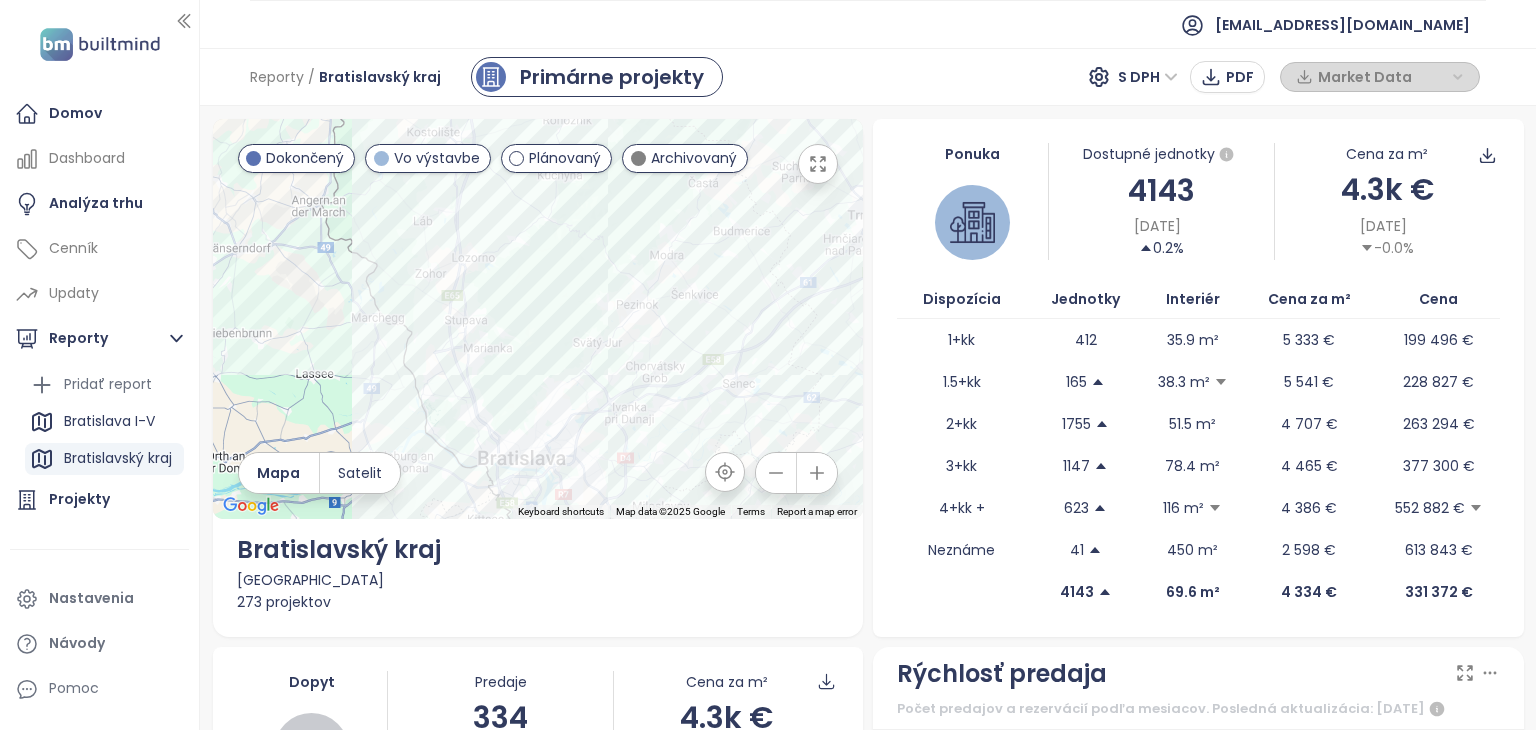drag, startPoint x: 703, startPoint y: 250, endPoint x: 660, endPoint y: 424, distance: 179.23448 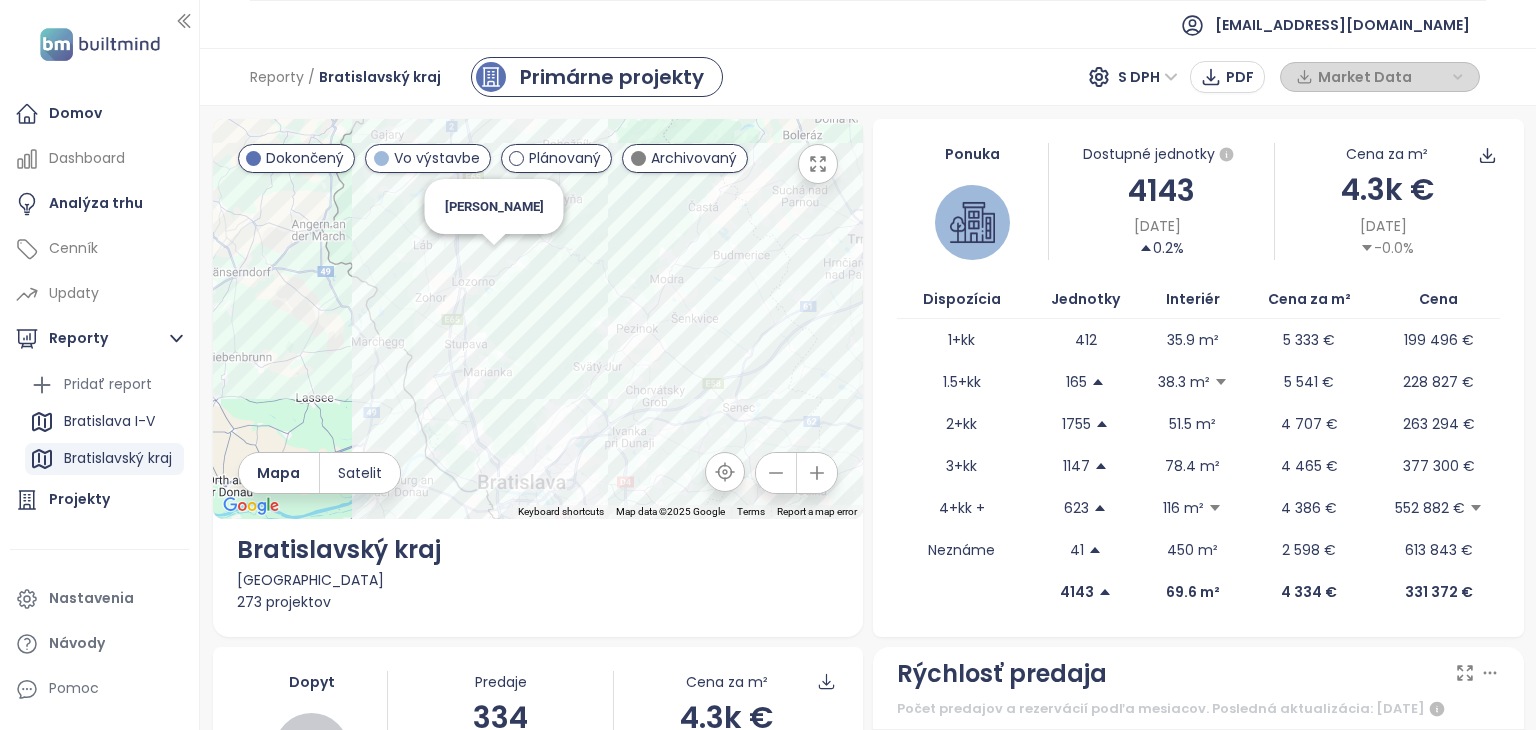 click on "To navigate, press the arrow keys. Eden rezort" at bounding box center [538, 319] 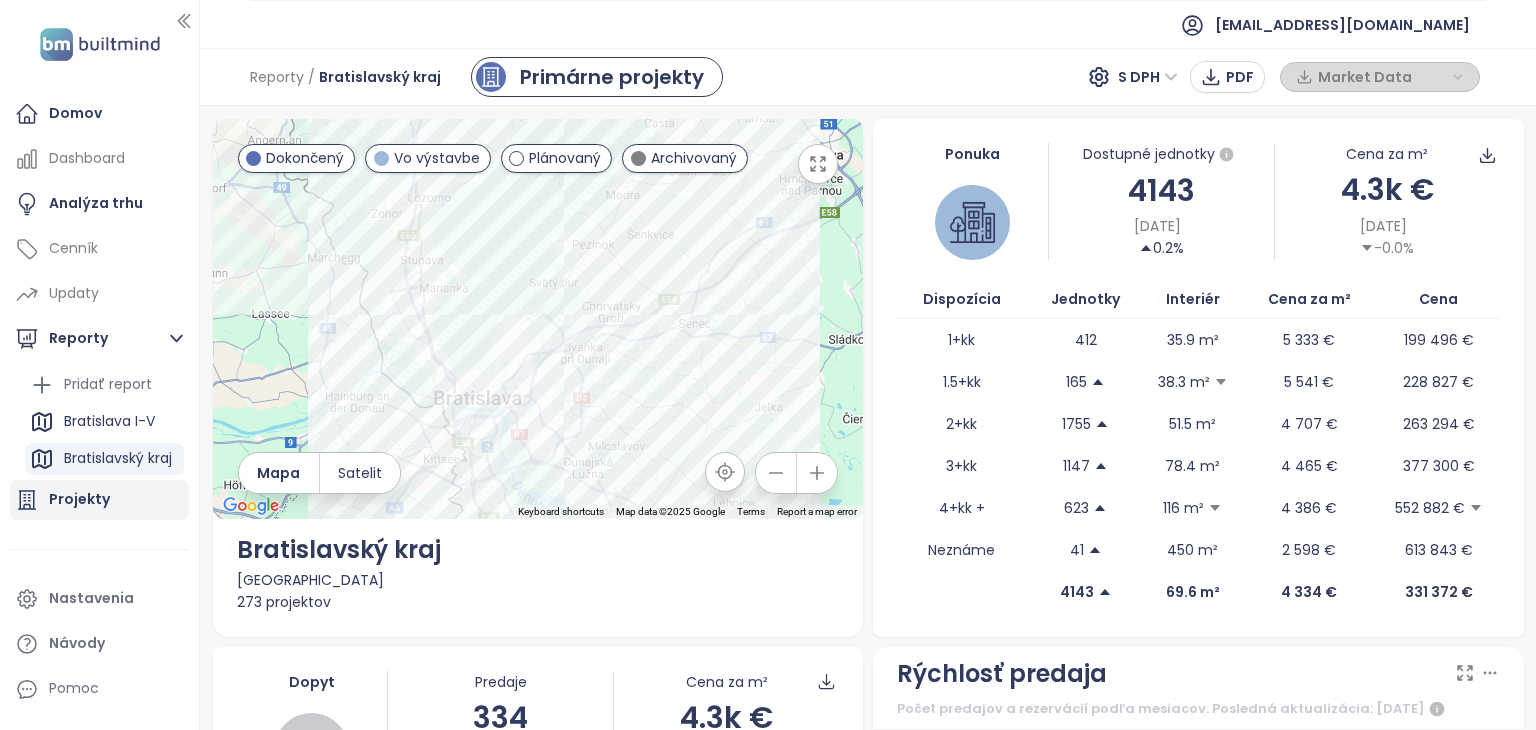 click on "Projekty" at bounding box center (79, 499) 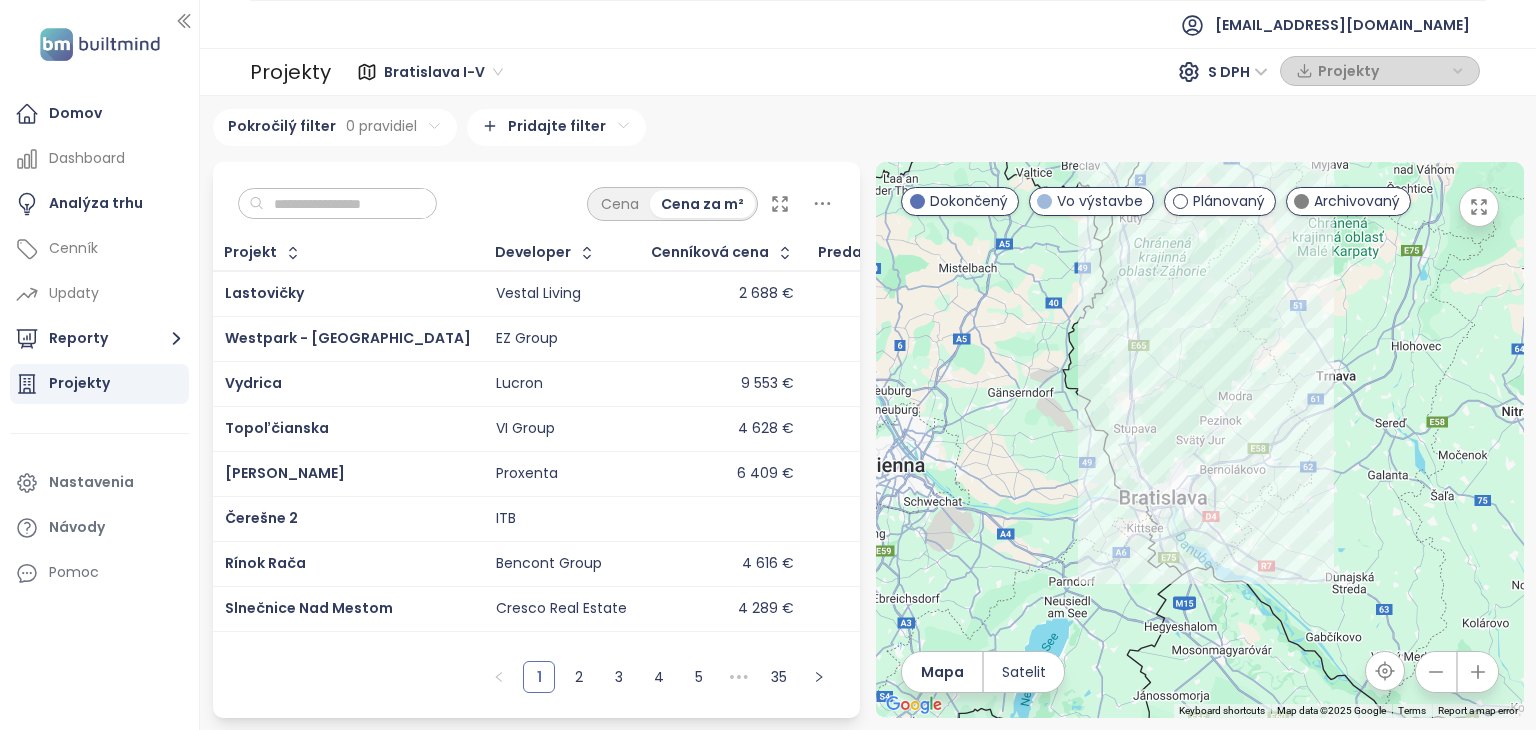scroll, scrollTop: 0, scrollLeft: 33, axis: horizontal 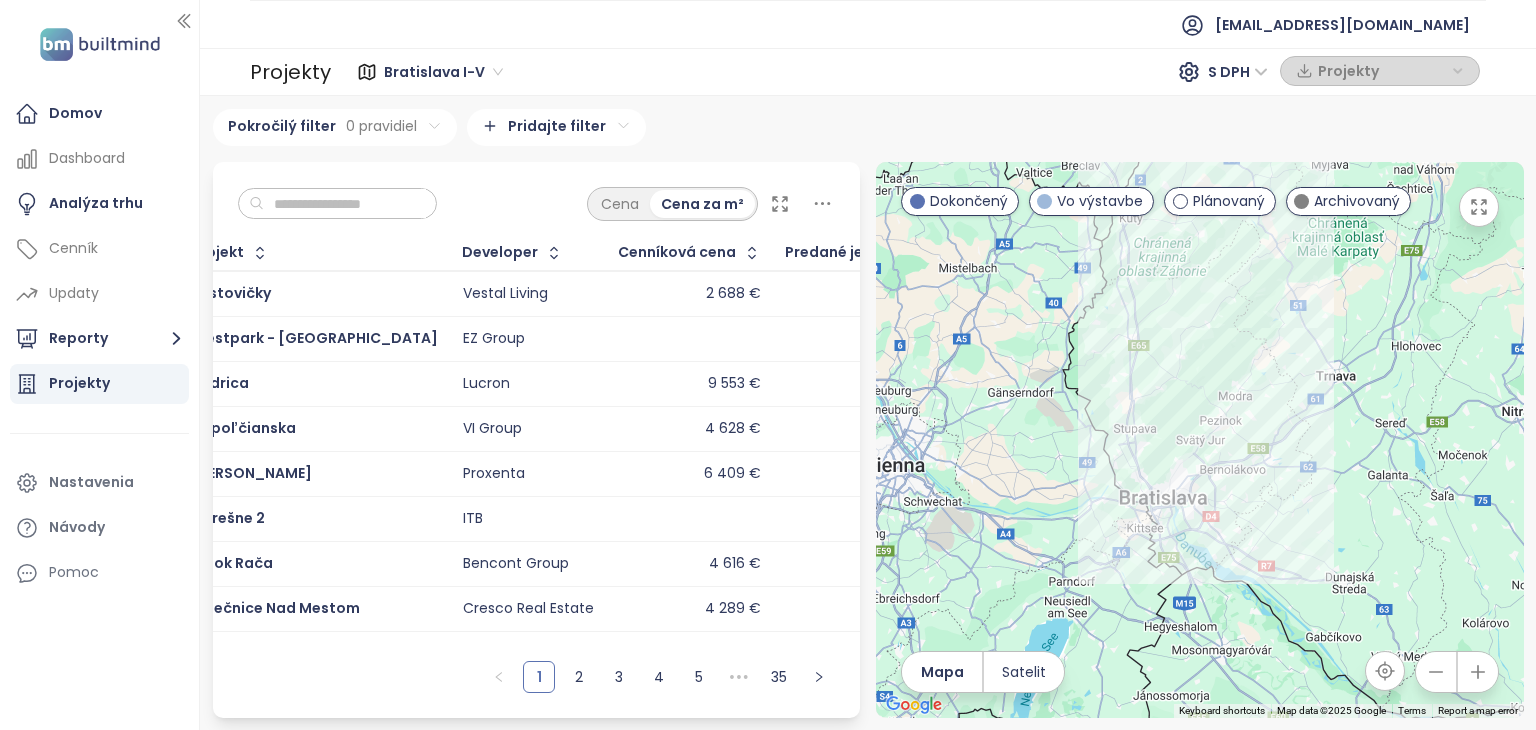 click on "53/76" at bounding box center [863, 428] 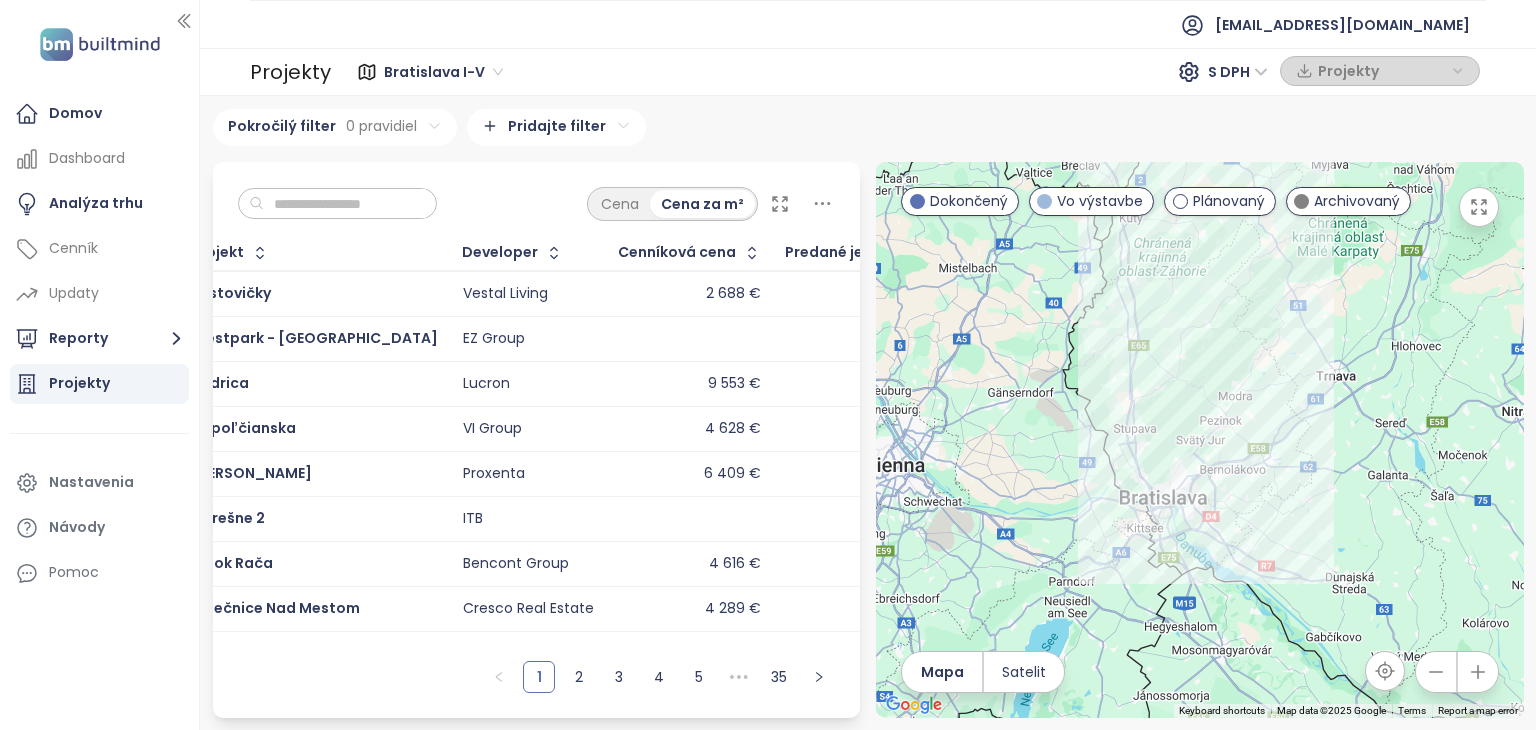click on "53/76" at bounding box center [915, 428] 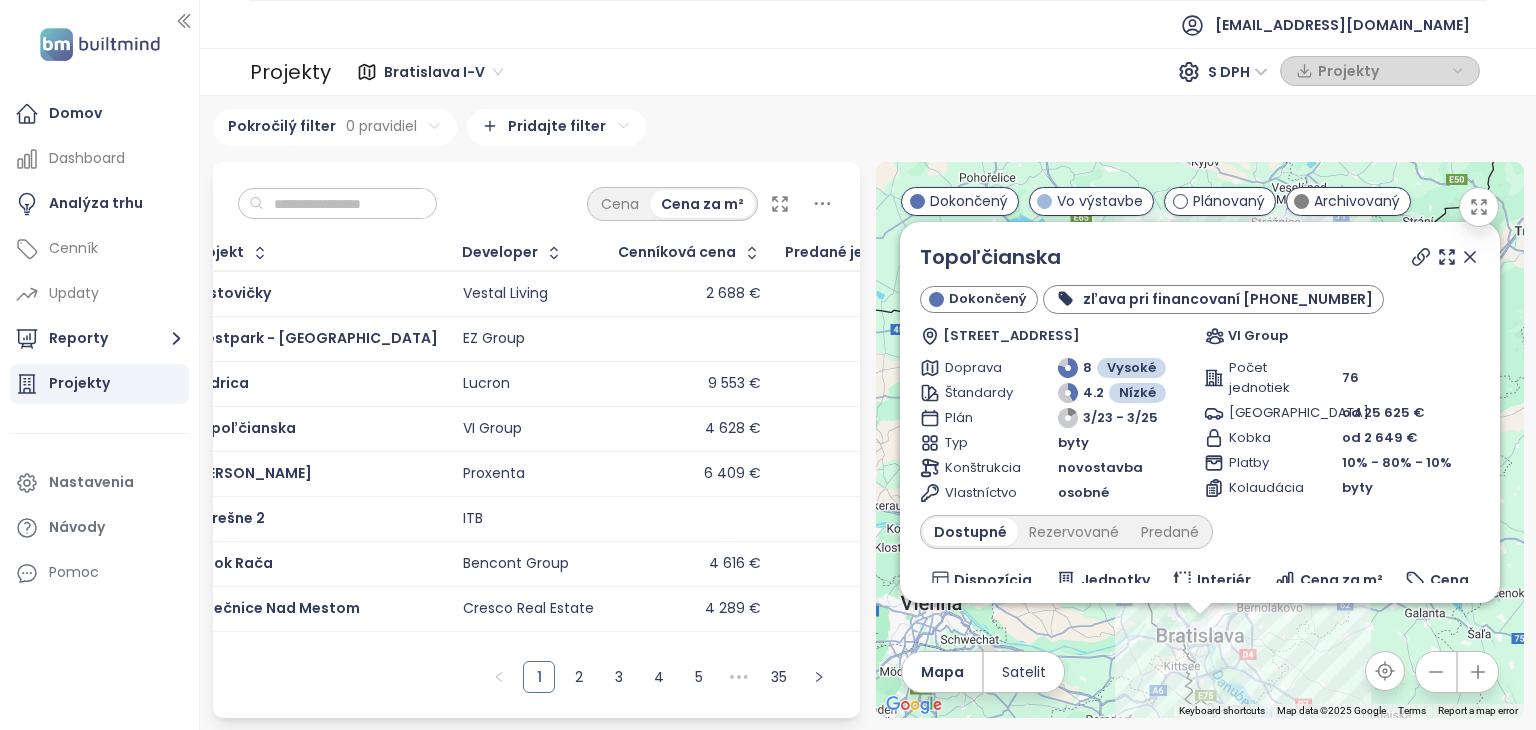 scroll, scrollTop: 0, scrollLeft: 0, axis: both 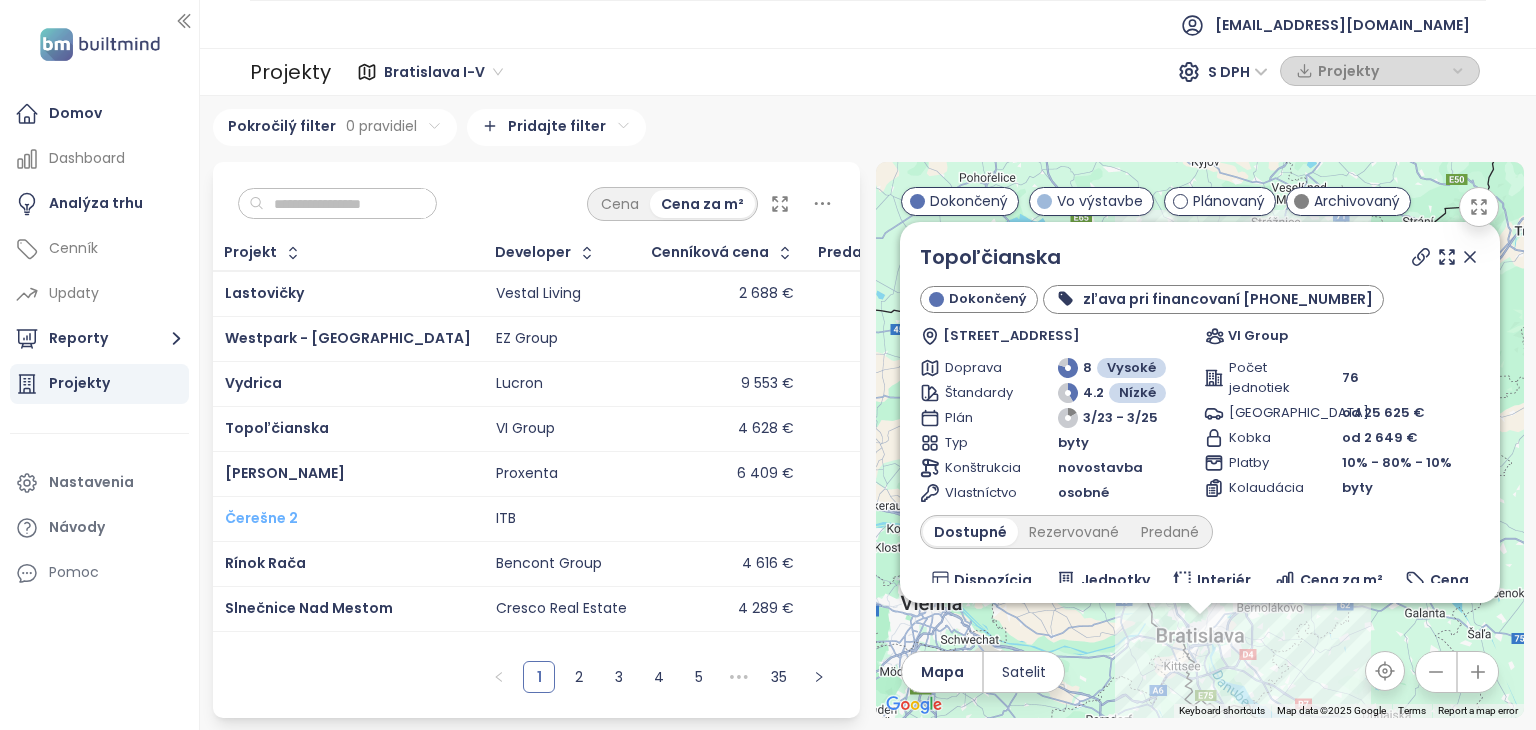 click on "Čerešne 2" at bounding box center (261, 518) 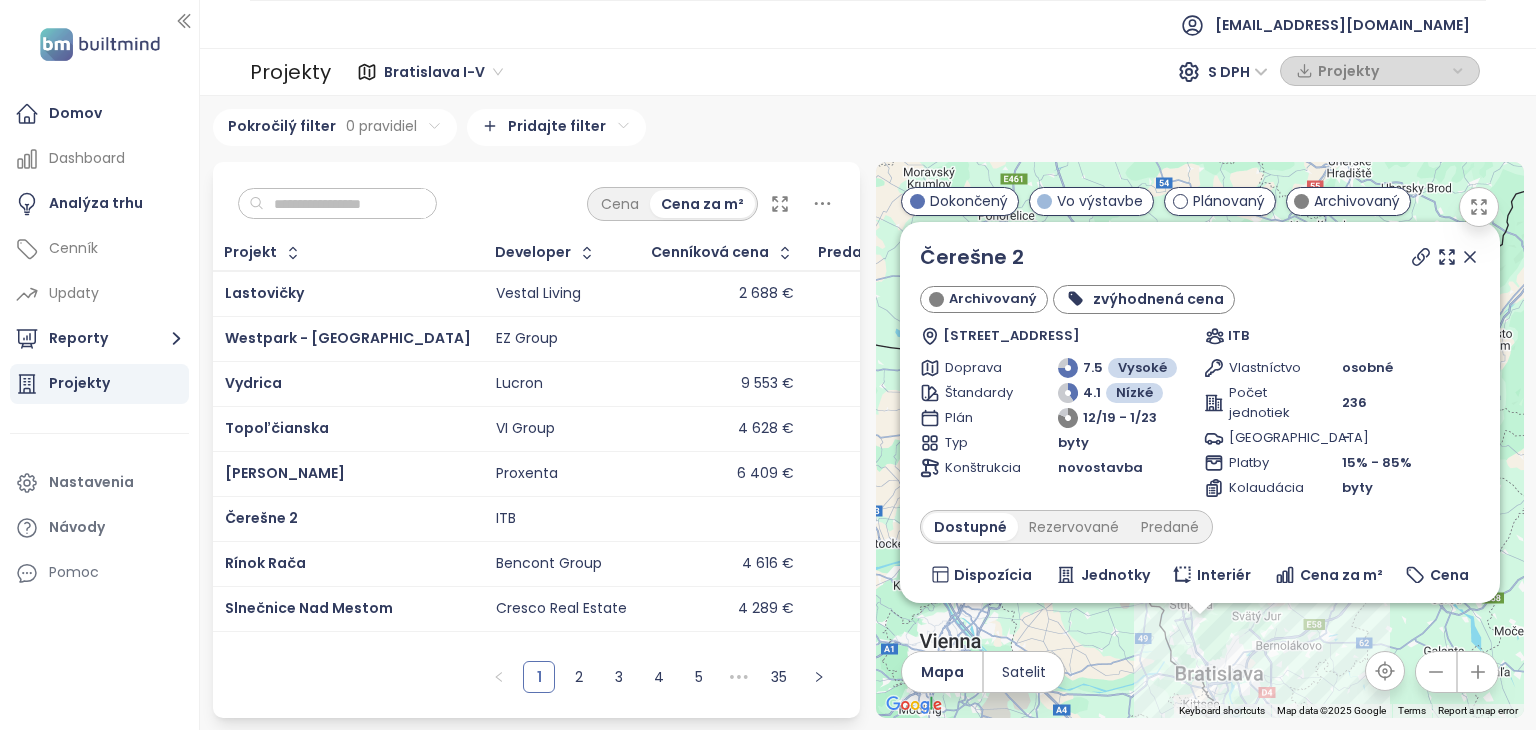 click on "Bratislava I-V  S DPH Projekty" at bounding box center [908, 72] 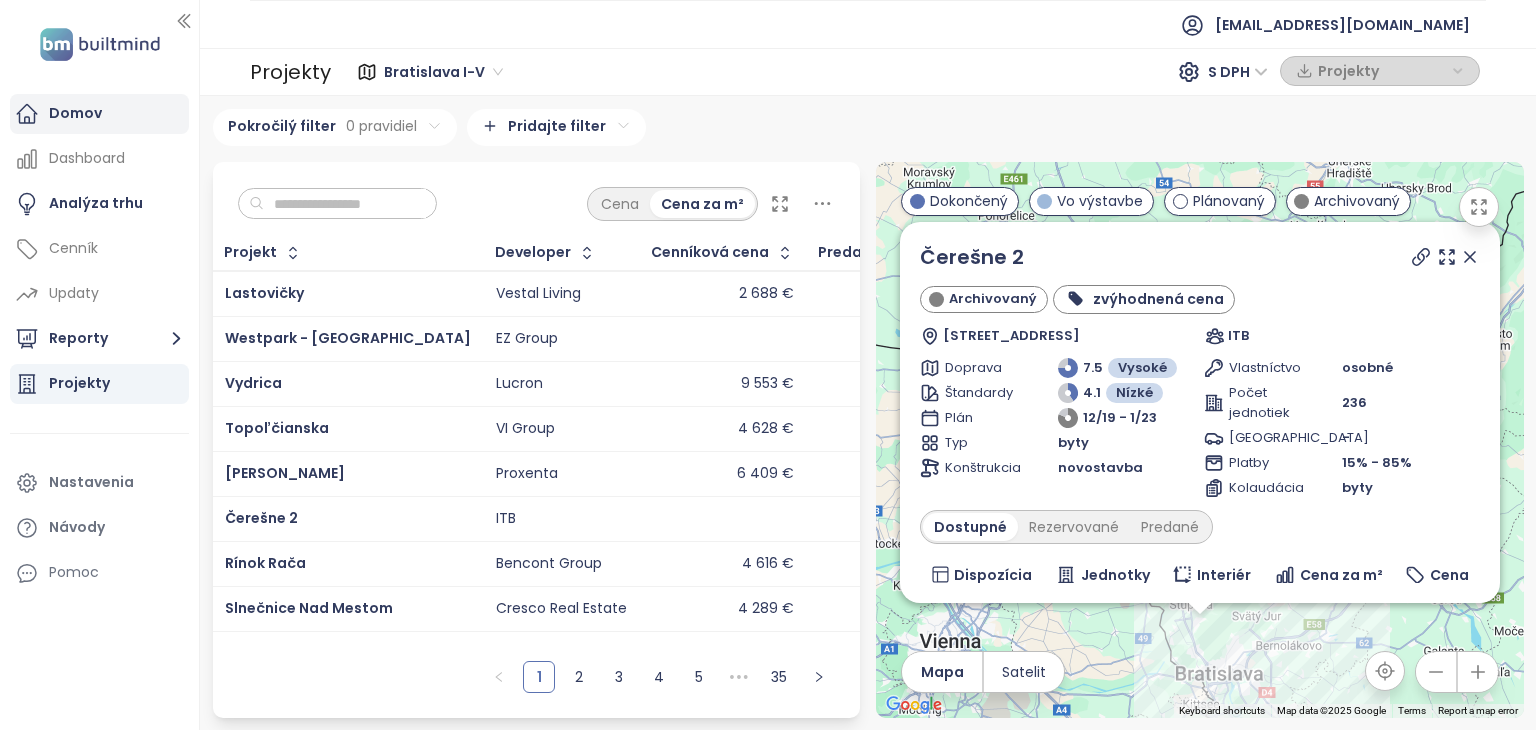 click on "Domov" at bounding box center (75, 113) 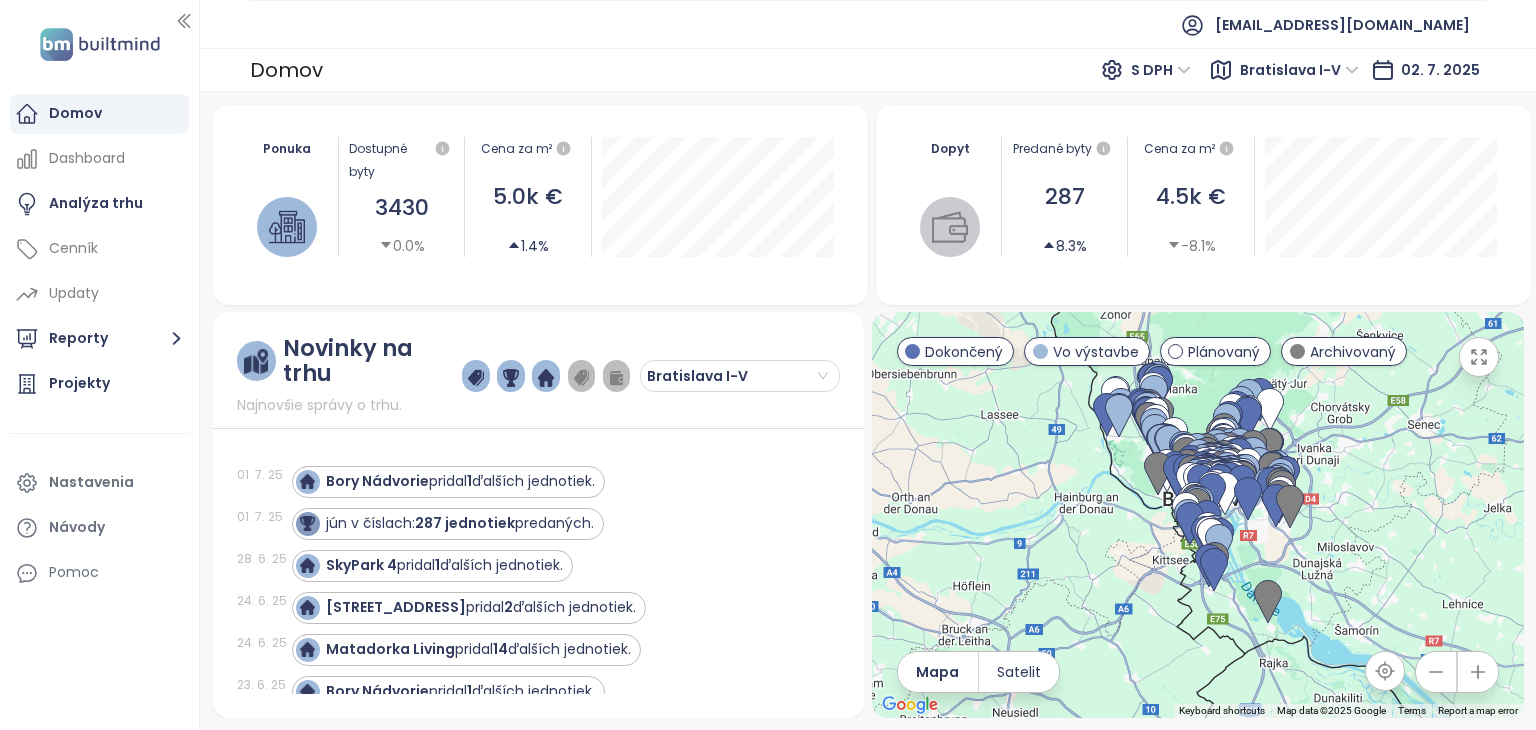 click on "[EMAIL_ADDRESS][DOMAIN_NAME]" at bounding box center (868, 24) 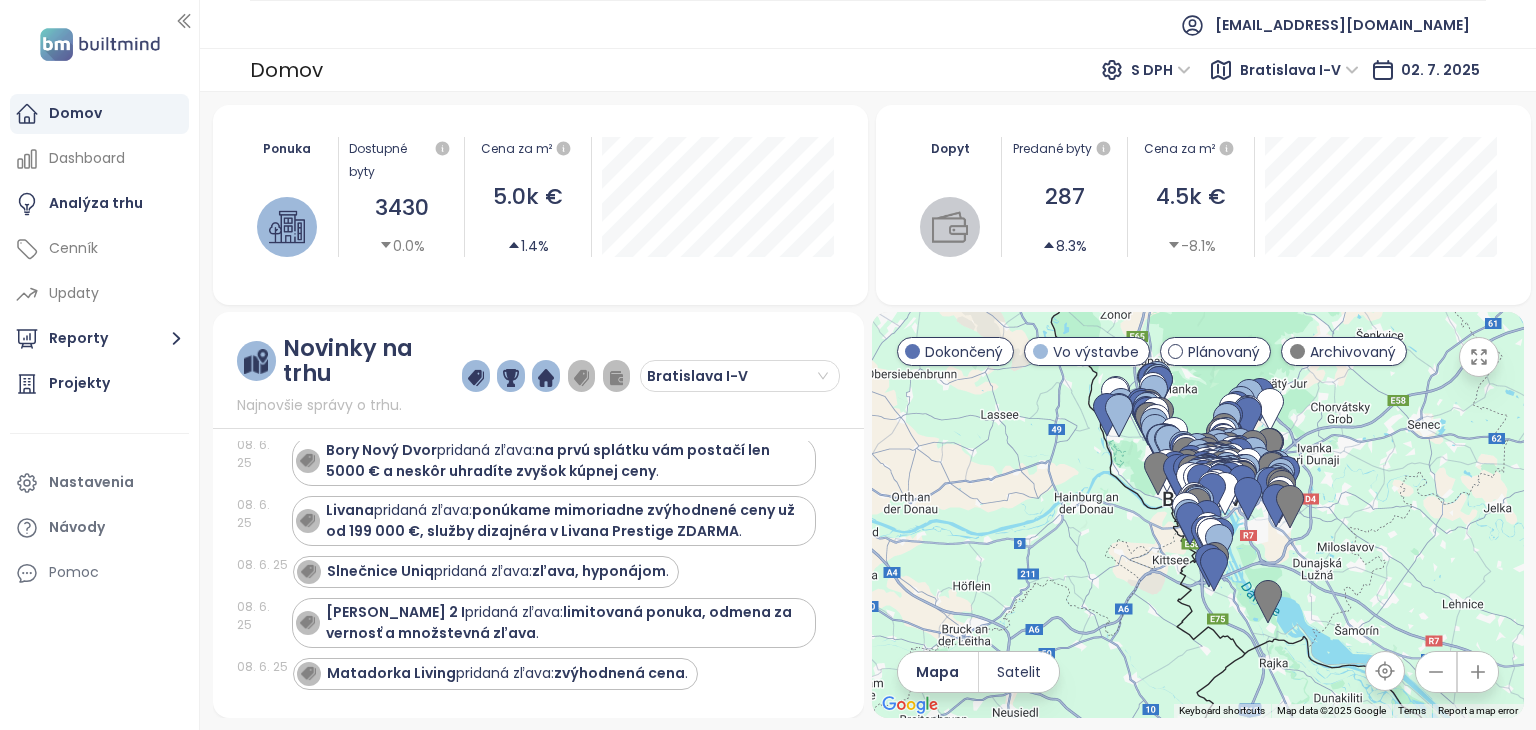 scroll, scrollTop: 1600, scrollLeft: 0, axis: vertical 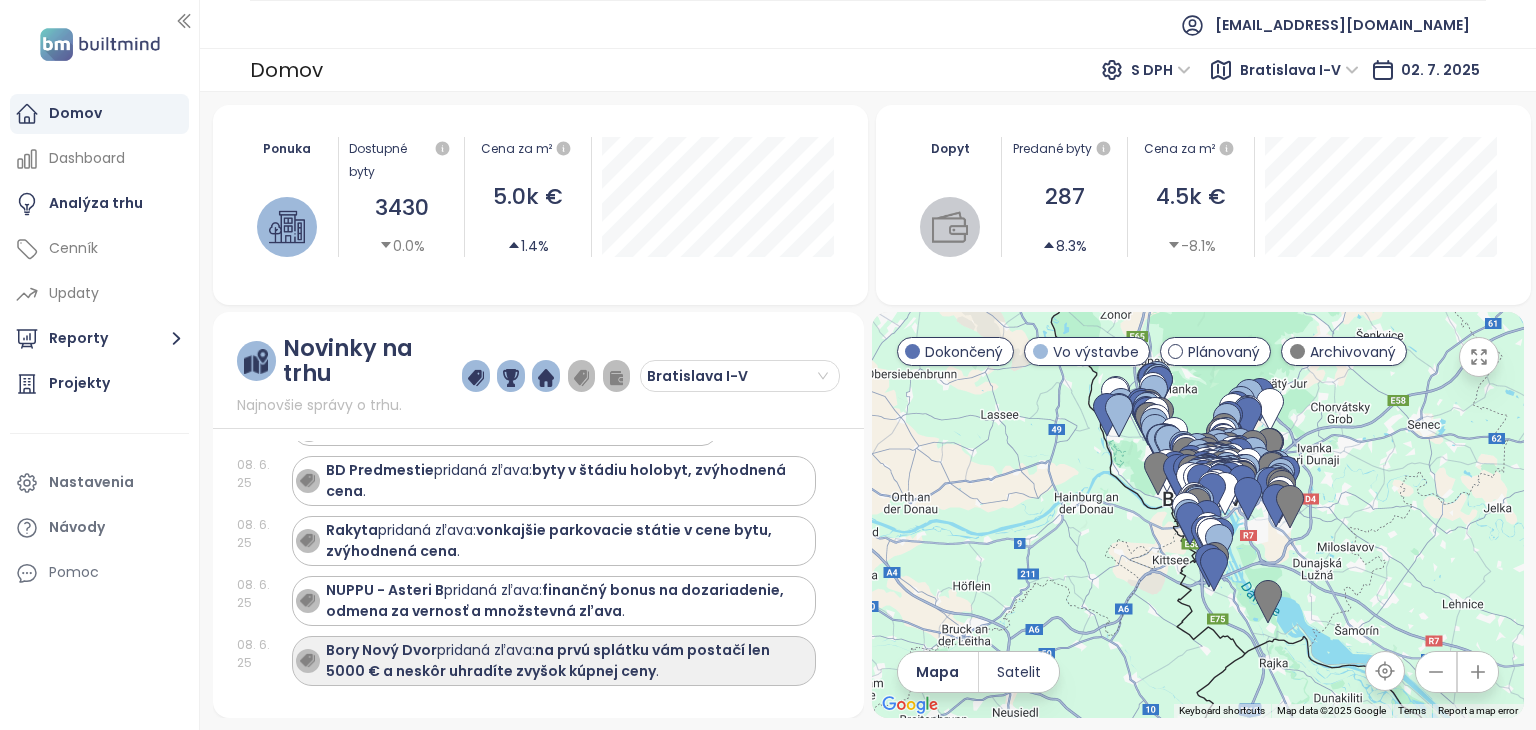 click on "Bory Nový Dvor  pridaná zľava:  na prvú splátku vám postačí len 5000 € a neskôr uhradíte zvyšok kúpnej ceny ." at bounding box center (566, 661) 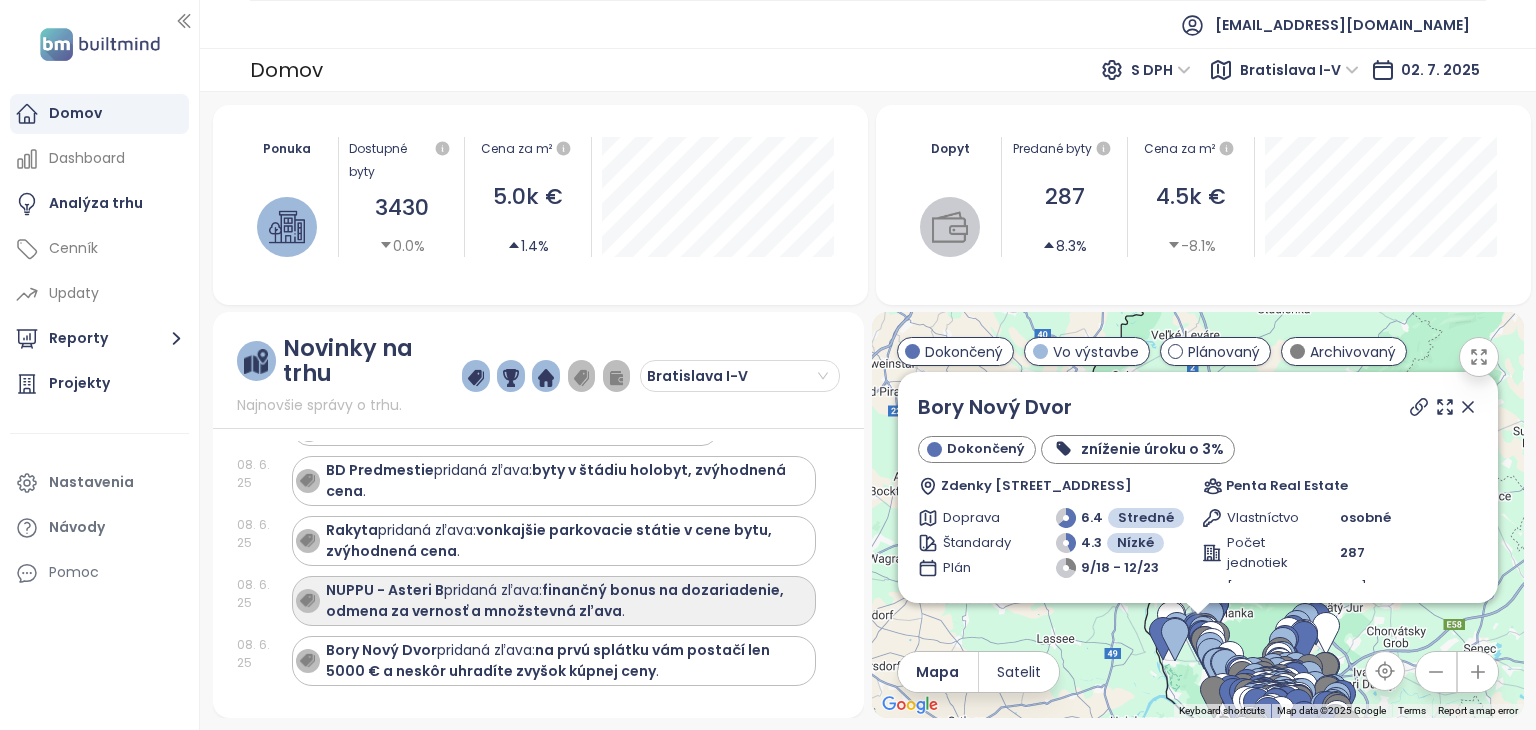 click on "finančný bonus na dozariadenie, odmena za vernosť a množstevná zľava" at bounding box center [555, 600] 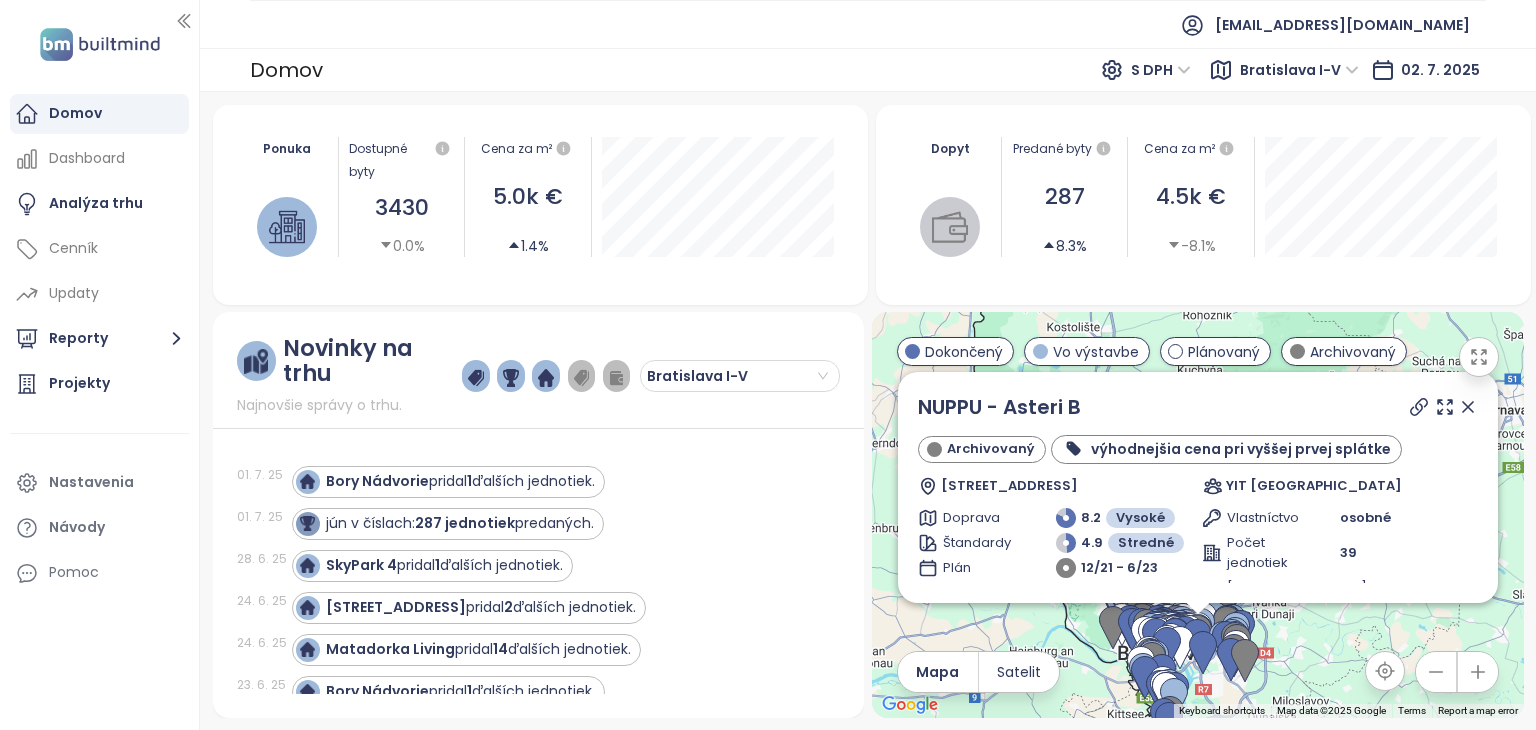 scroll, scrollTop: 0, scrollLeft: 0, axis: both 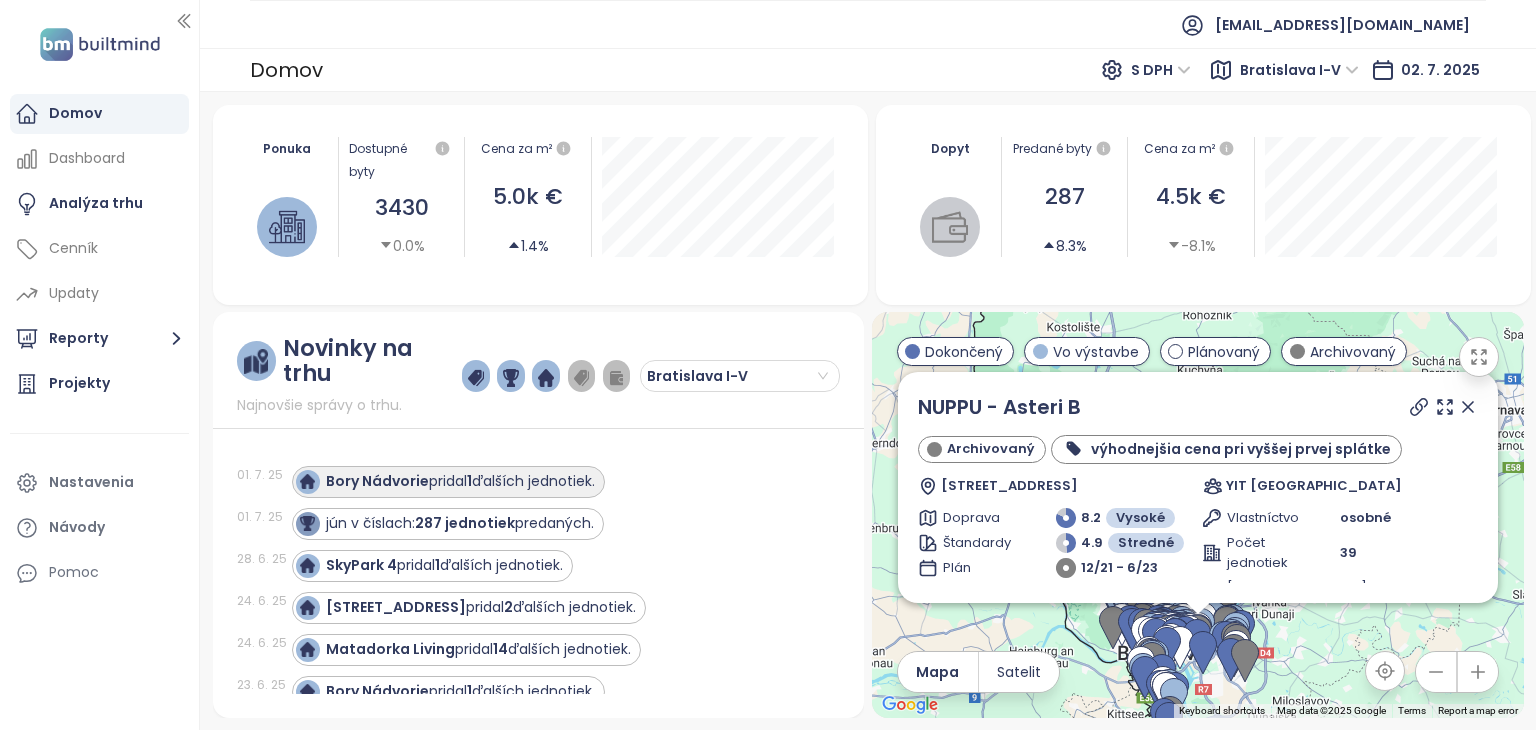 click on "Bory Nádvorie  pridal  1  ďalších jednotiek." at bounding box center (460, 481) 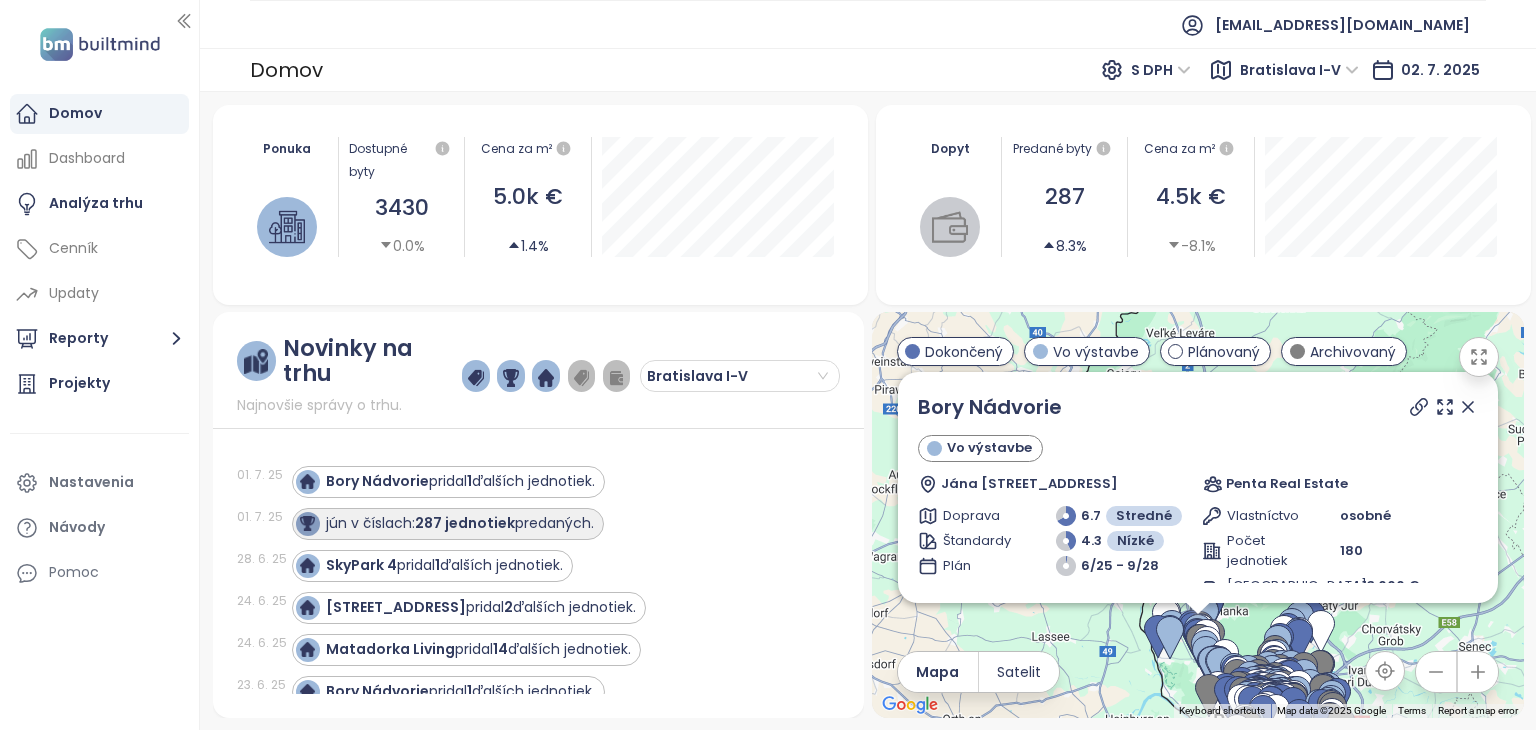 click on "287 jednotiek" at bounding box center (465, 523) 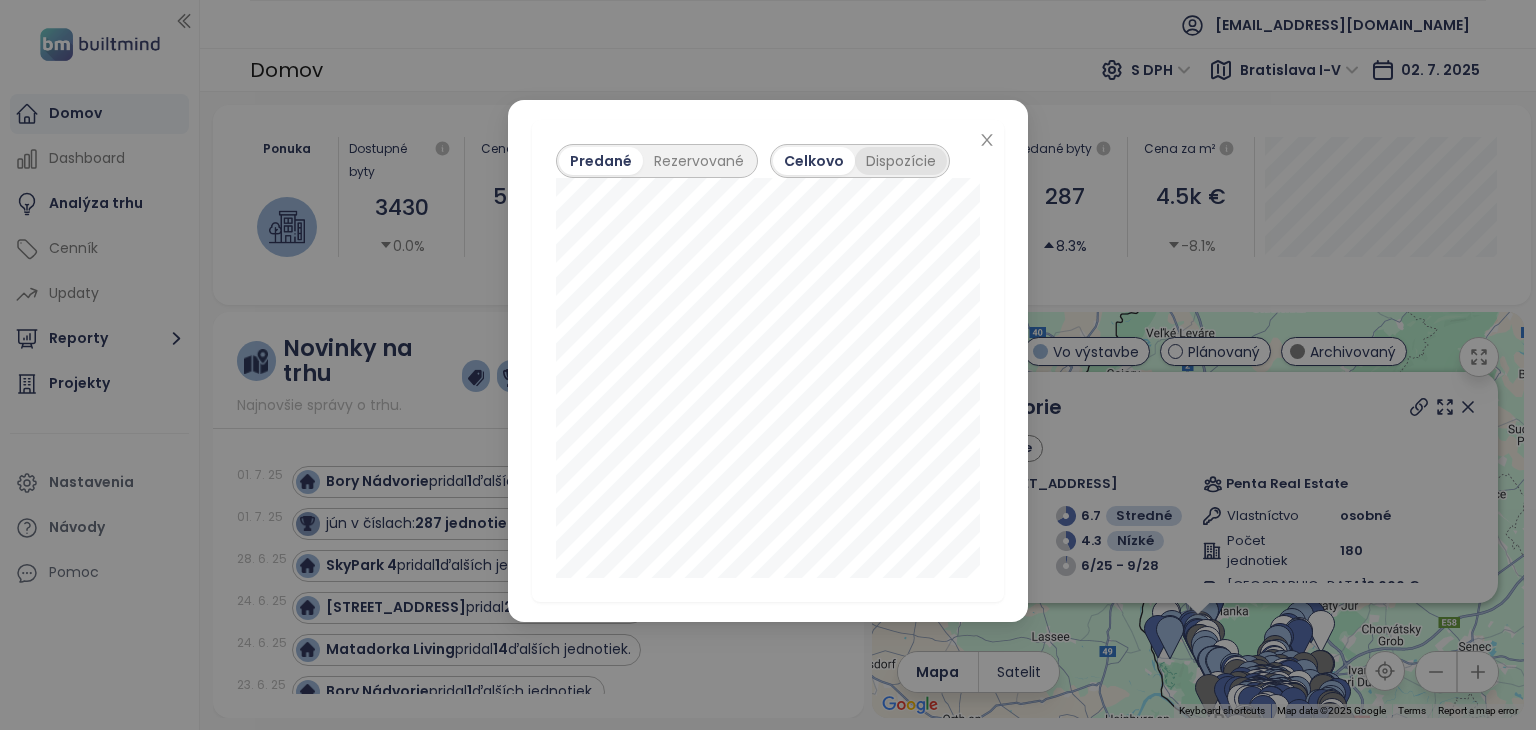 click on "Dispozície" at bounding box center [901, 161] 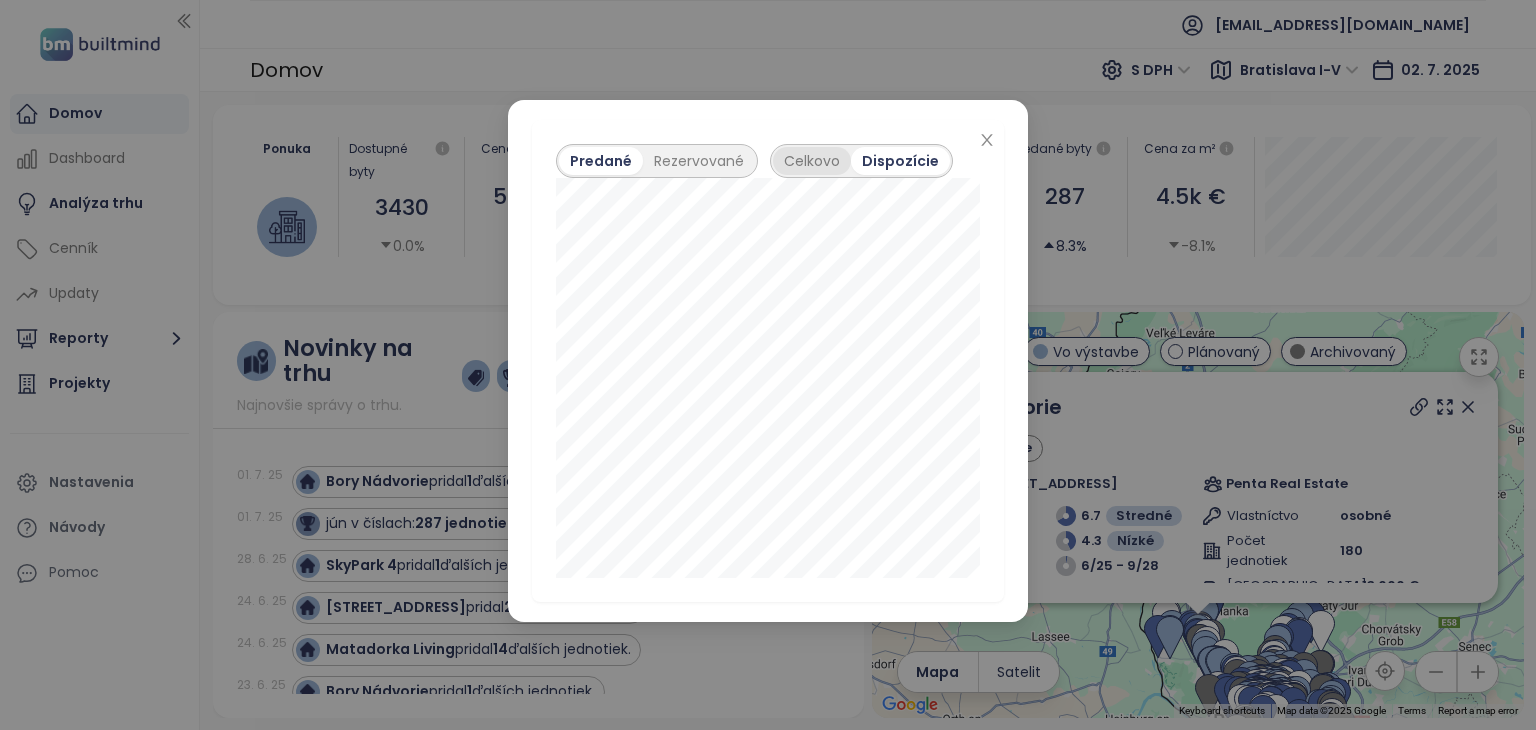click on "Celkovo" at bounding box center (812, 161) 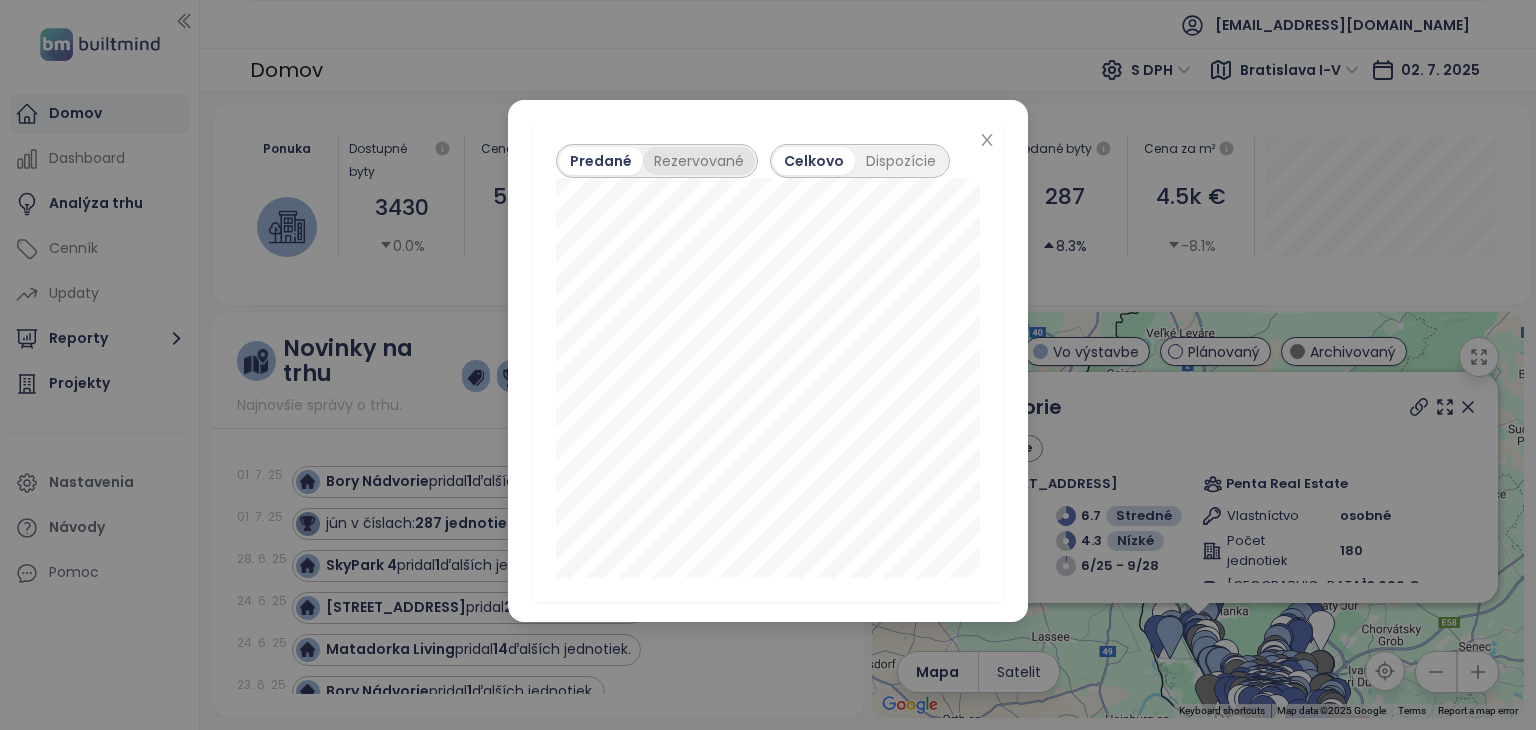click on "Rezervované" at bounding box center (699, 161) 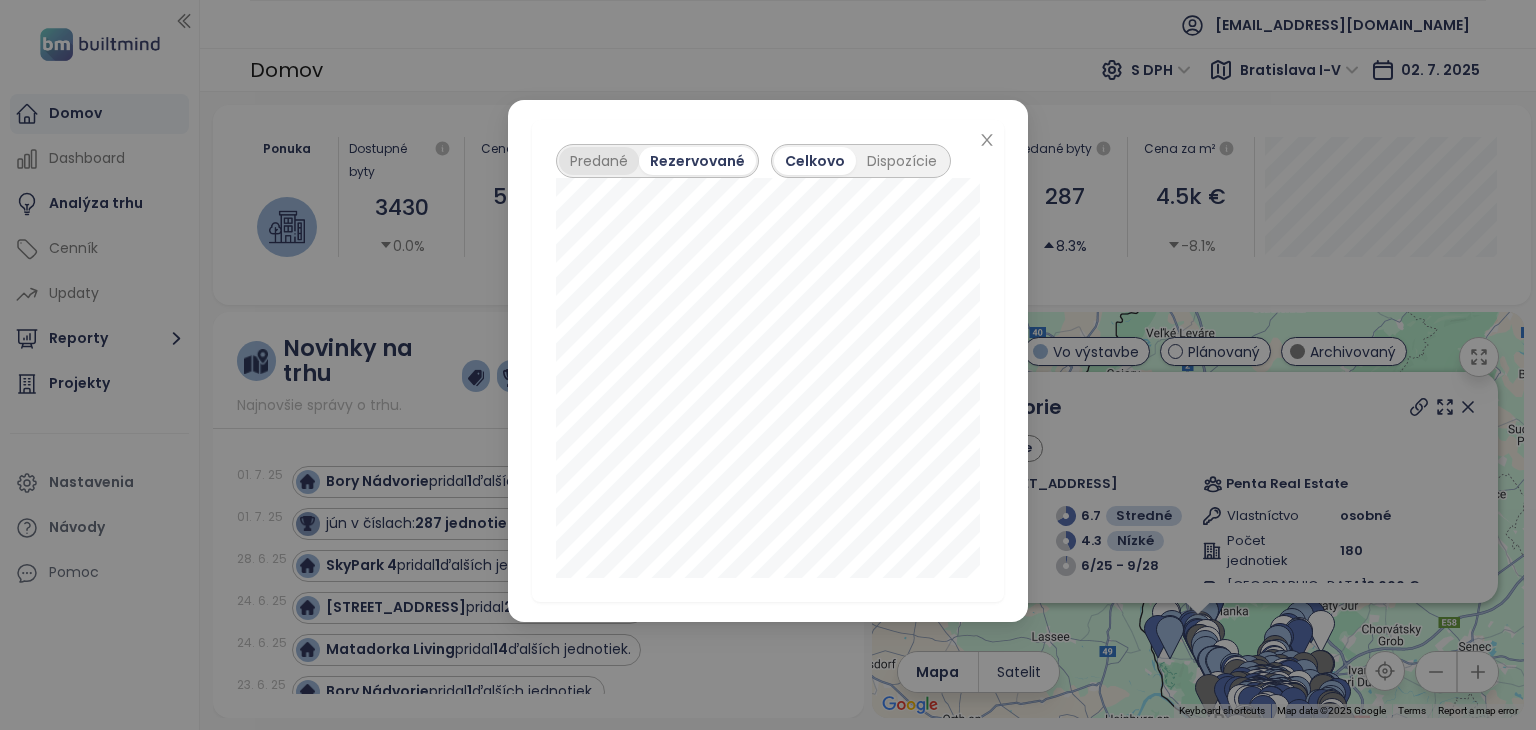 click on "Predané" at bounding box center [599, 161] 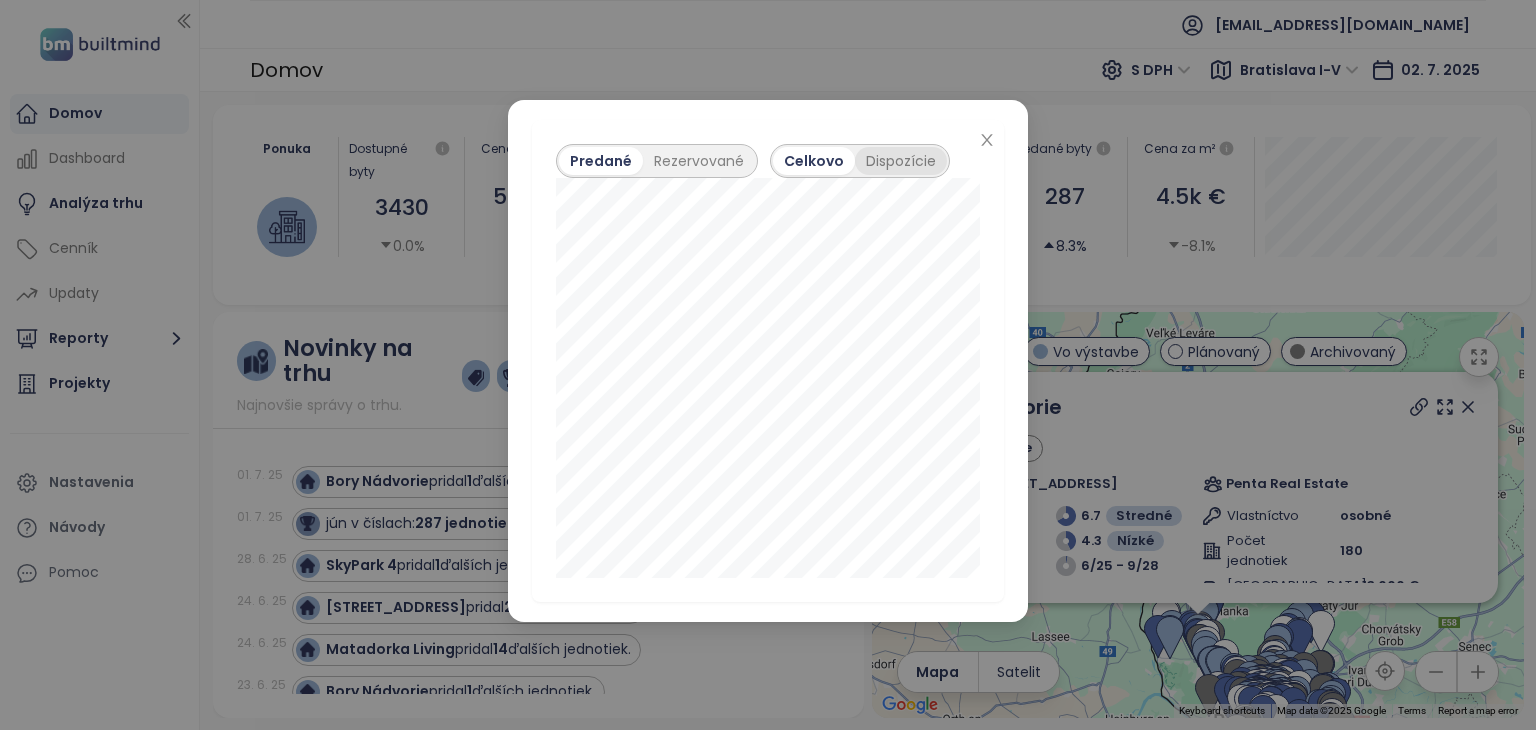 click on "Dispozície" at bounding box center (901, 161) 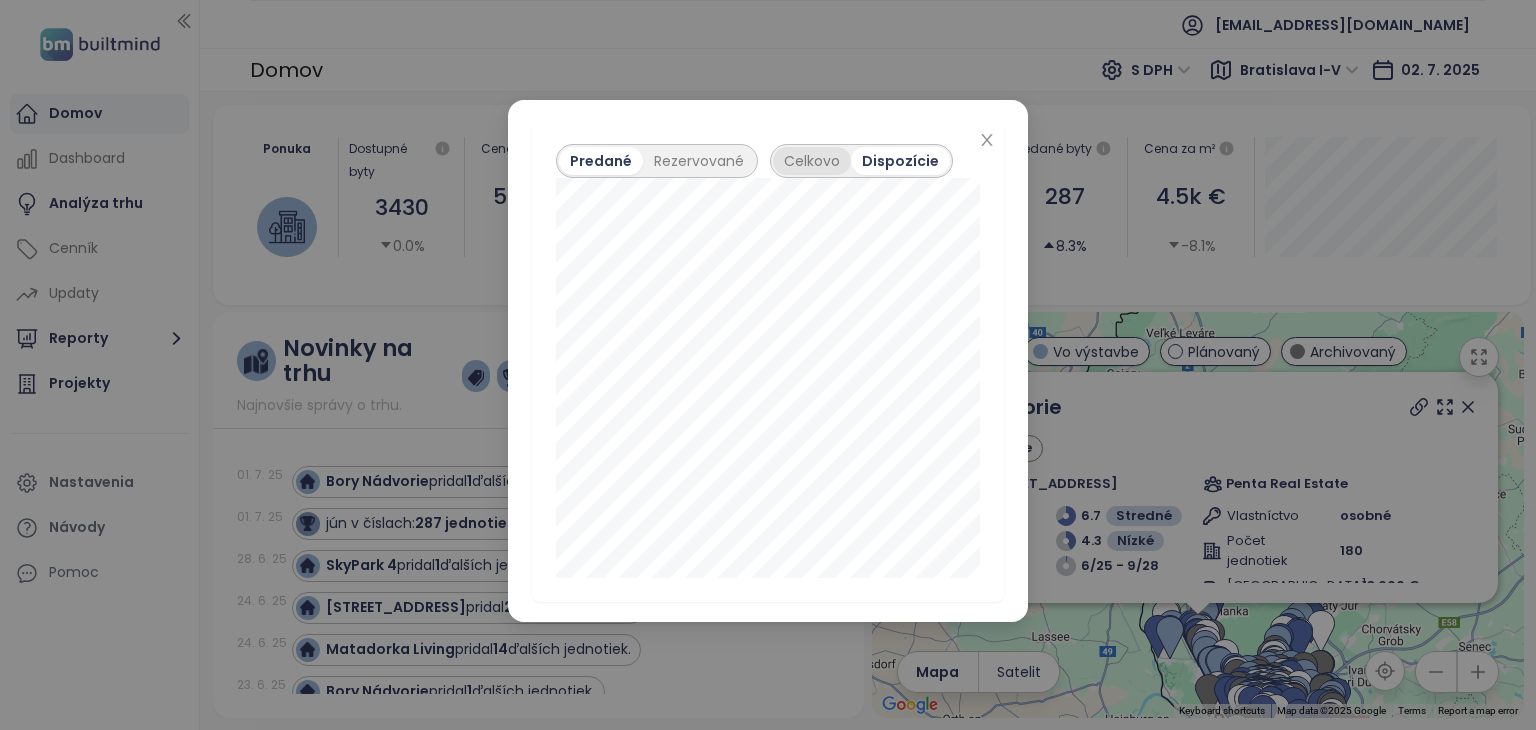 click on "Celkovo" at bounding box center (812, 161) 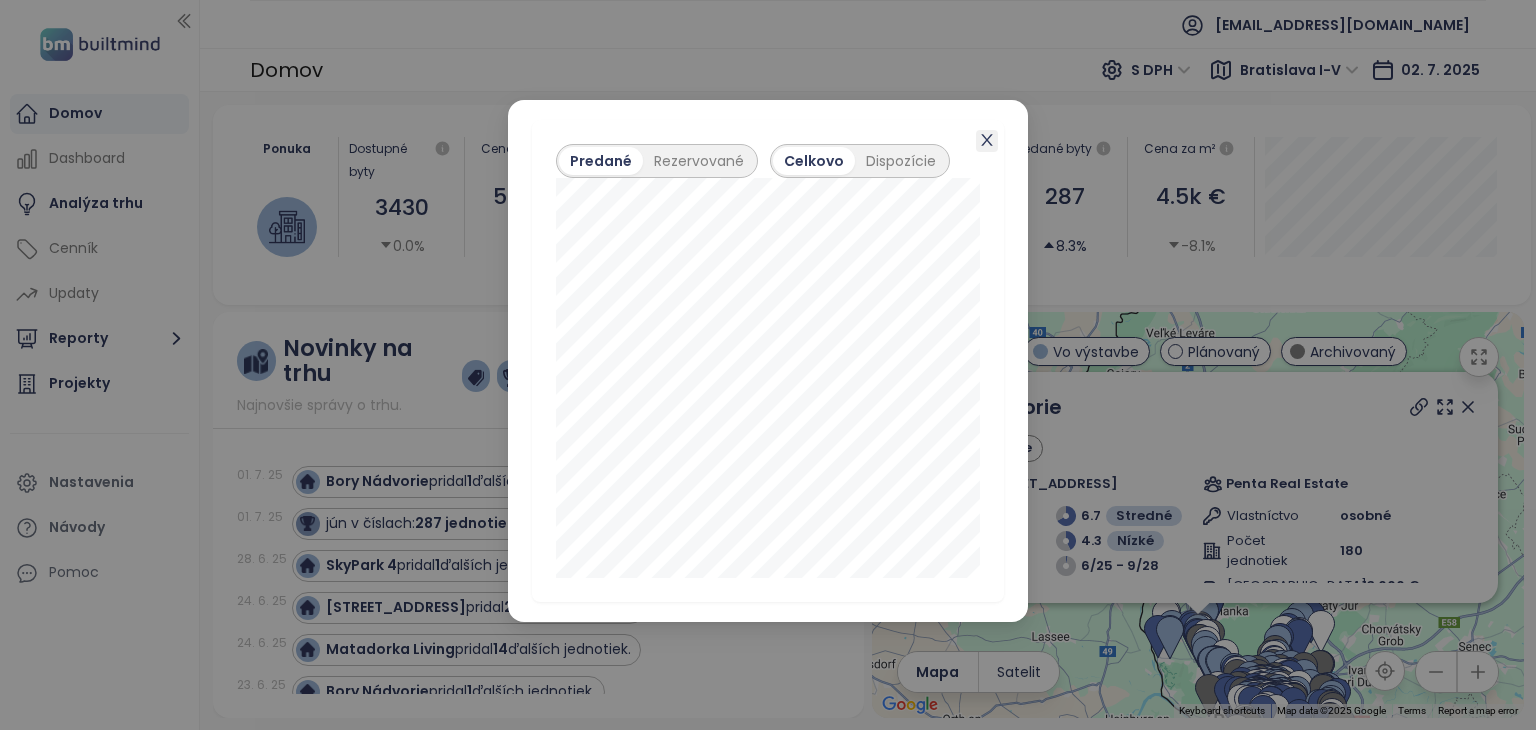 click 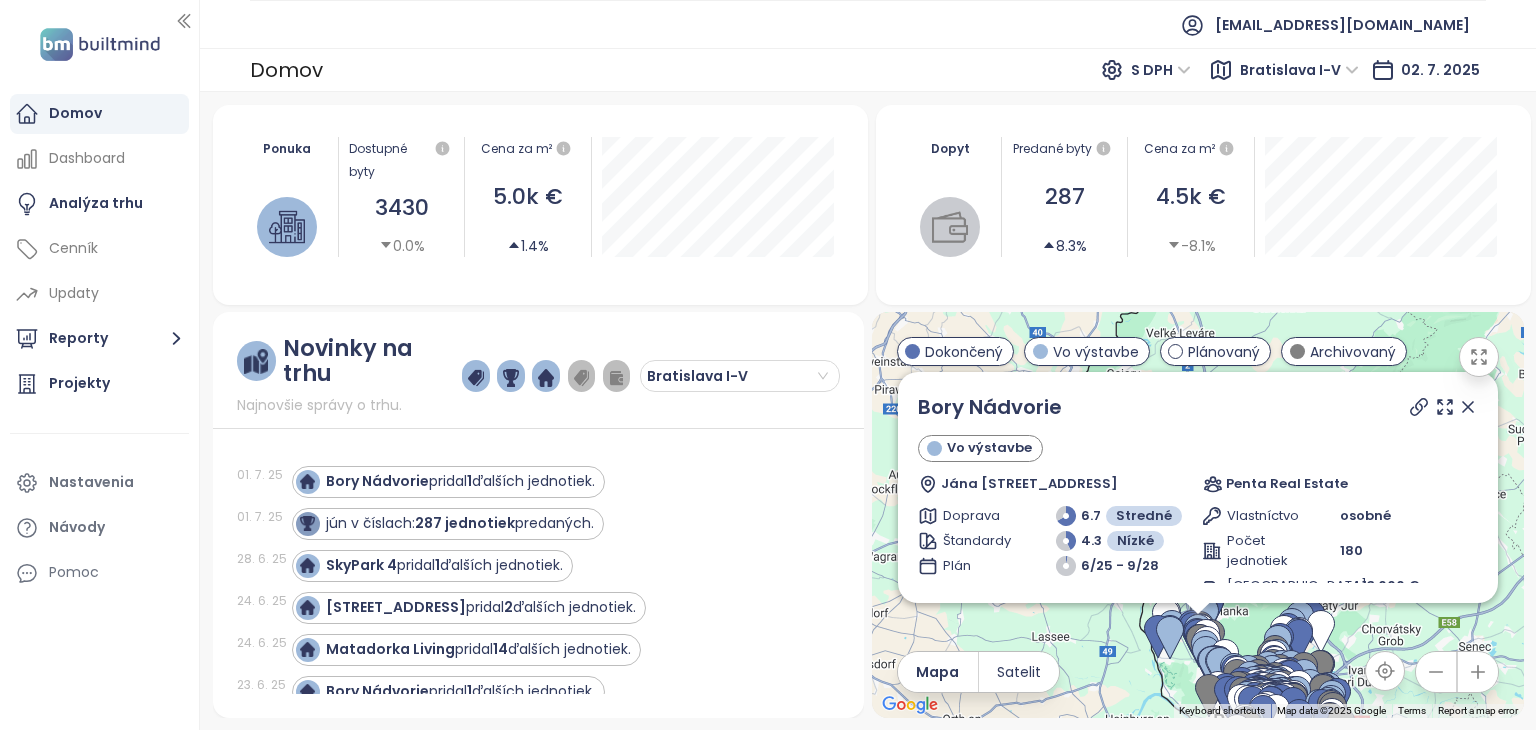 click on "[EMAIL_ADDRESS][DOMAIN_NAME]" at bounding box center (868, 24) 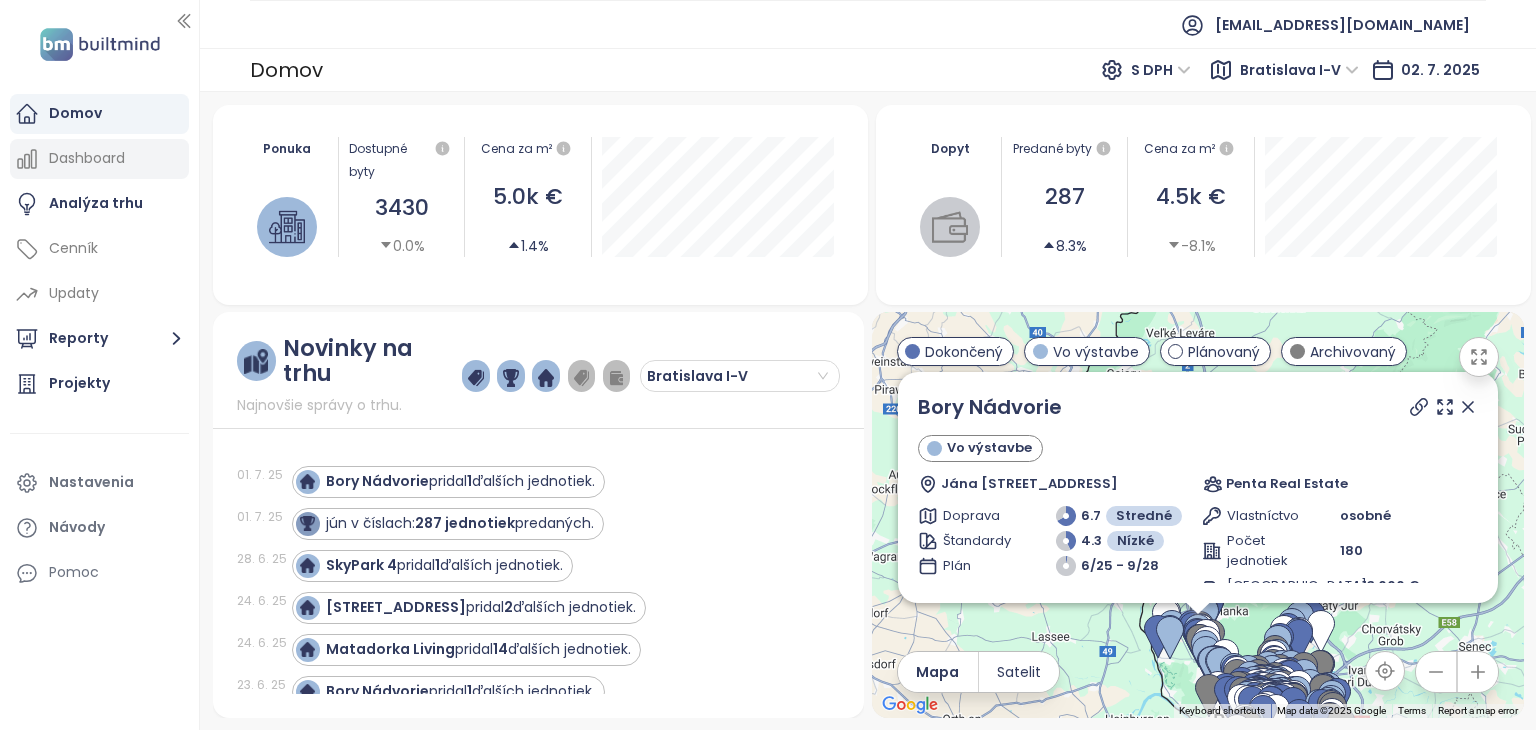 click on "Dashboard" at bounding box center [87, 158] 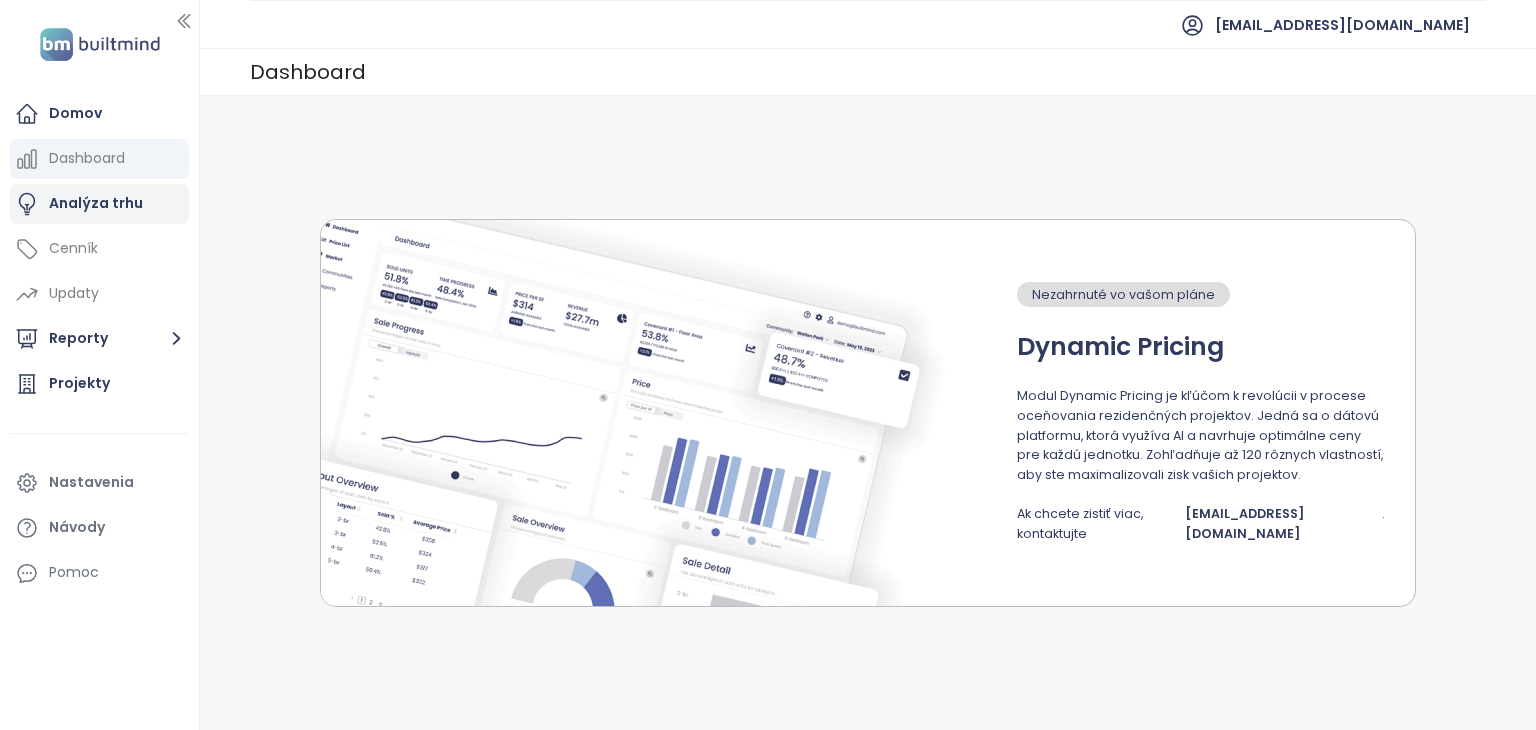 click on "Analýza trhu" at bounding box center [96, 203] 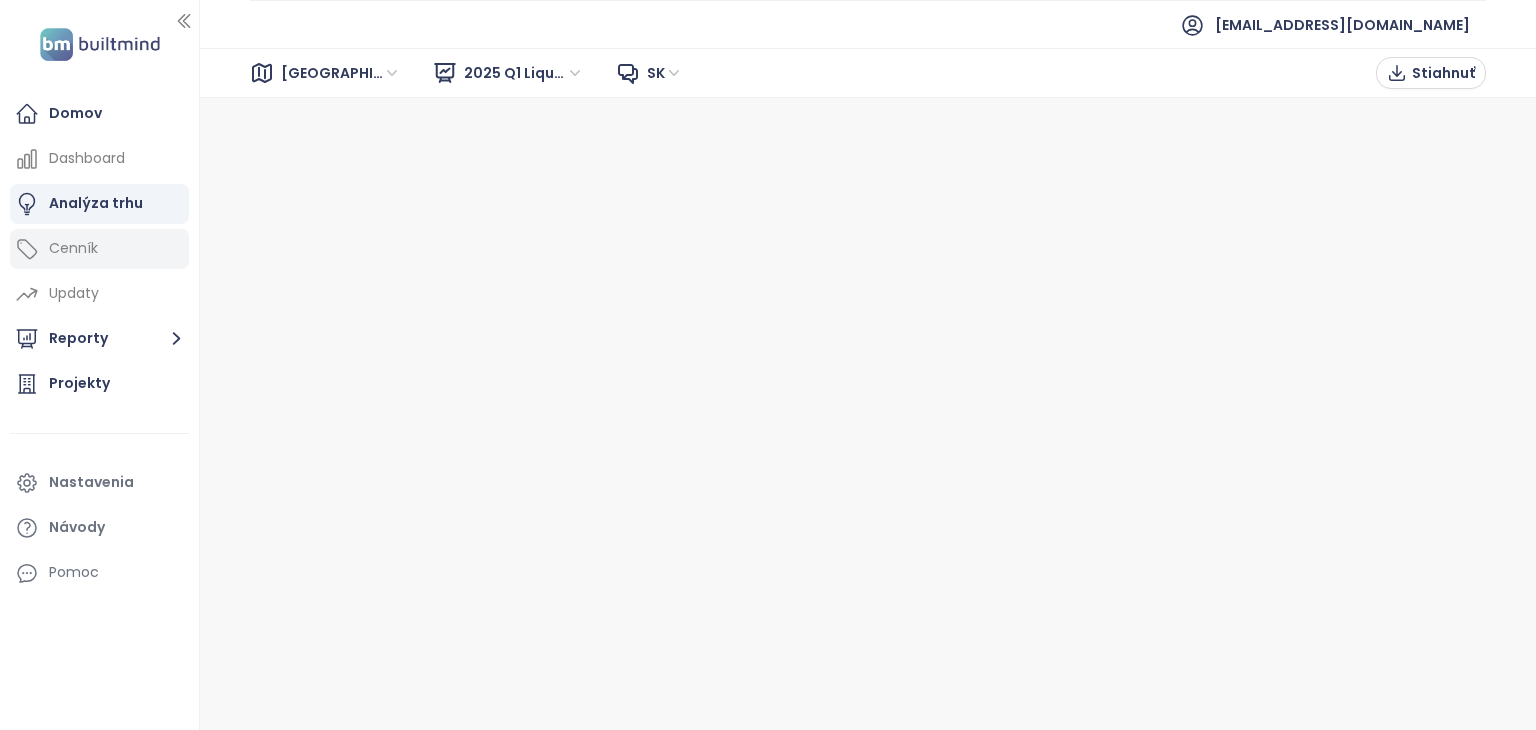 click on "Cenník" at bounding box center (99, 249) 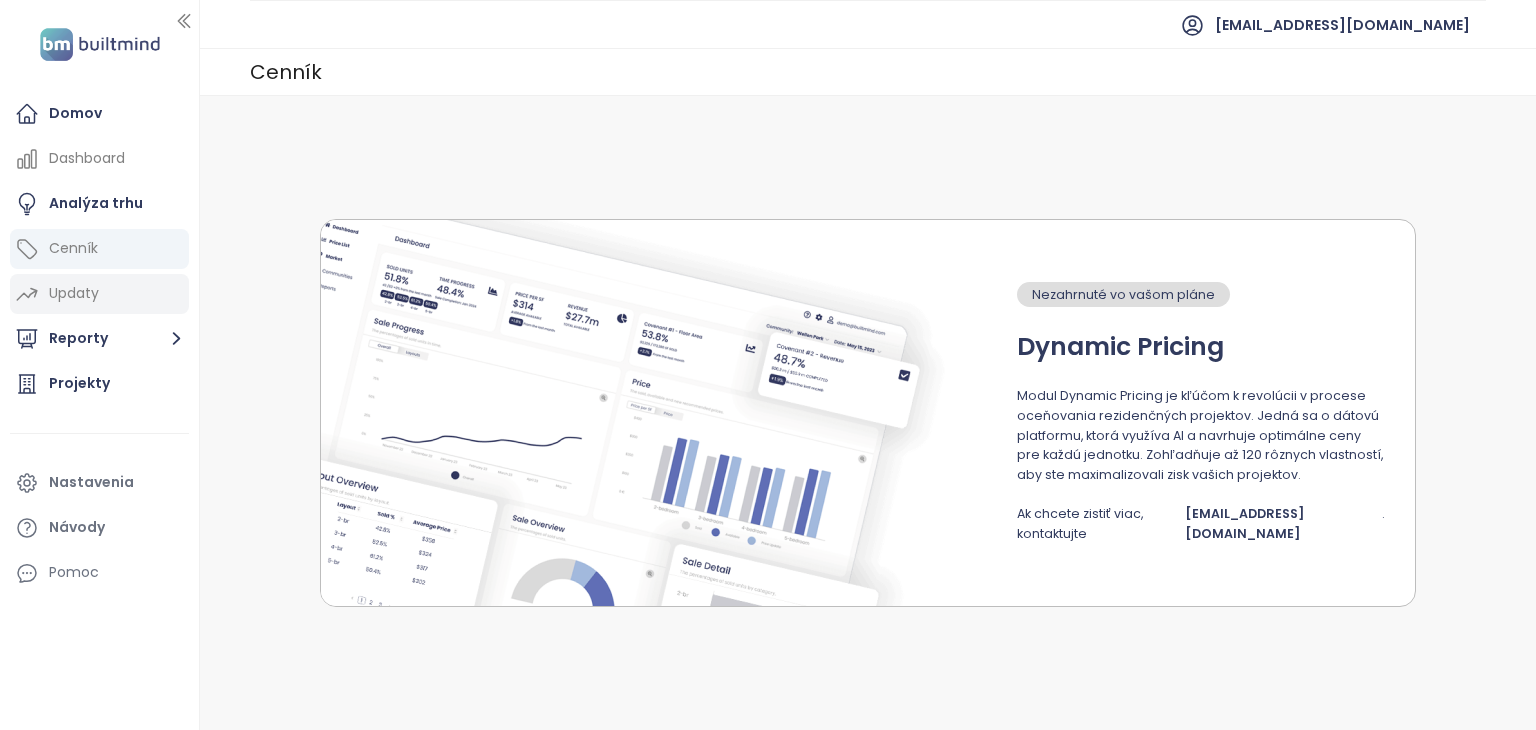 click on "Updaty" at bounding box center (74, 293) 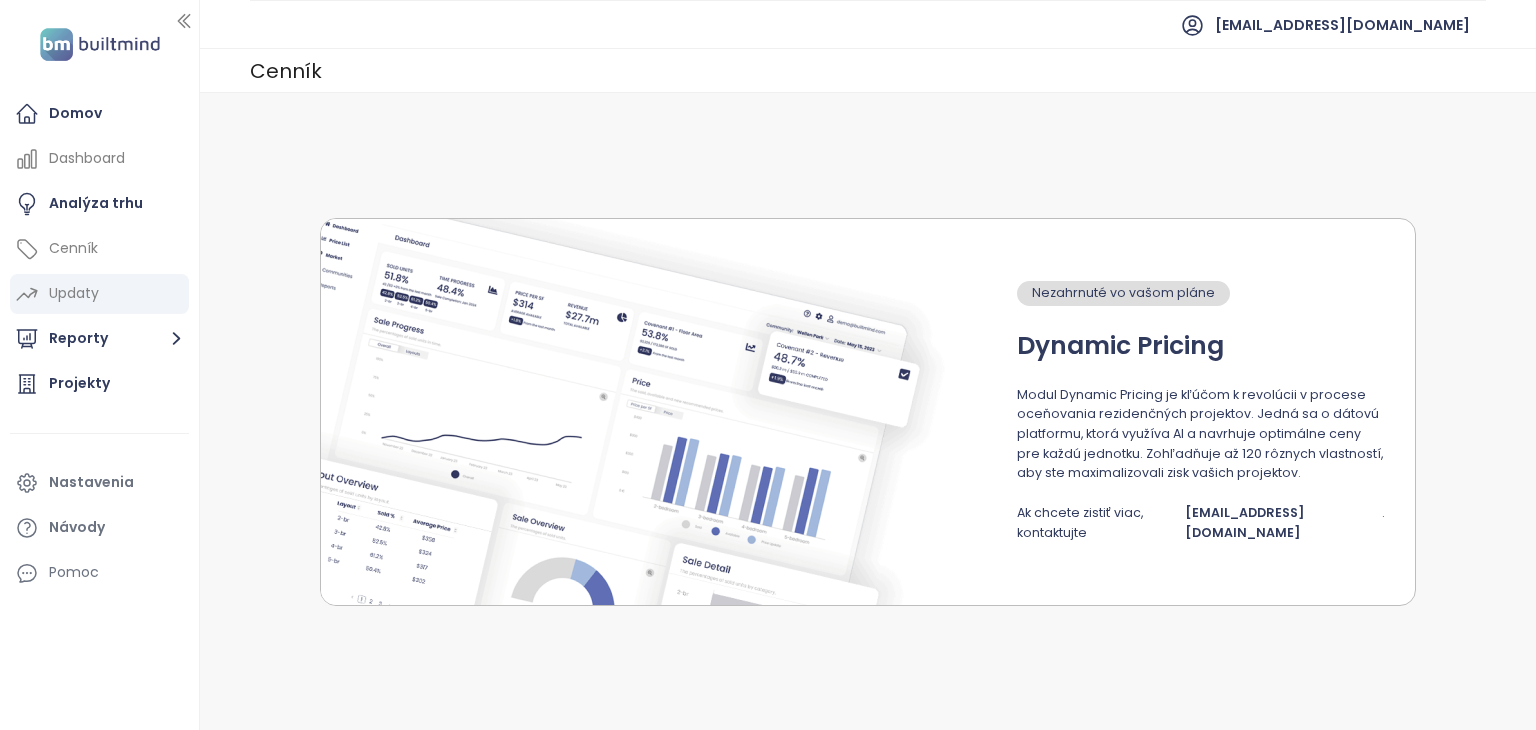 click on "Updaty" at bounding box center (74, 293) 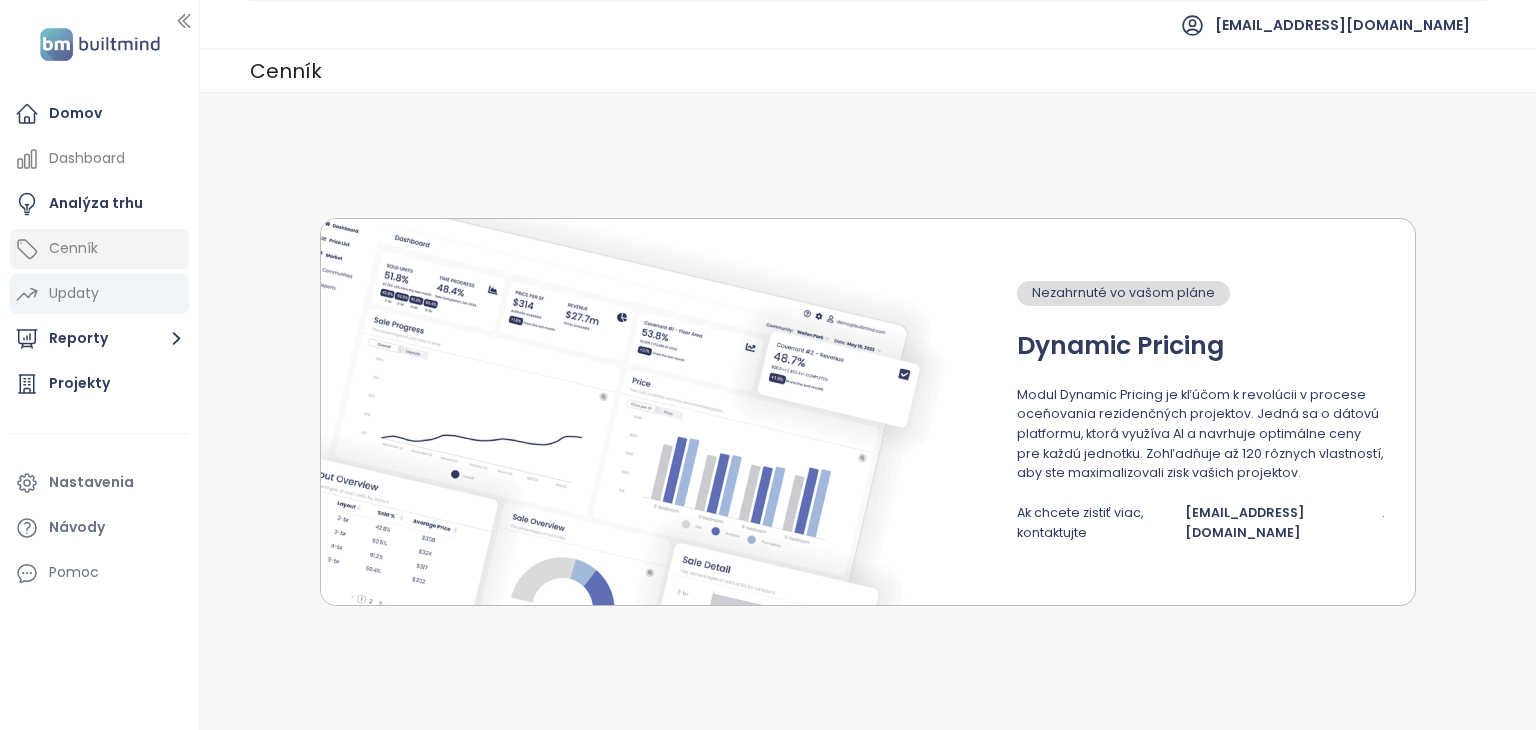 click on "Cenník" at bounding box center (99, 249) 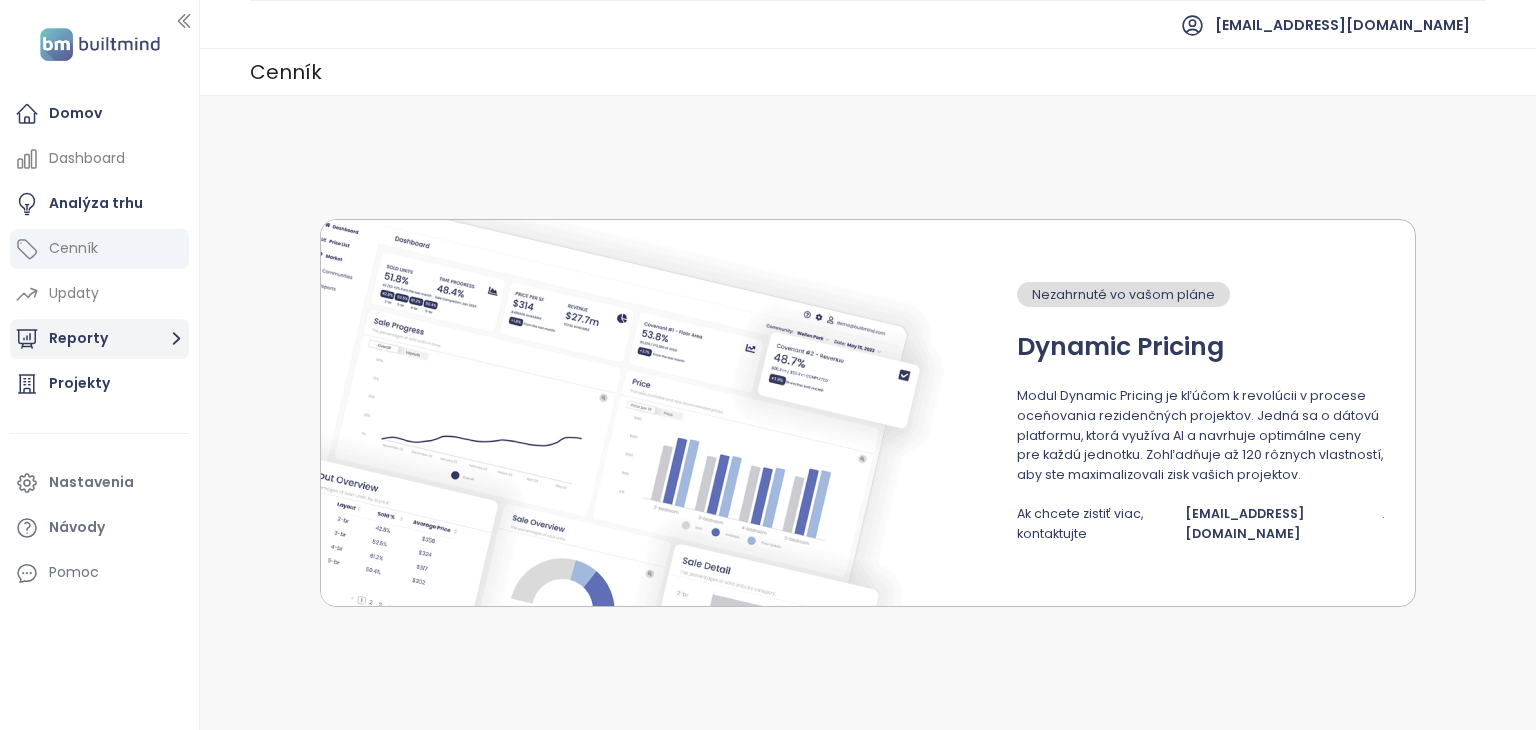 click on "Reporty" at bounding box center (99, 339) 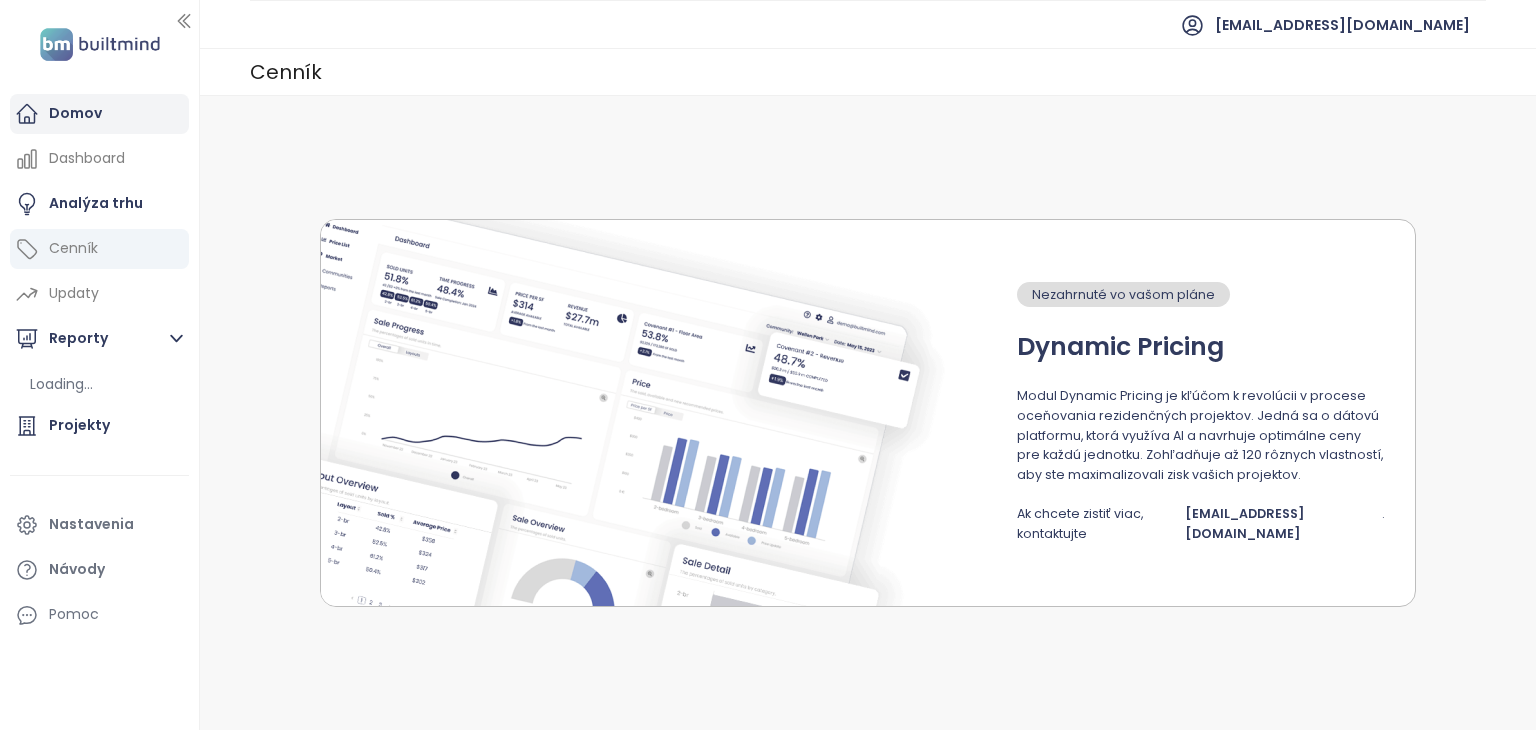click on "Domov" at bounding box center [75, 113] 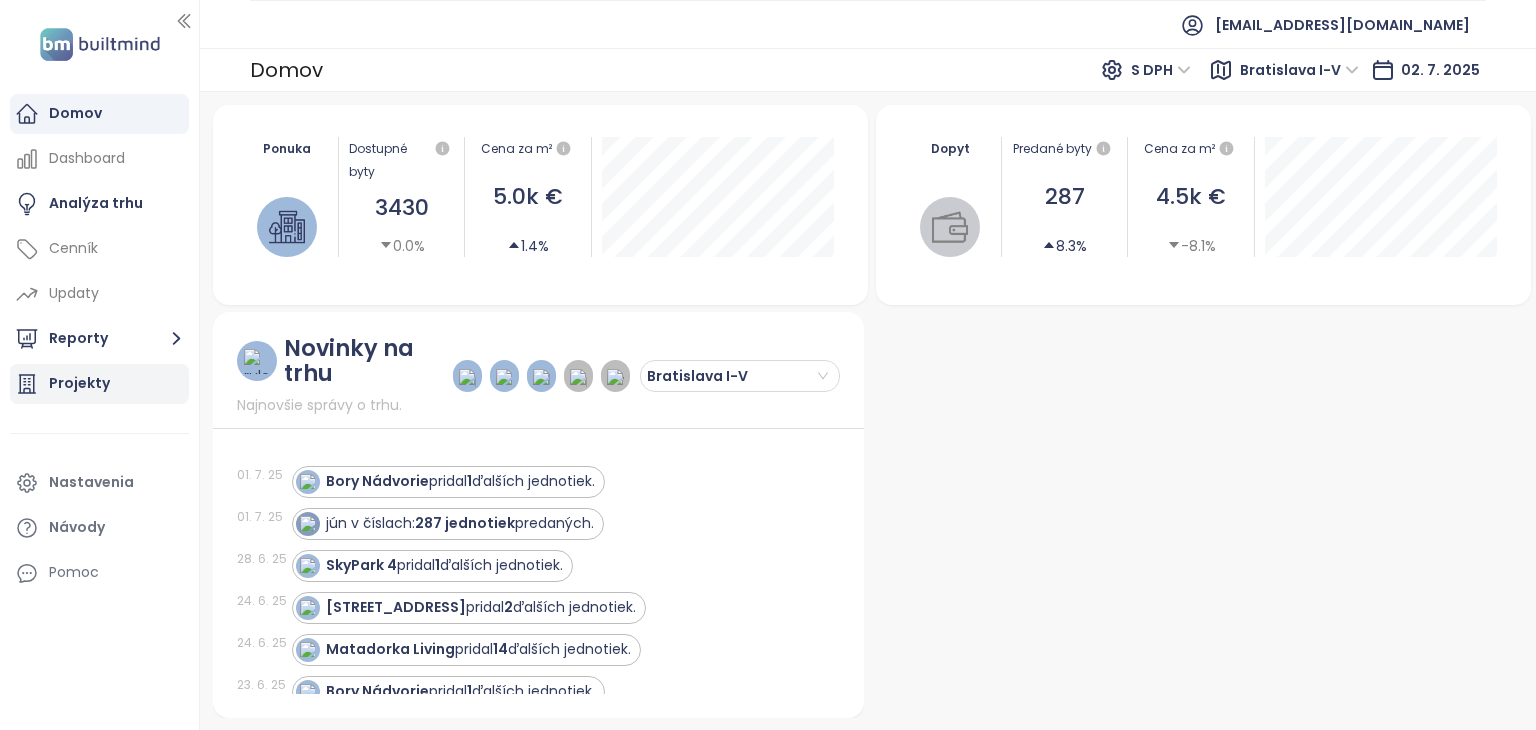click on "Projekty" at bounding box center (79, 383) 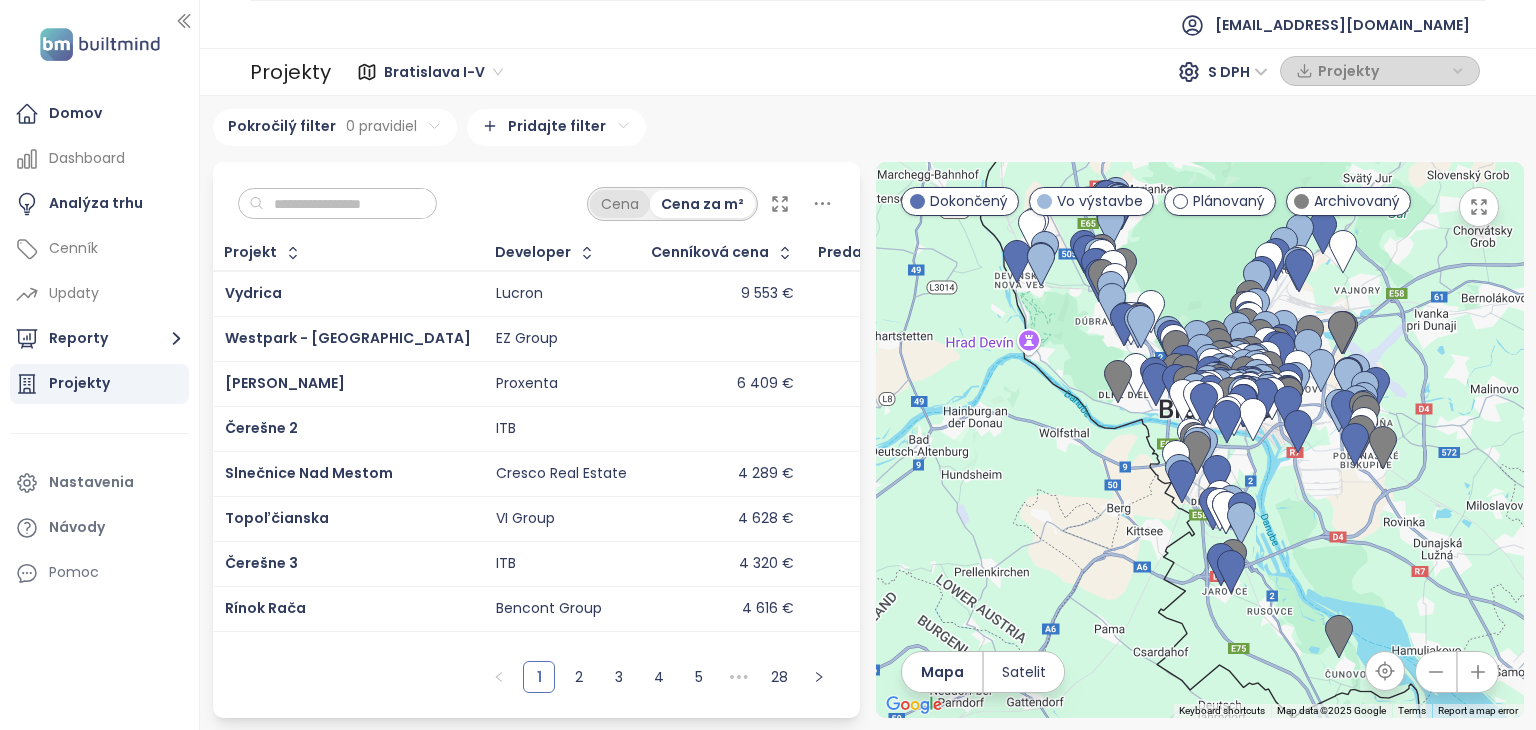 click on "Cena" at bounding box center (620, 204) 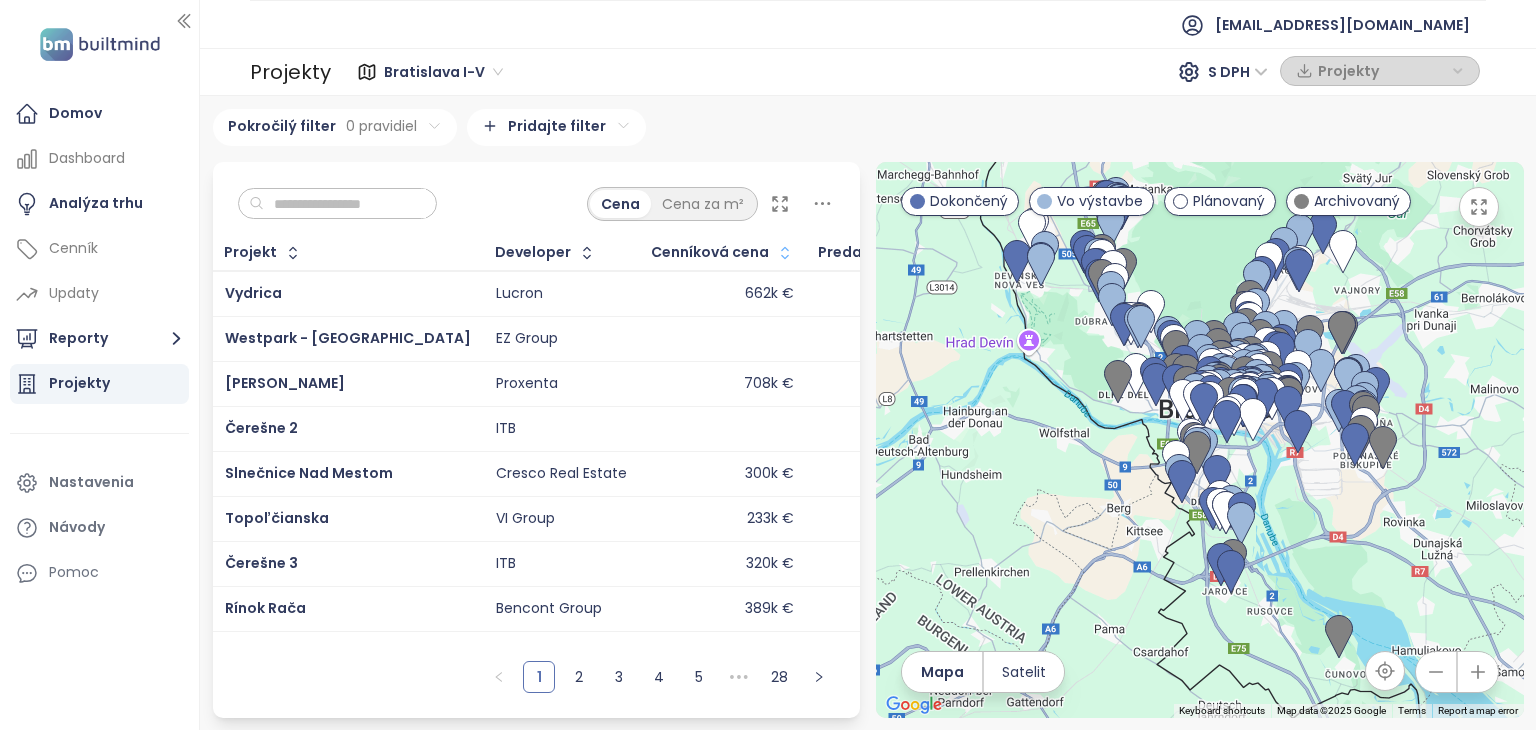 click 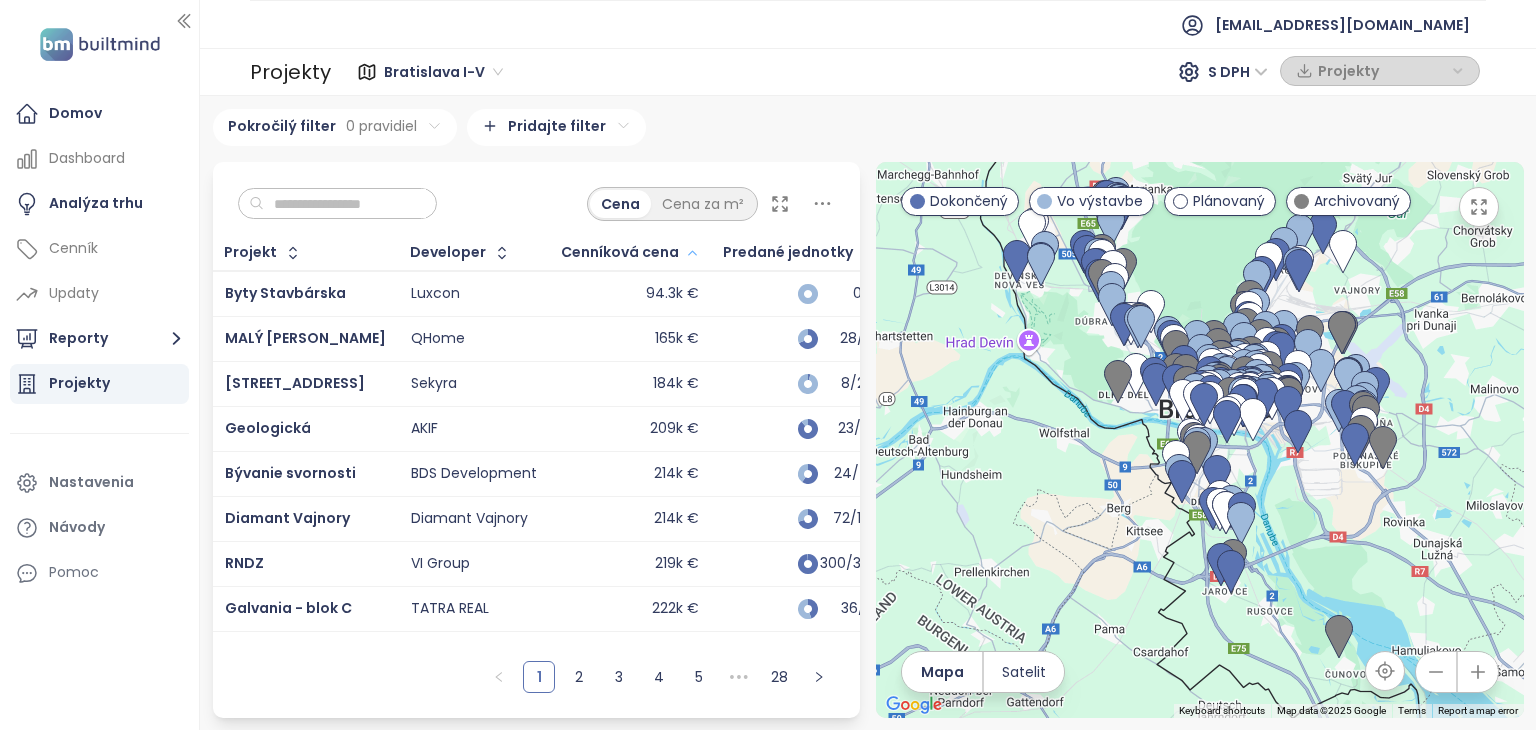 drag, startPoint x: 1381, startPoint y: 617, endPoint x: 1392, endPoint y: 705, distance: 88.68484 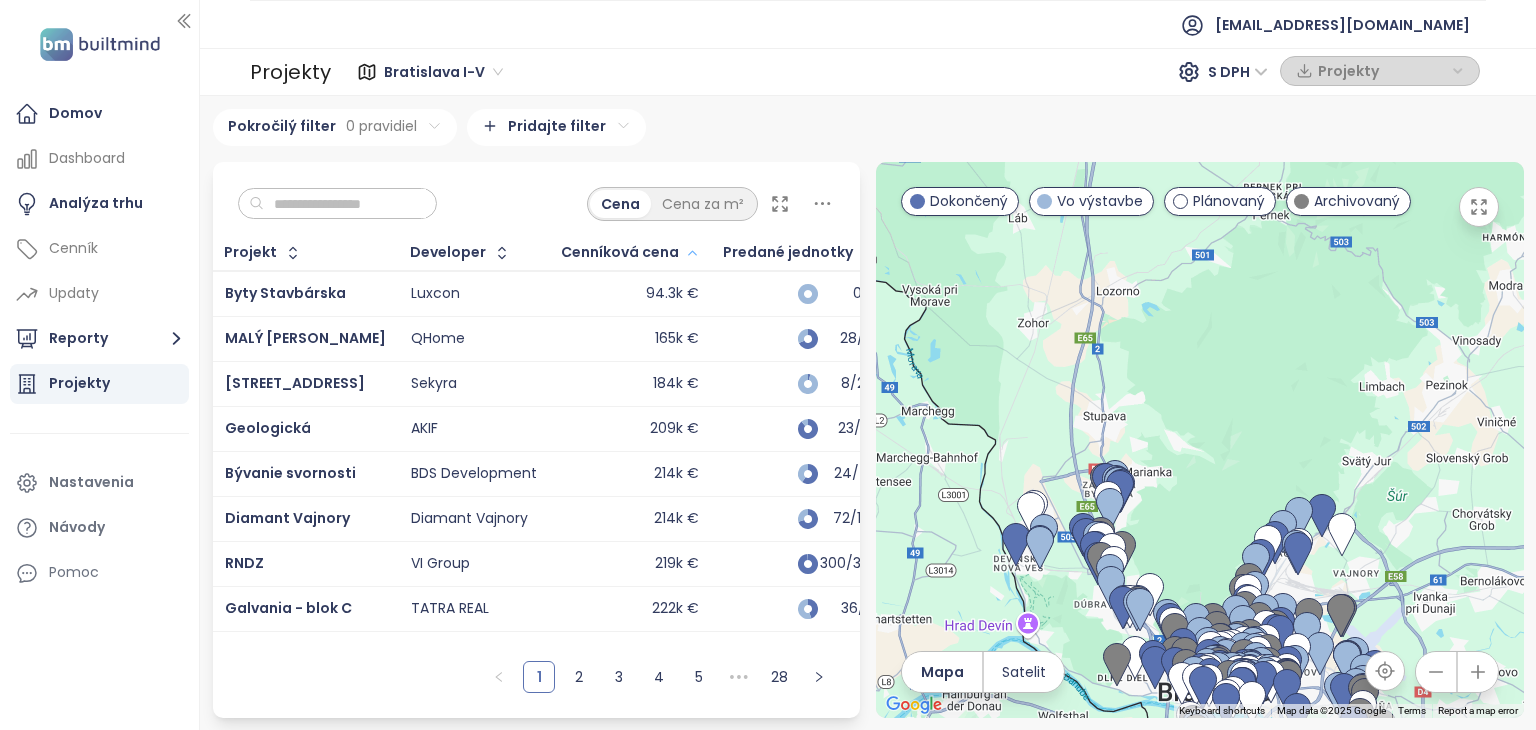 click on "Projekty Bratislava I-V  S DPH Projekty" at bounding box center [868, 72] 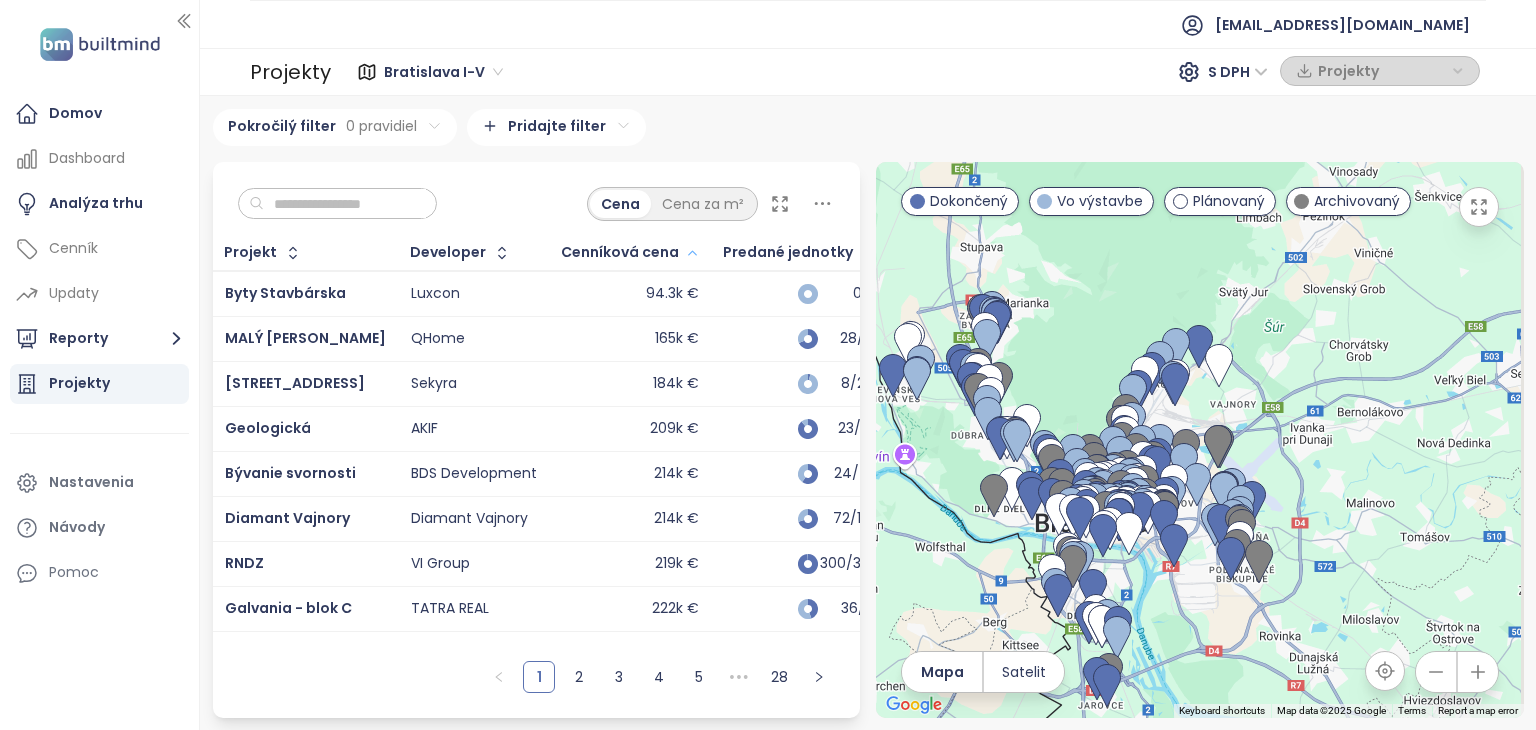 drag, startPoint x: 1205, startPoint y: 448, endPoint x: 1082, endPoint y: 275, distance: 212.26869 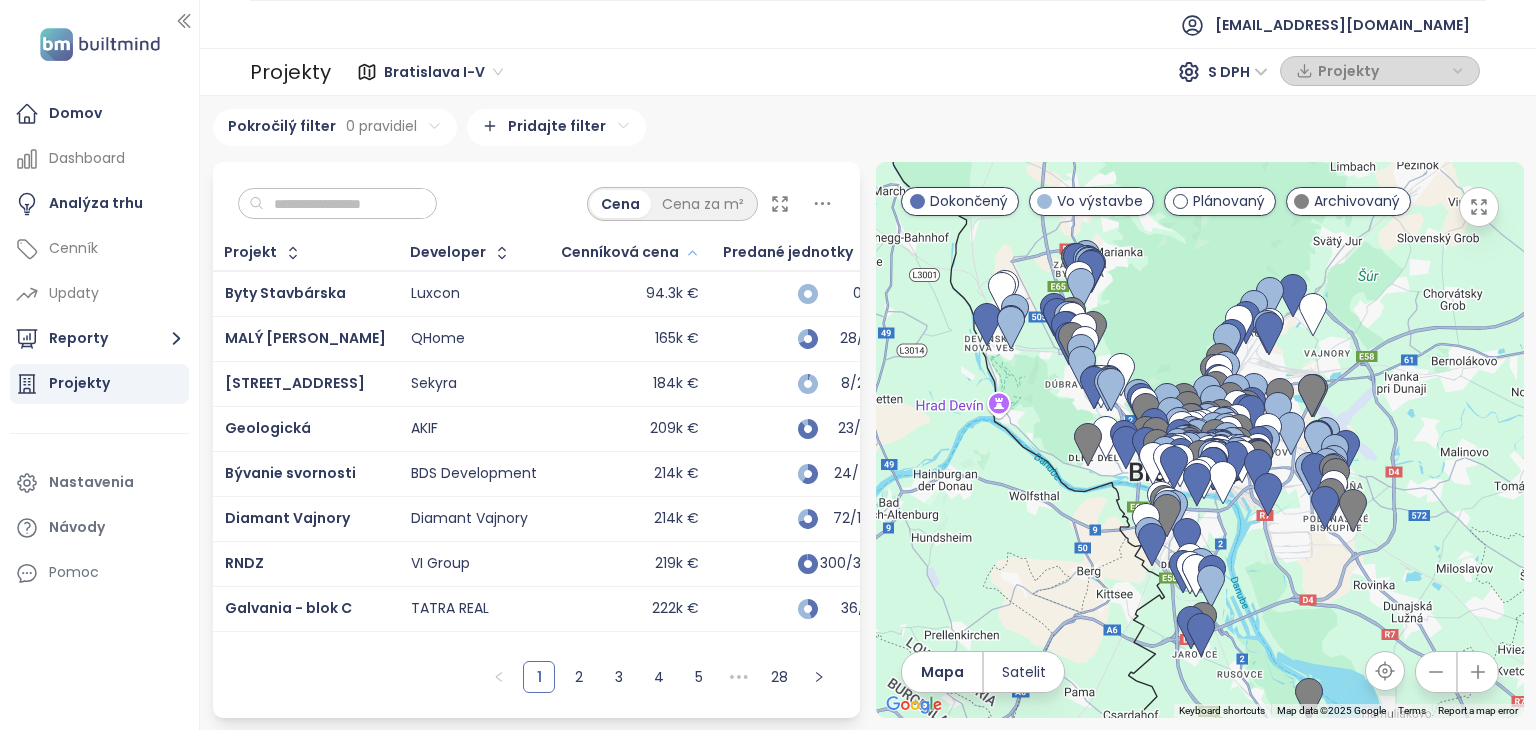 drag, startPoint x: 1278, startPoint y: 457, endPoint x: 1376, endPoint y: 406, distance: 110.47624 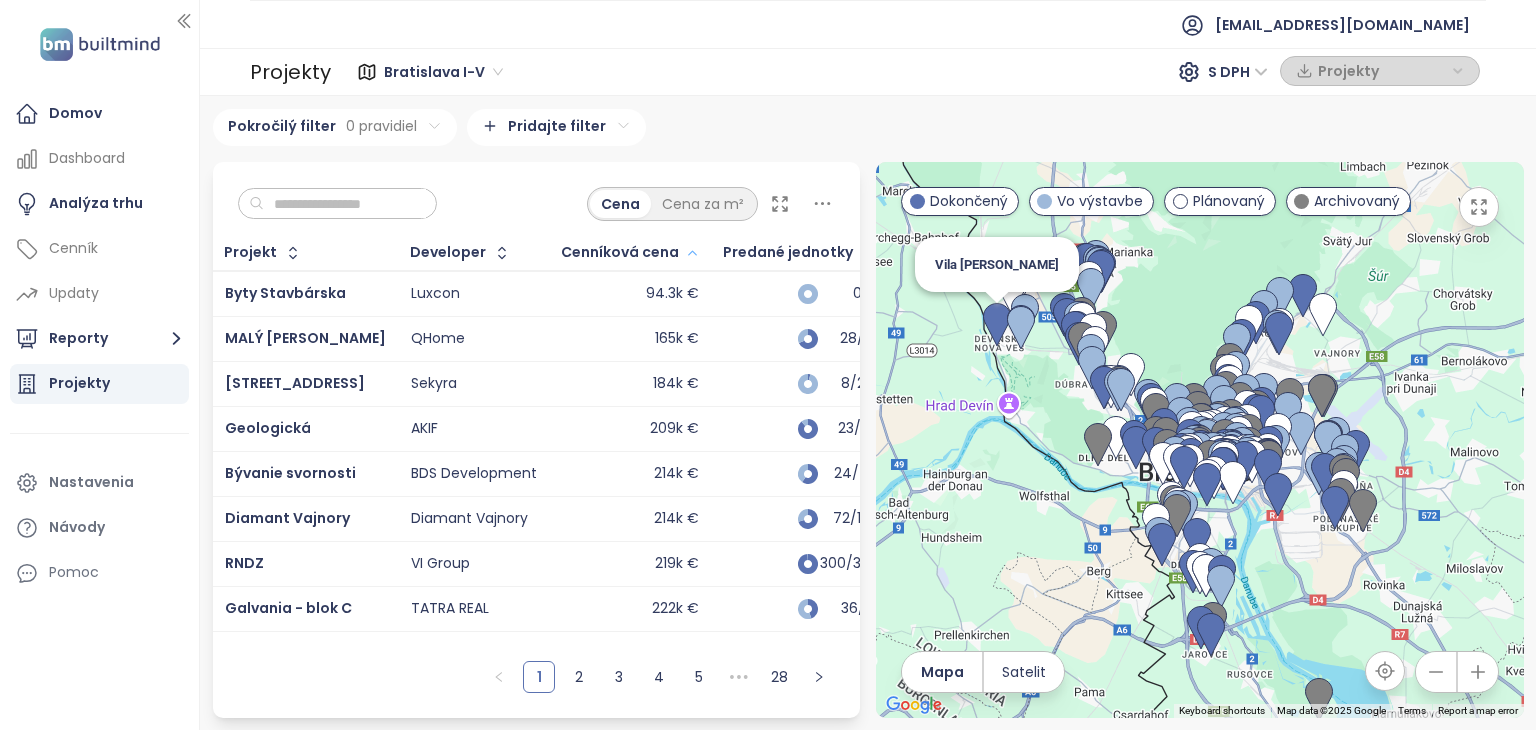 click at bounding box center (997, 325) 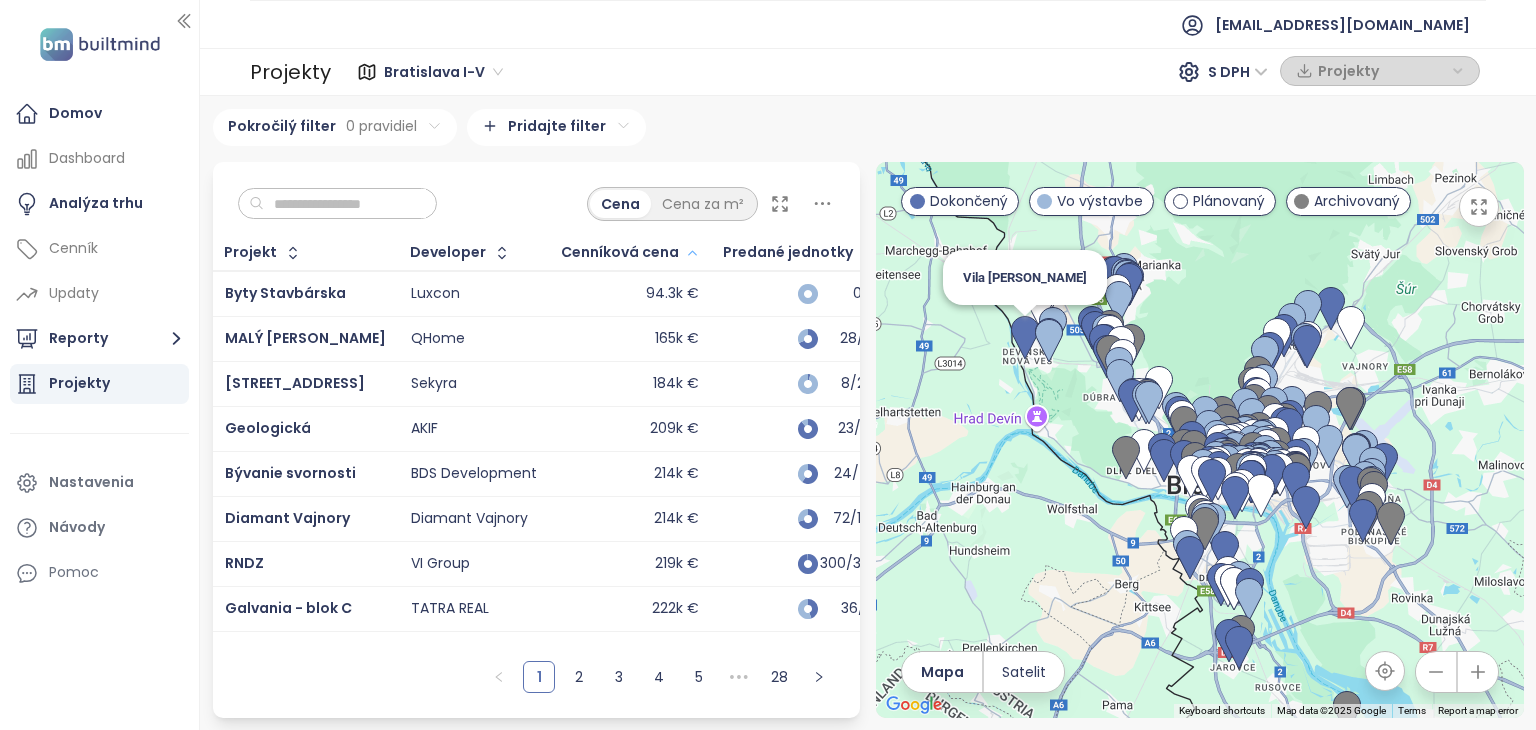 click on "To navigate, press the arrow keys. [GEOGRAPHIC_DATA][PERSON_NAME]" at bounding box center [1200, 440] 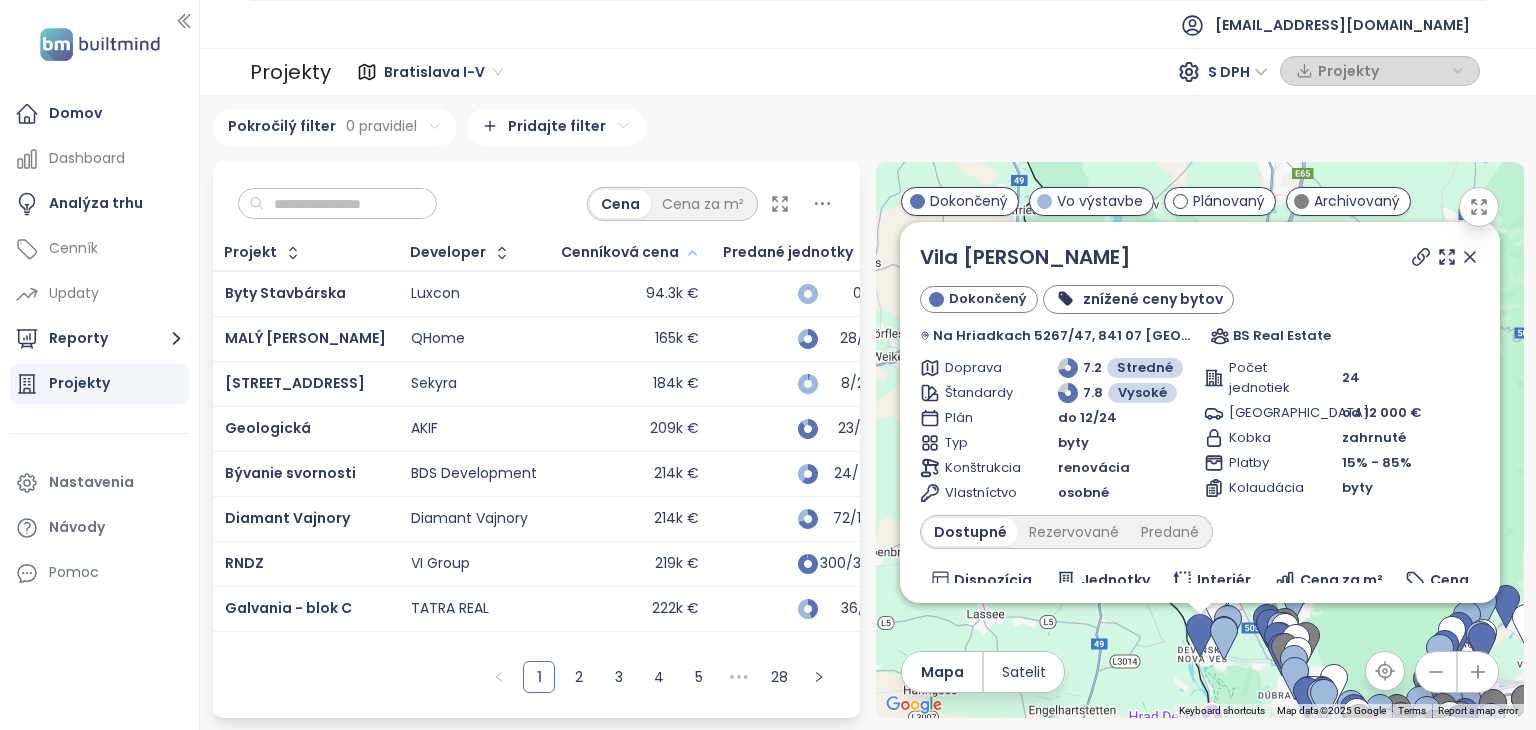 click at bounding box center [1200, 636] 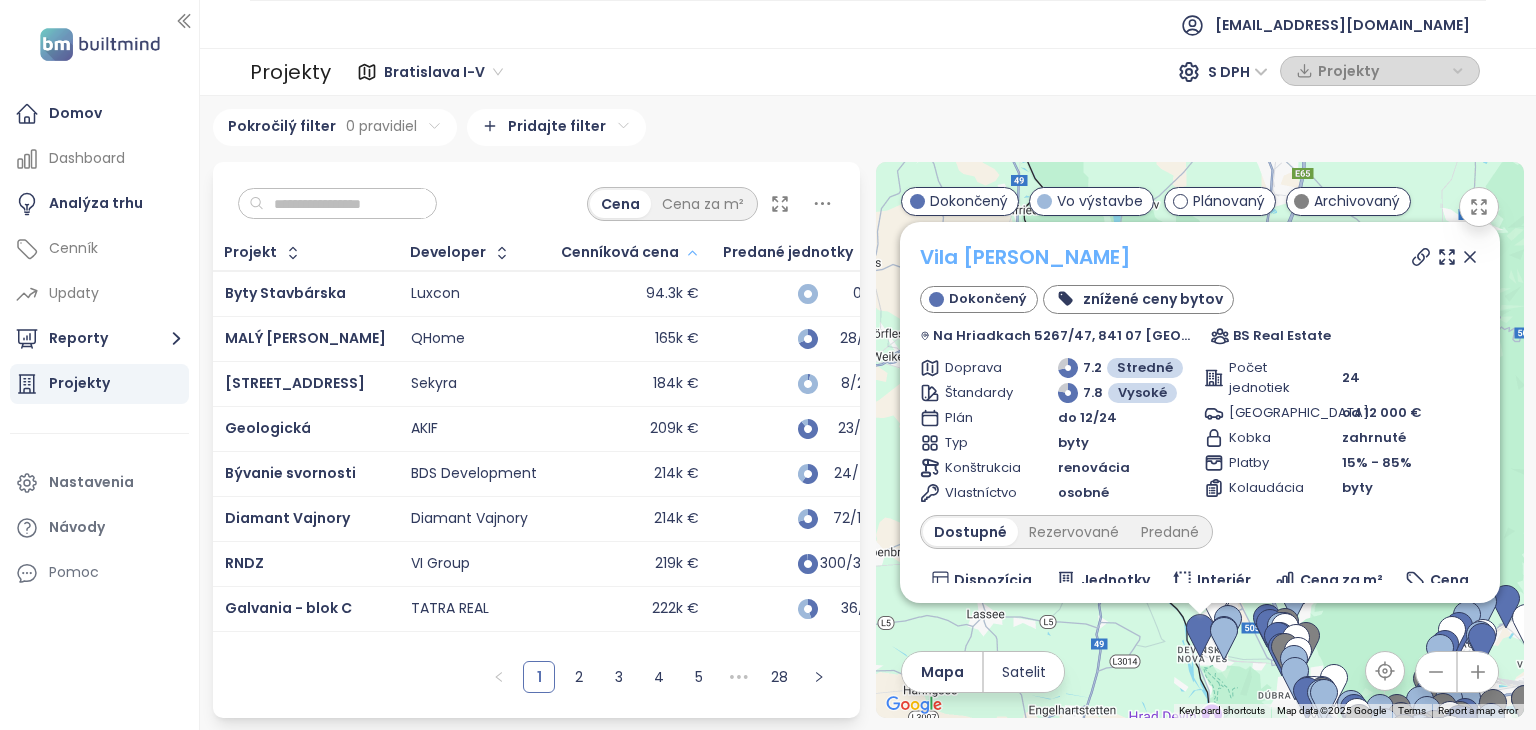 click on "Vila [PERSON_NAME]" at bounding box center [1025, 257] 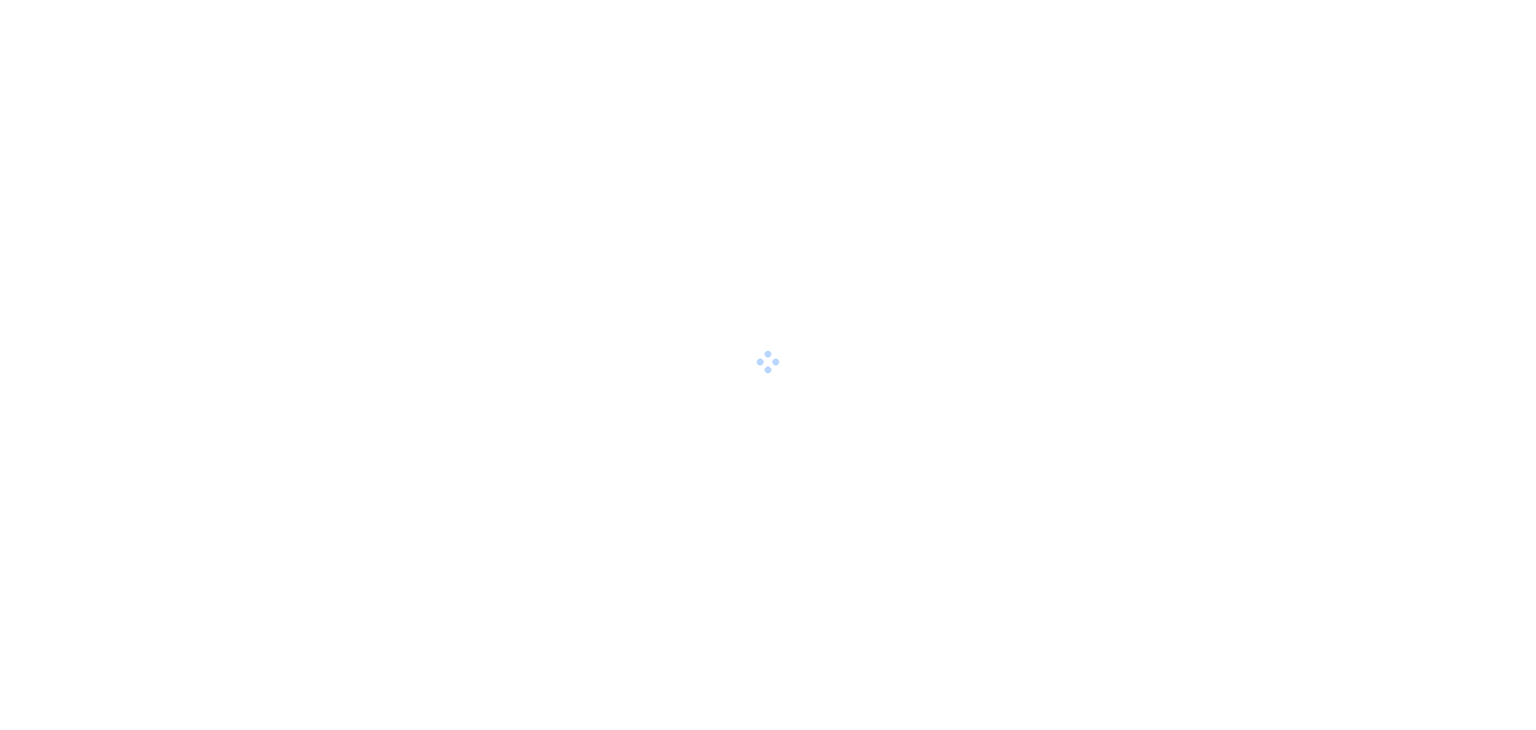 scroll, scrollTop: 0, scrollLeft: 0, axis: both 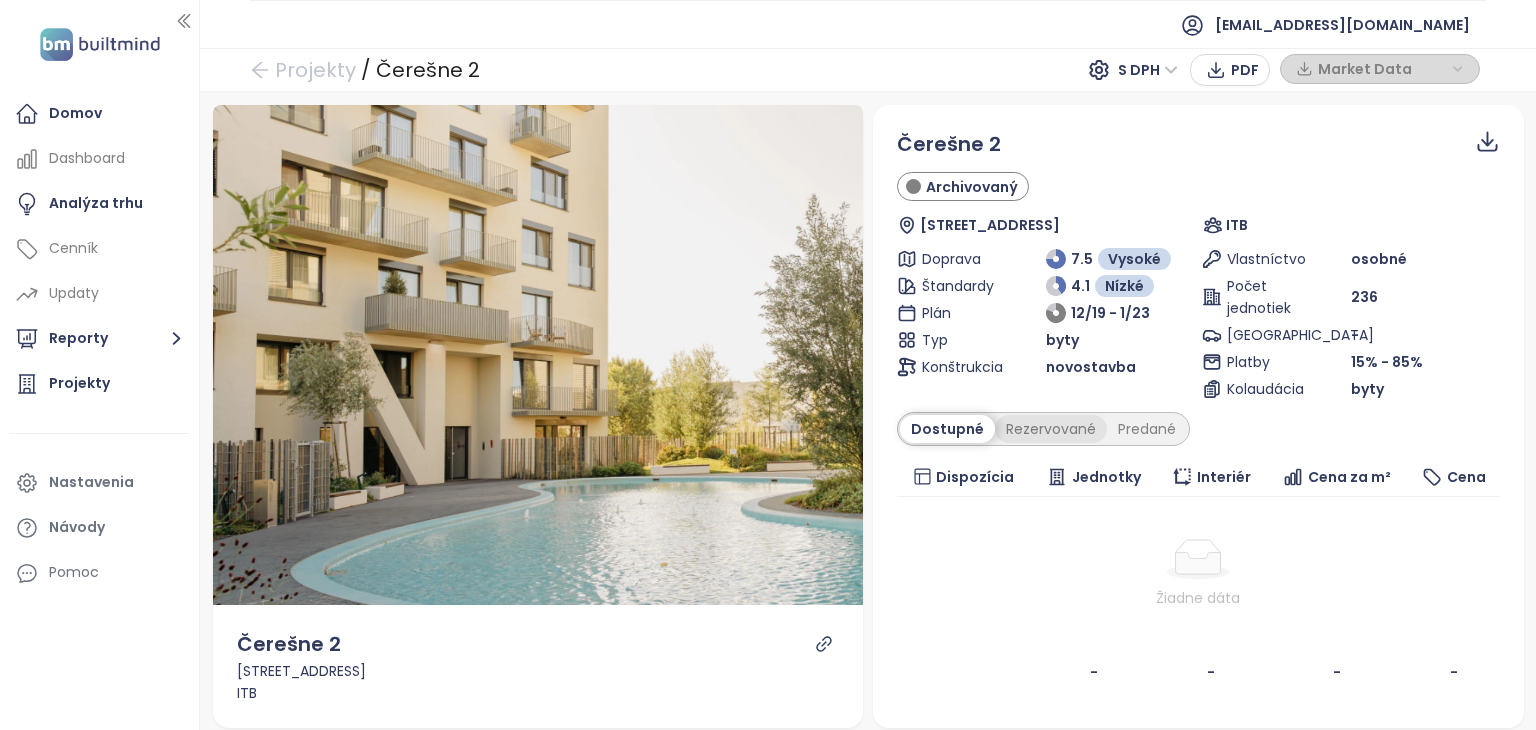 click on "Rezervované" at bounding box center [1051, 429] 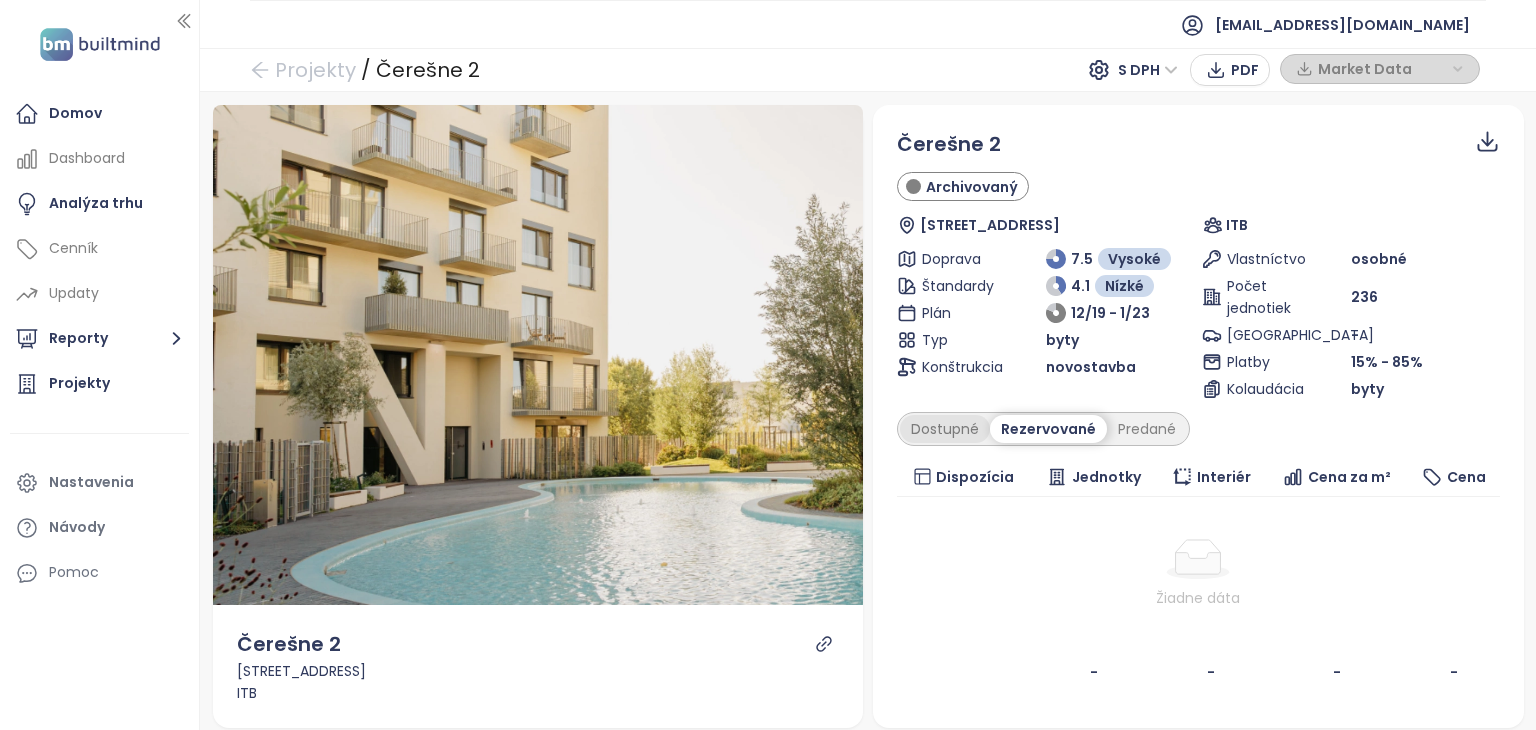 click on "Dostupné" at bounding box center (945, 429) 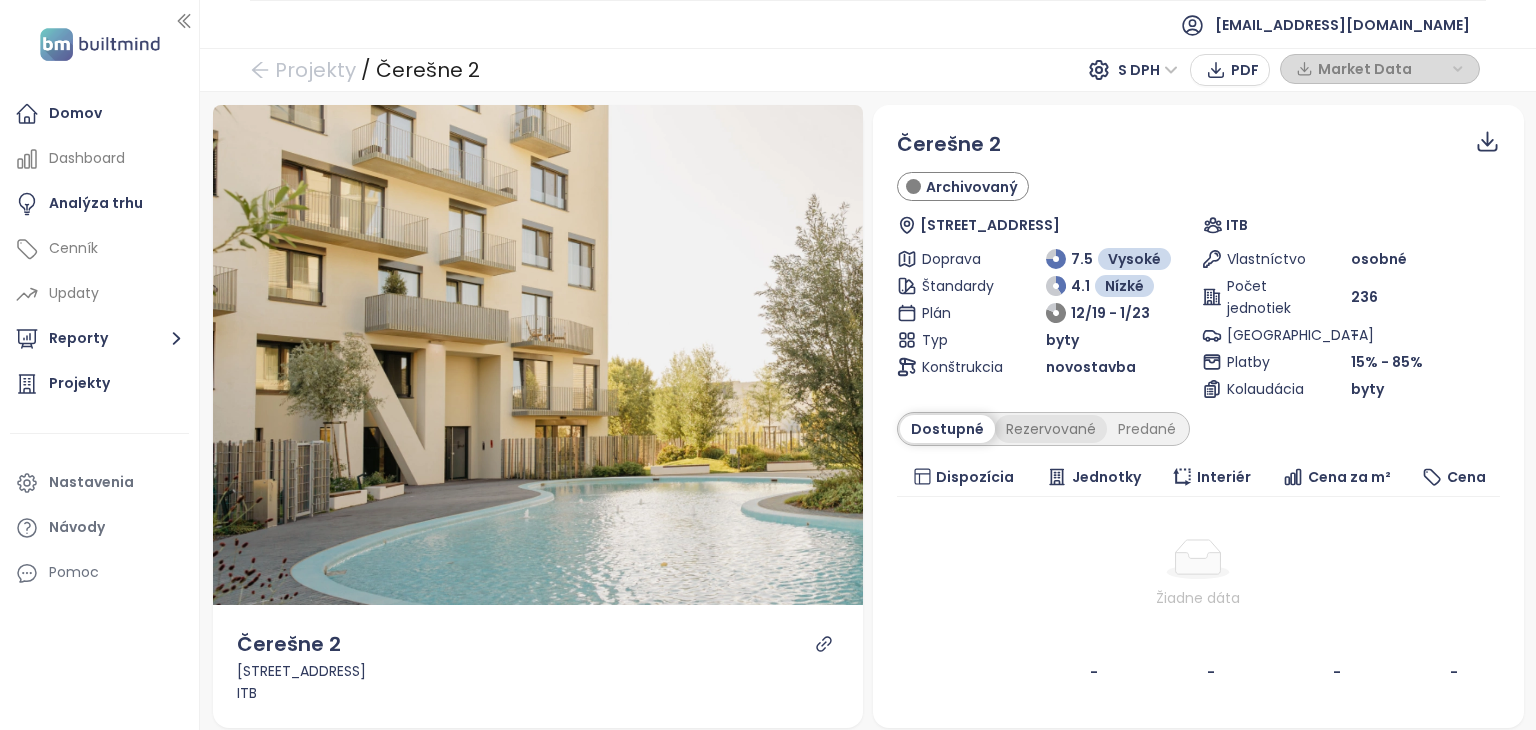 click on "Rezervované" at bounding box center (1051, 429) 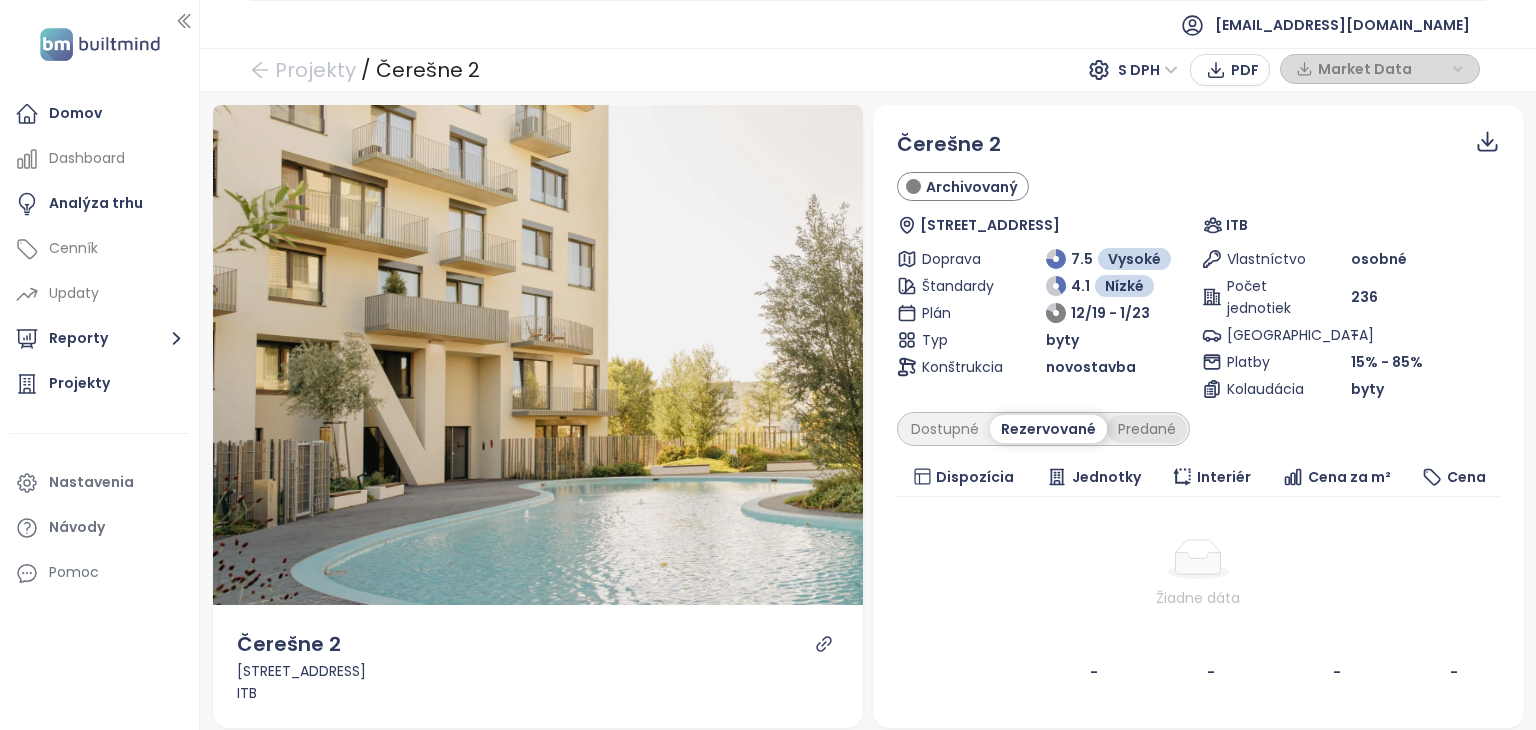 click on "Predané" at bounding box center [1147, 429] 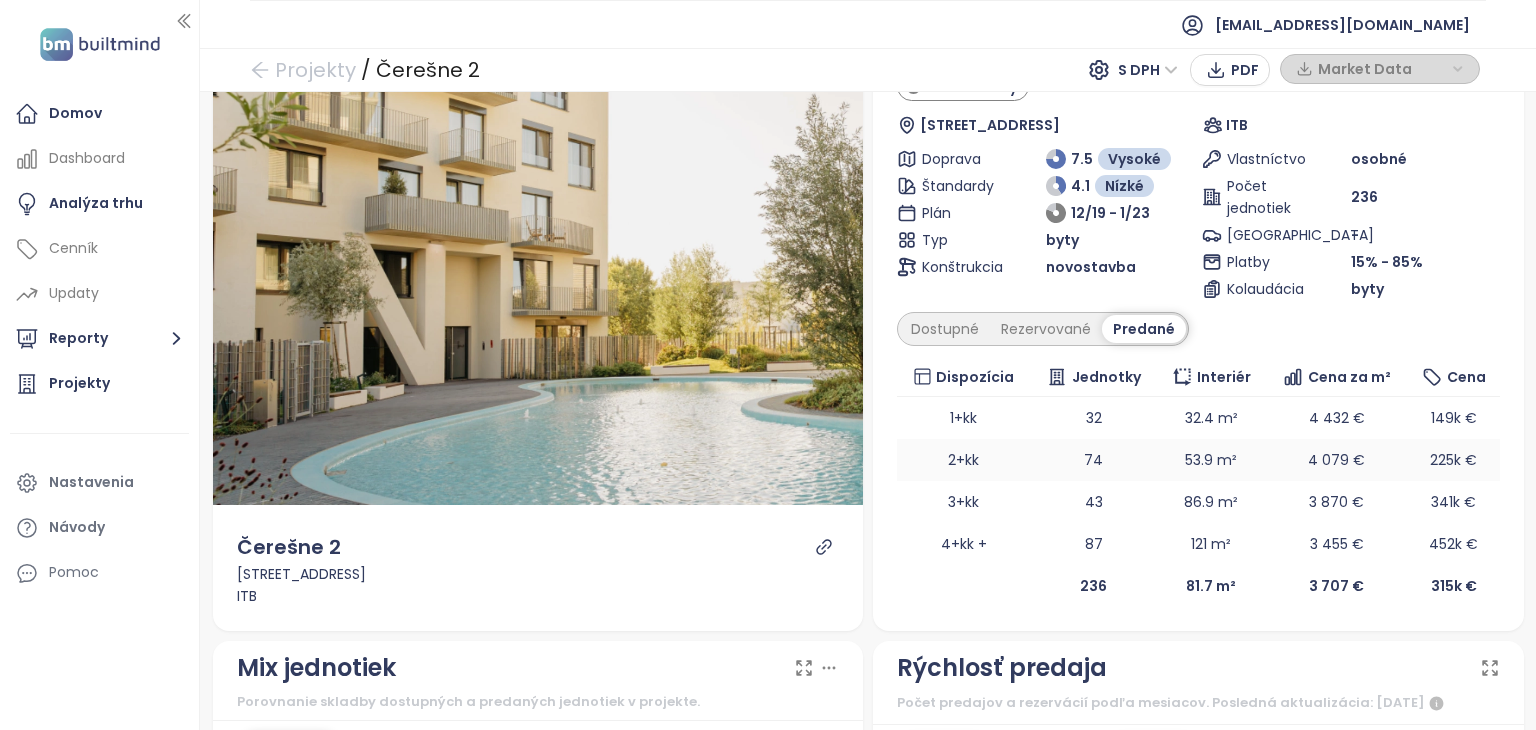 scroll, scrollTop: 0, scrollLeft: 0, axis: both 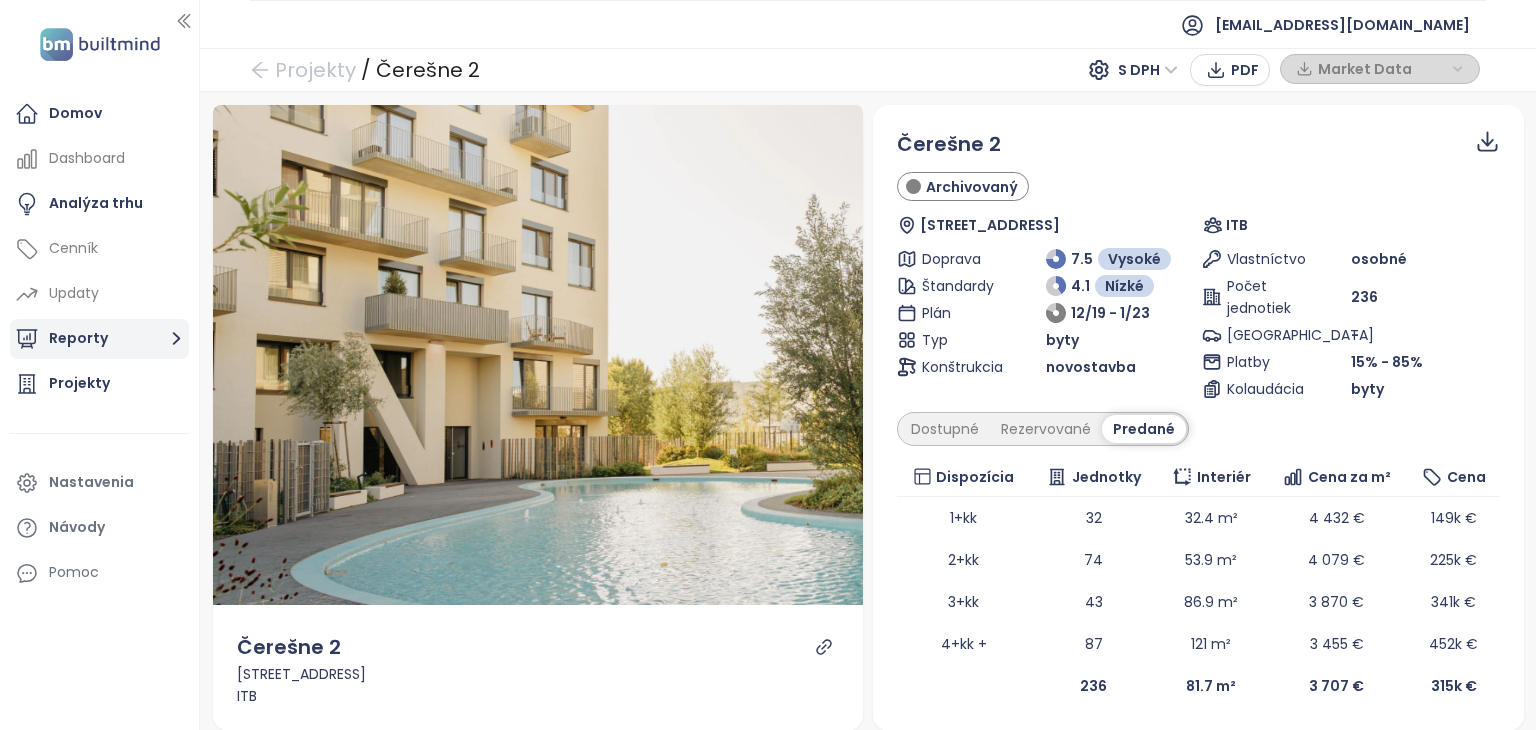 click on "Reporty" at bounding box center [99, 339] 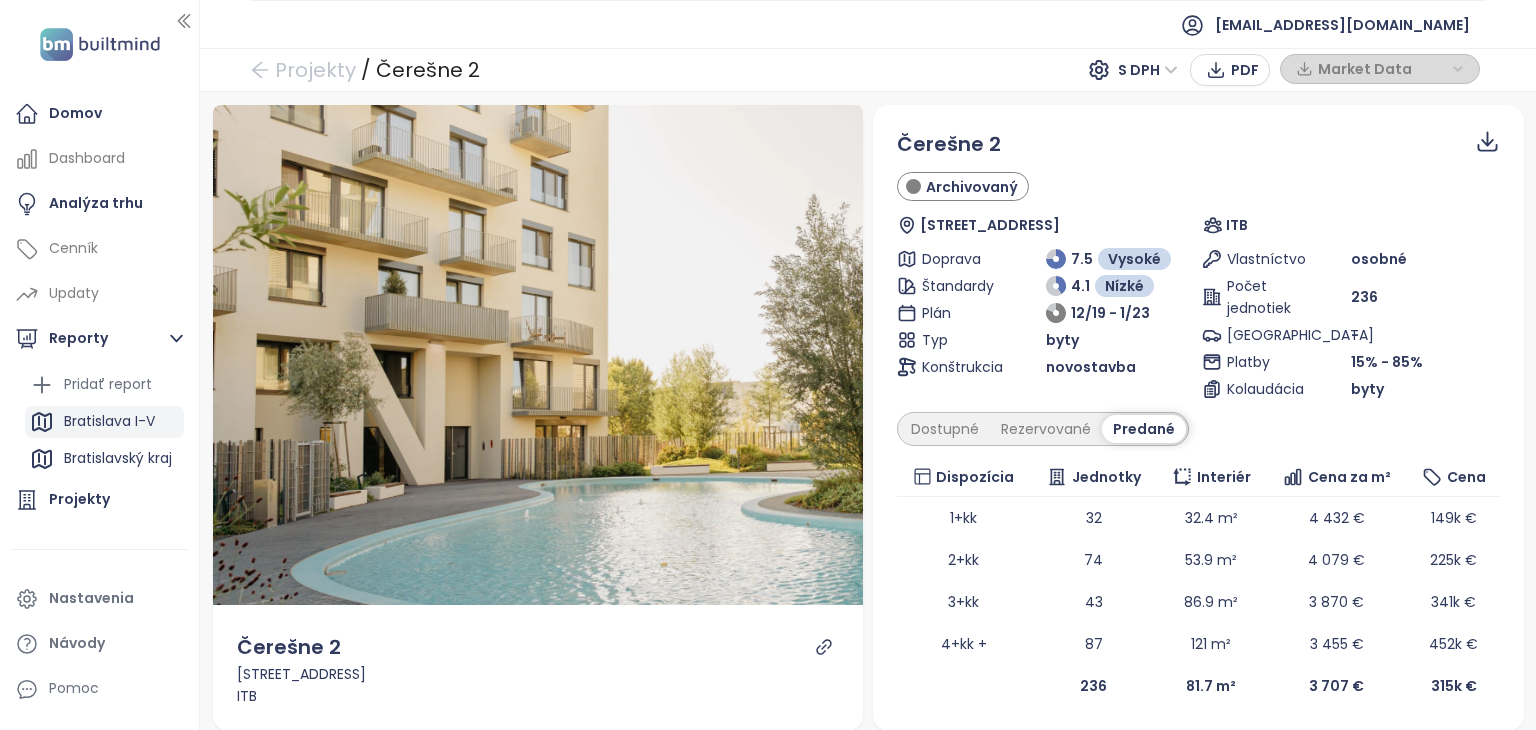 click on "Bratislava I-V" at bounding box center (109, 421) 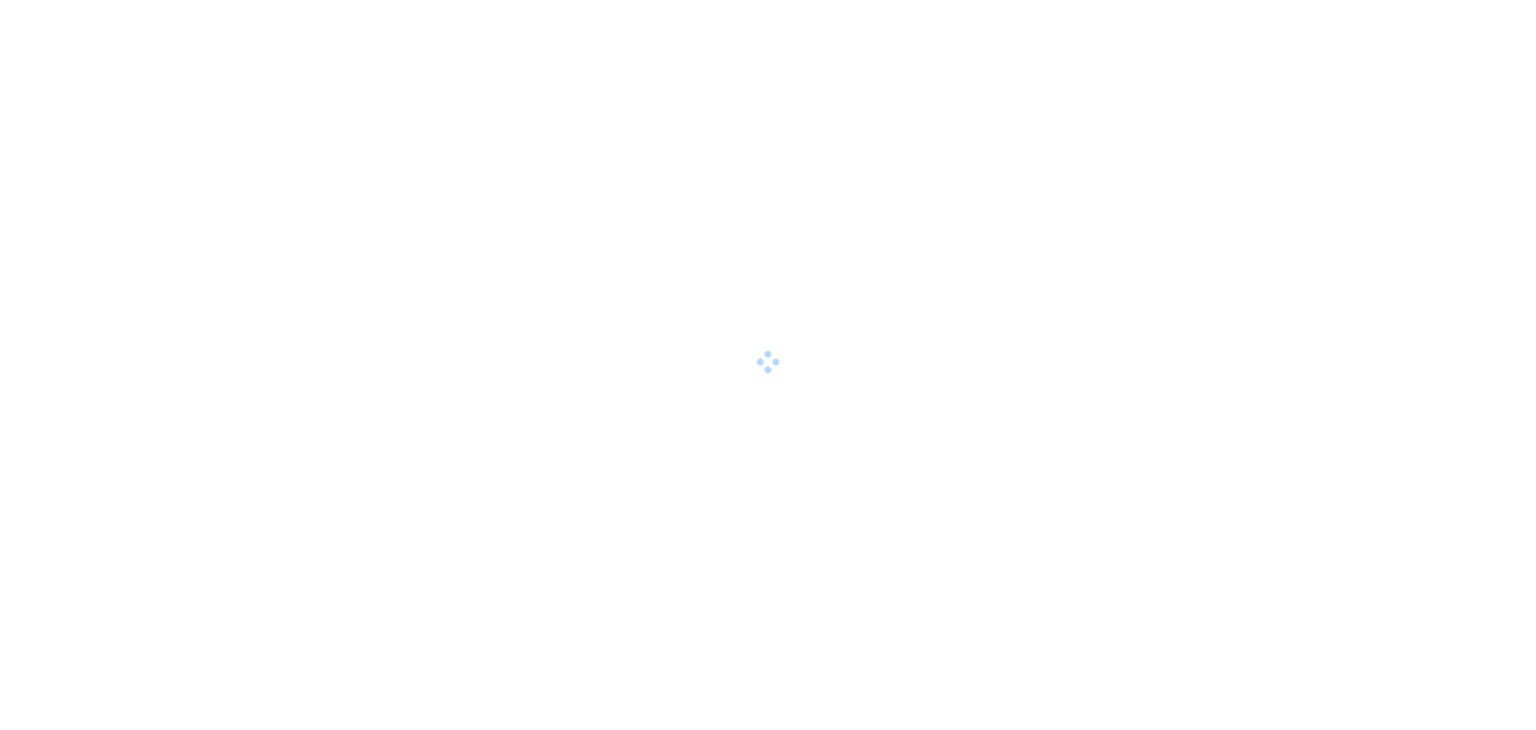 scroll, scrollTop: 0, scrollLeft: 0, axis: both 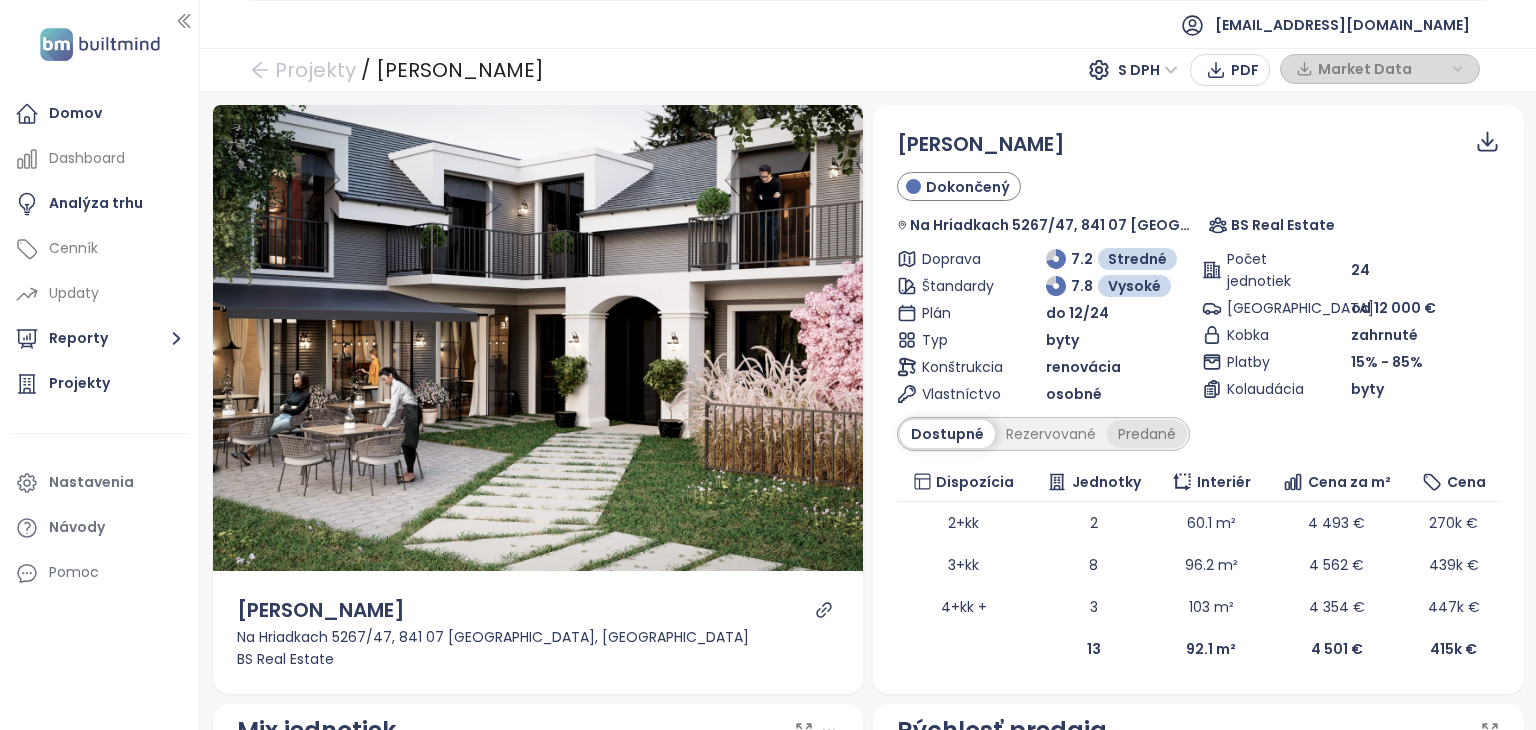 click on "Predané" at bounding box center [1147, 434] 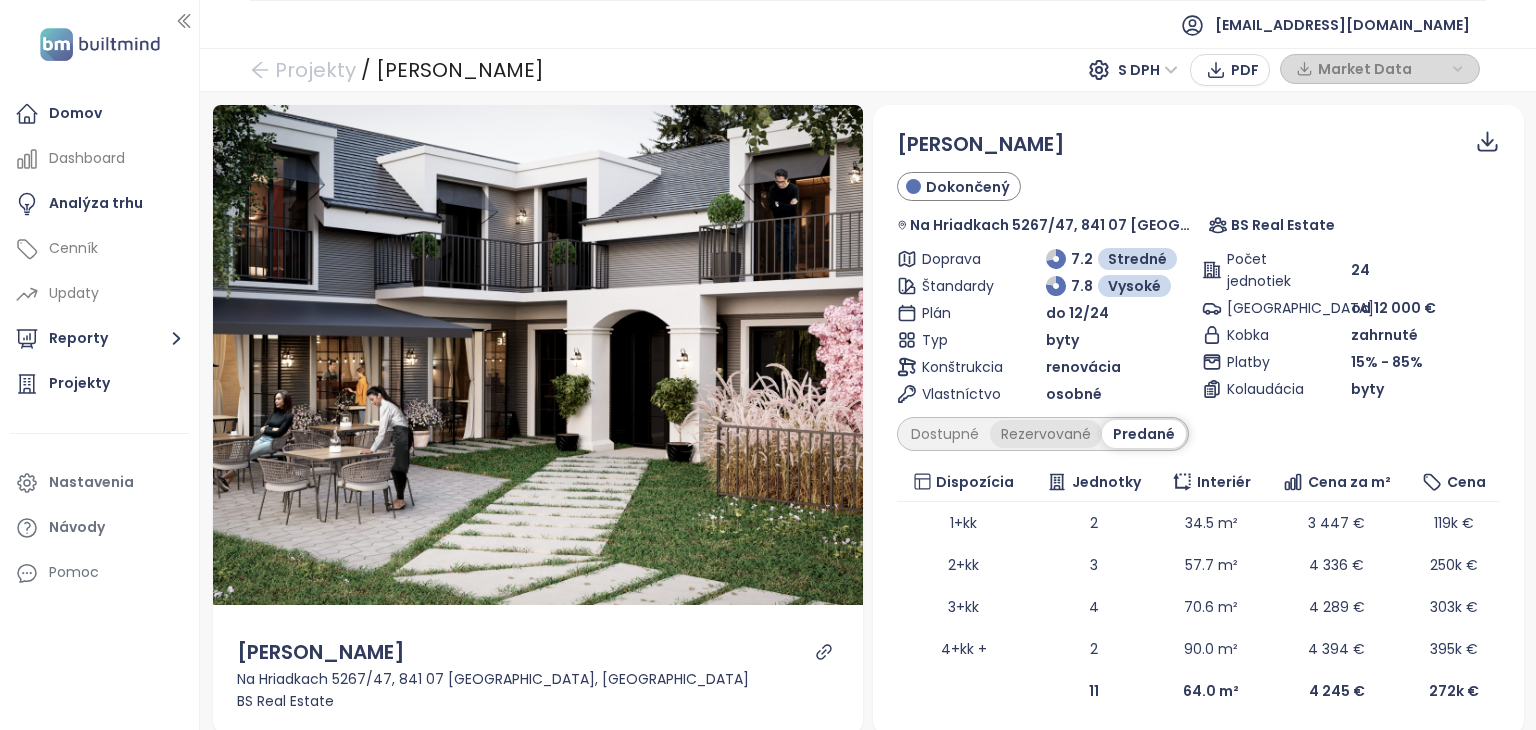 click on "Rezervované" at bounding box center (1046, 434) 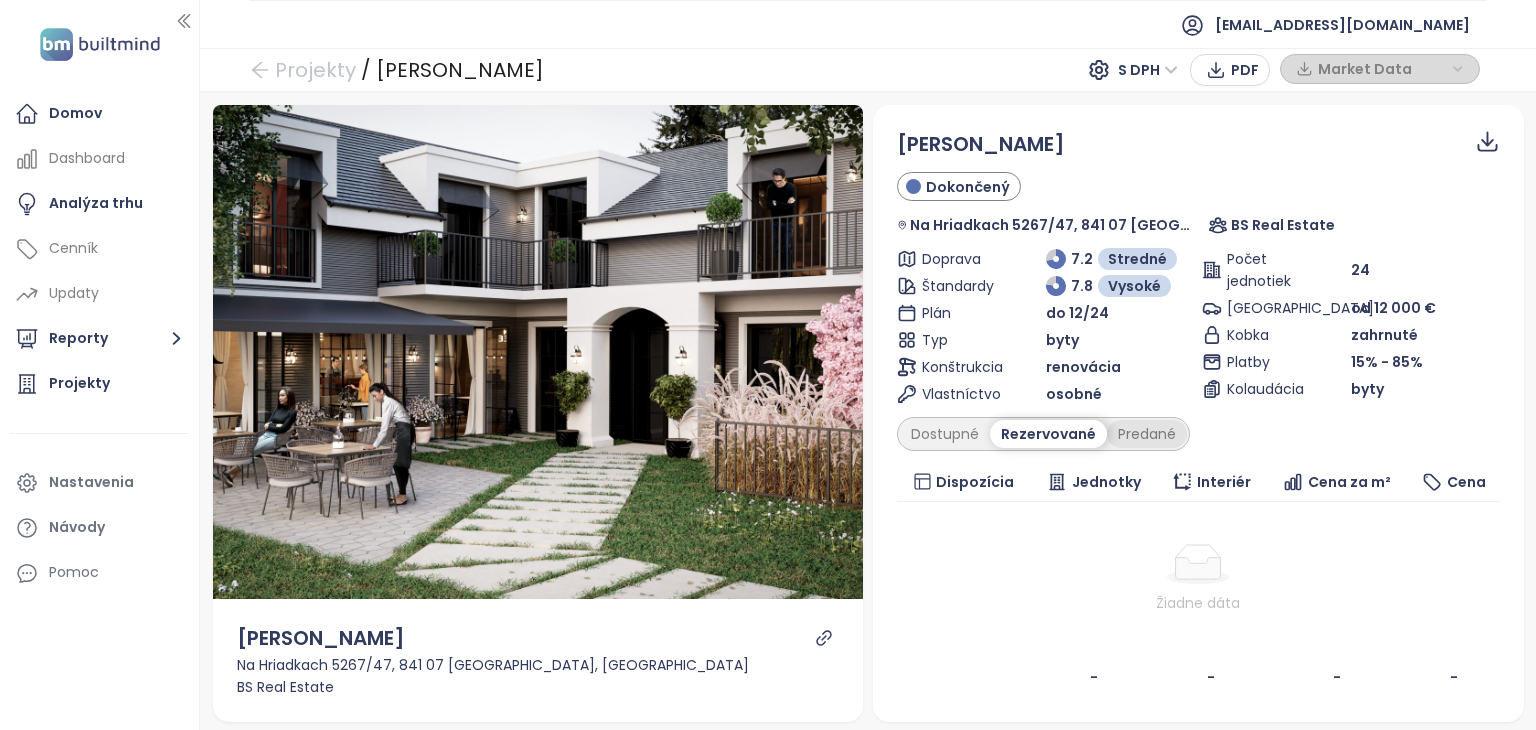 click on "Predané" at bounding box center (1147, 434) 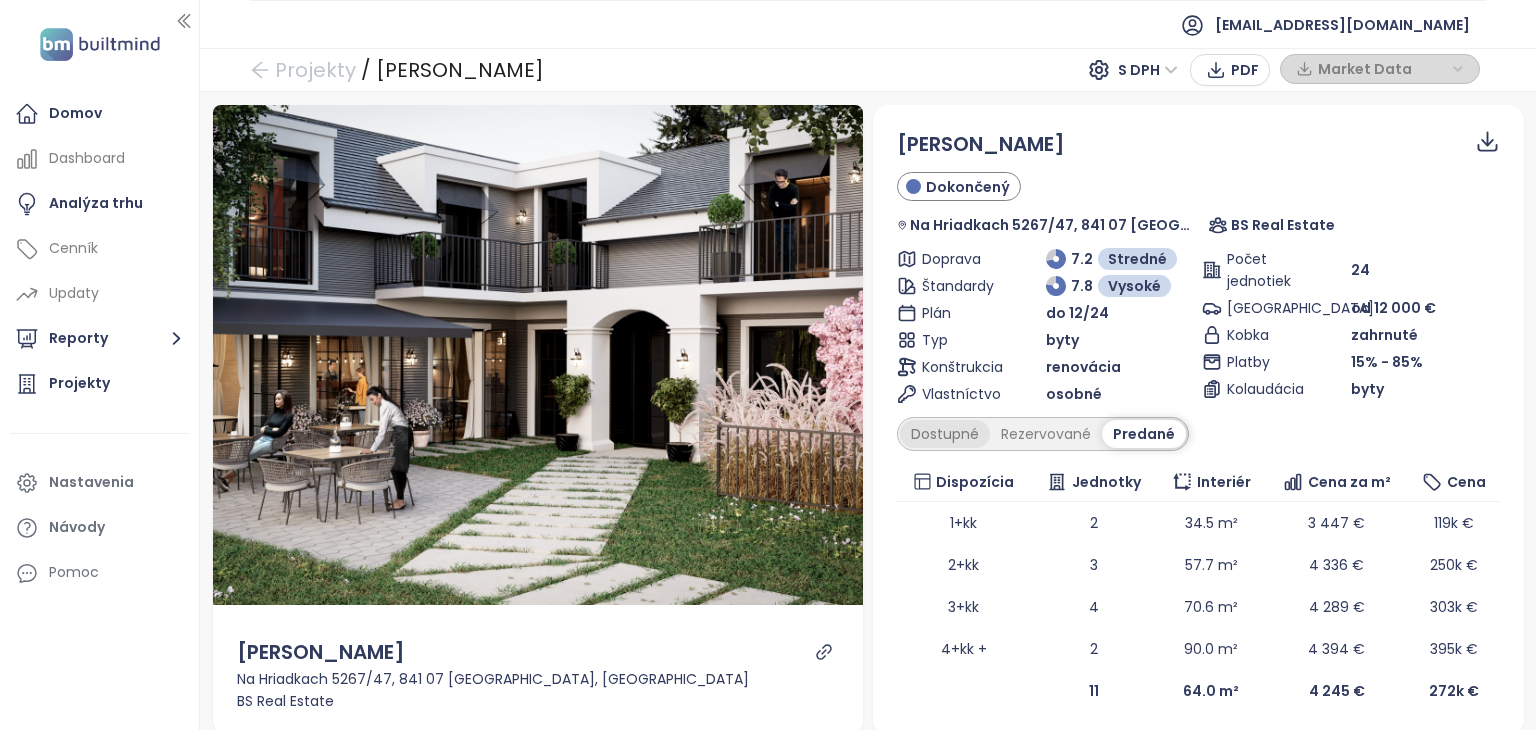 click on "Dostupné" at bounding box center (945, 434) 